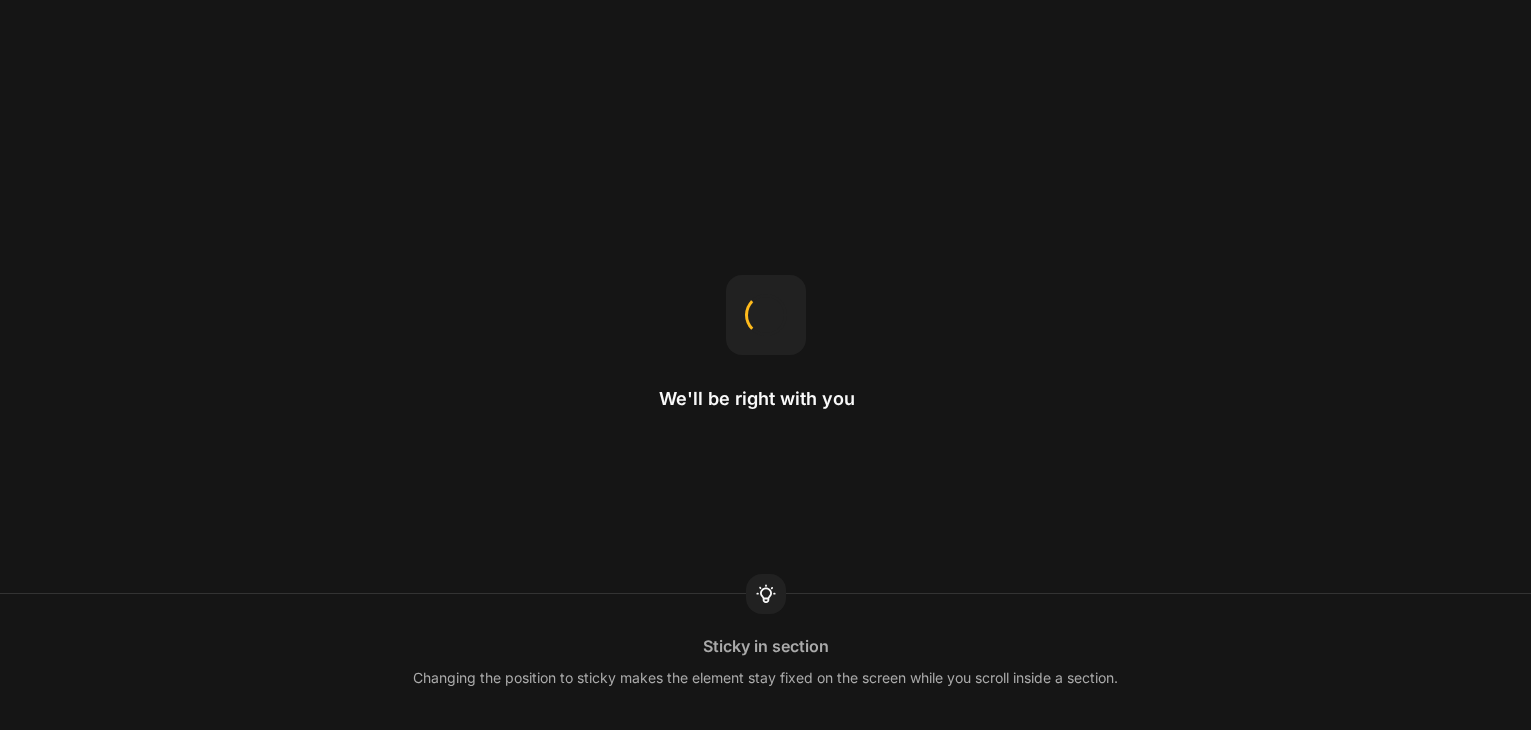 scroll, scrollTop: 0, scrollLeft: 0, axis: both 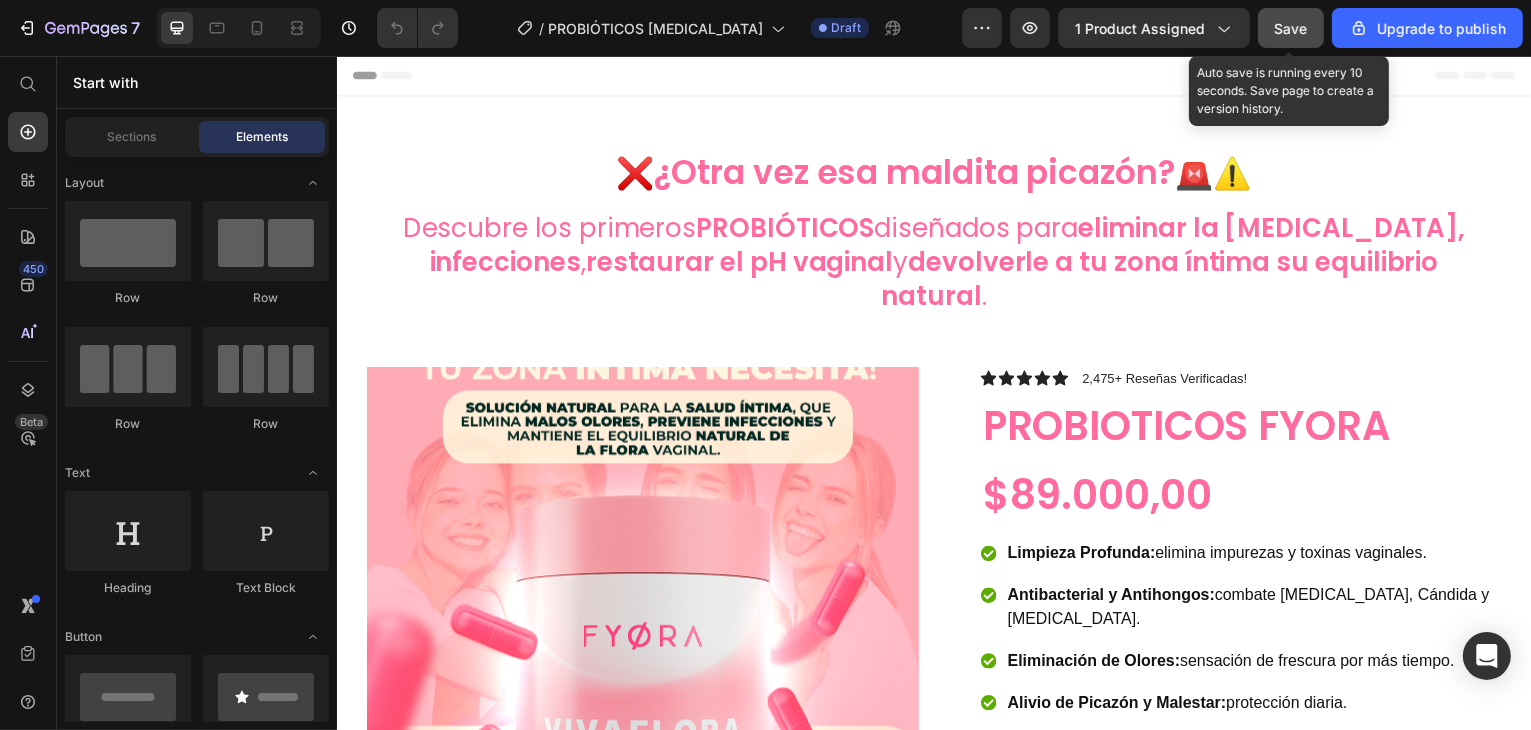click on "Save" at bounding box center (1291, 28) 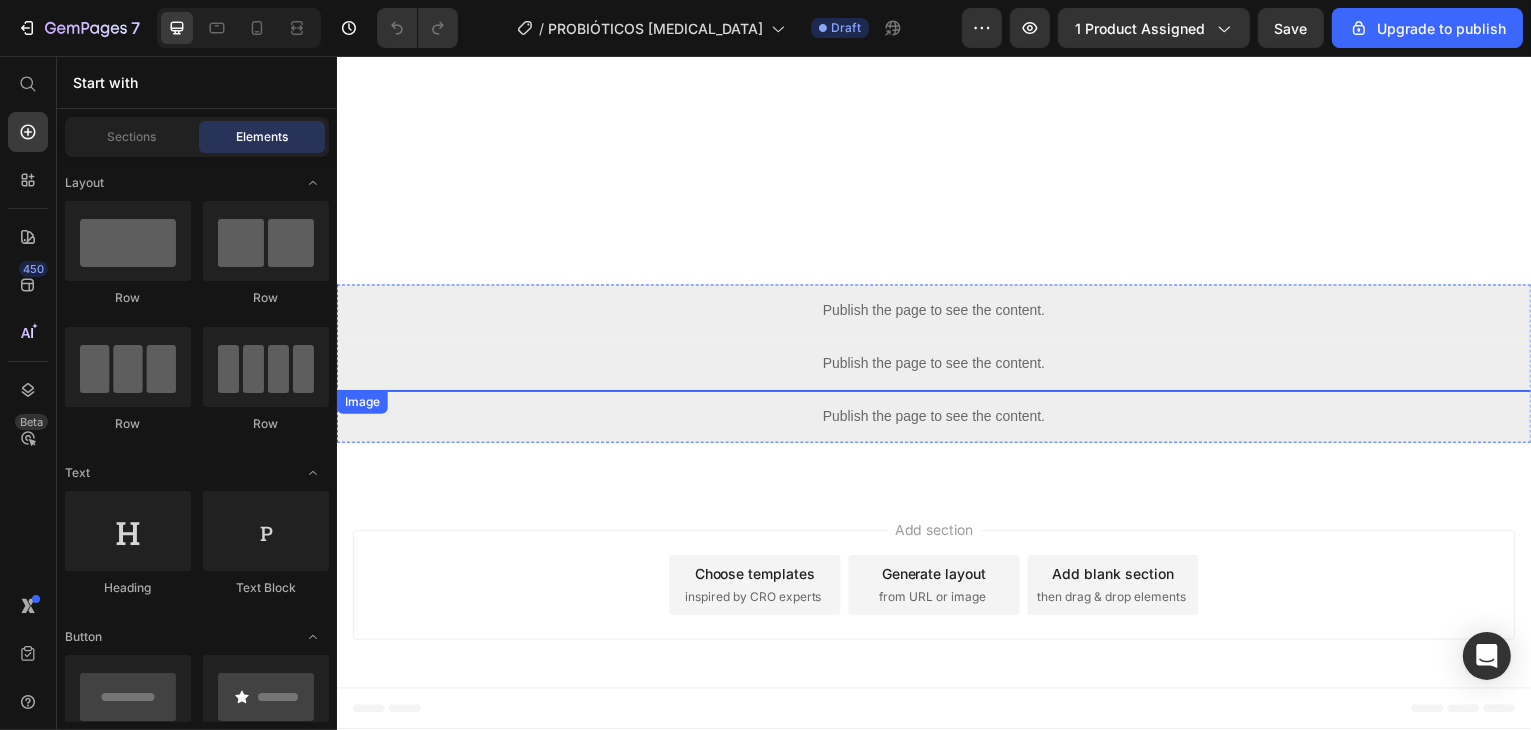 scroll, scrollTop: 10844, scrollLeft: 0, axis: vertical 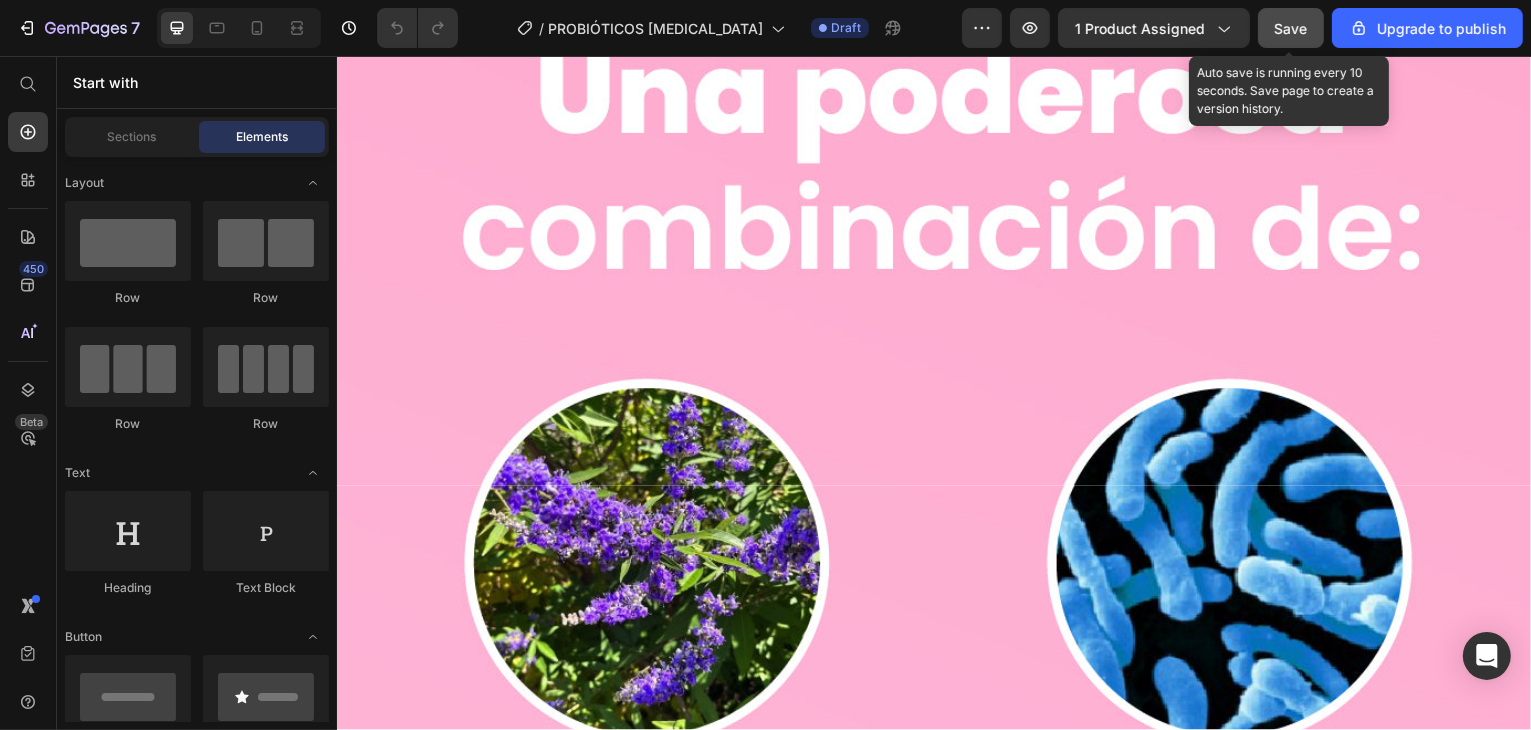 click on "Save" at bounding box center [1291, 28] 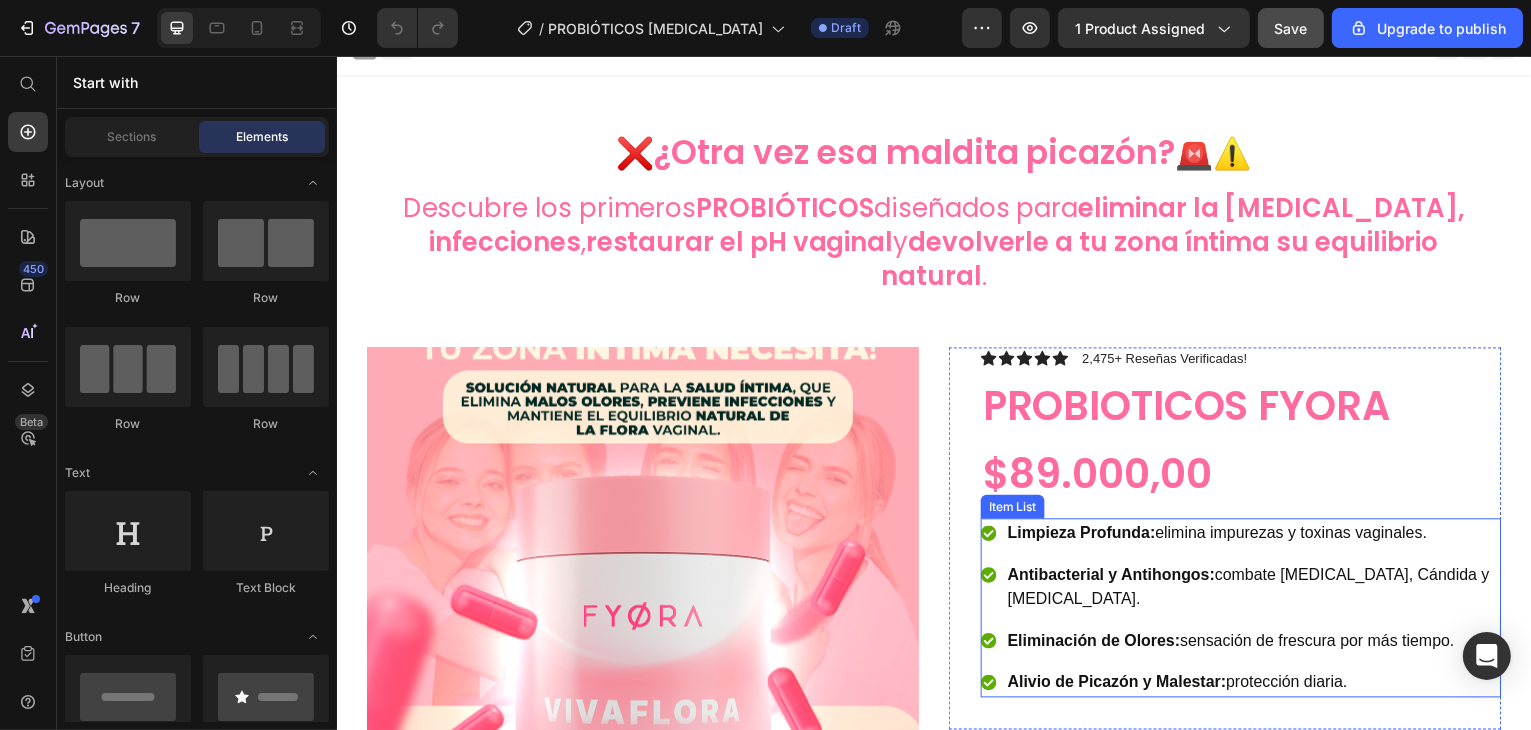 scroll, scrollTop: 0, scrollLeft: 0, axis: both 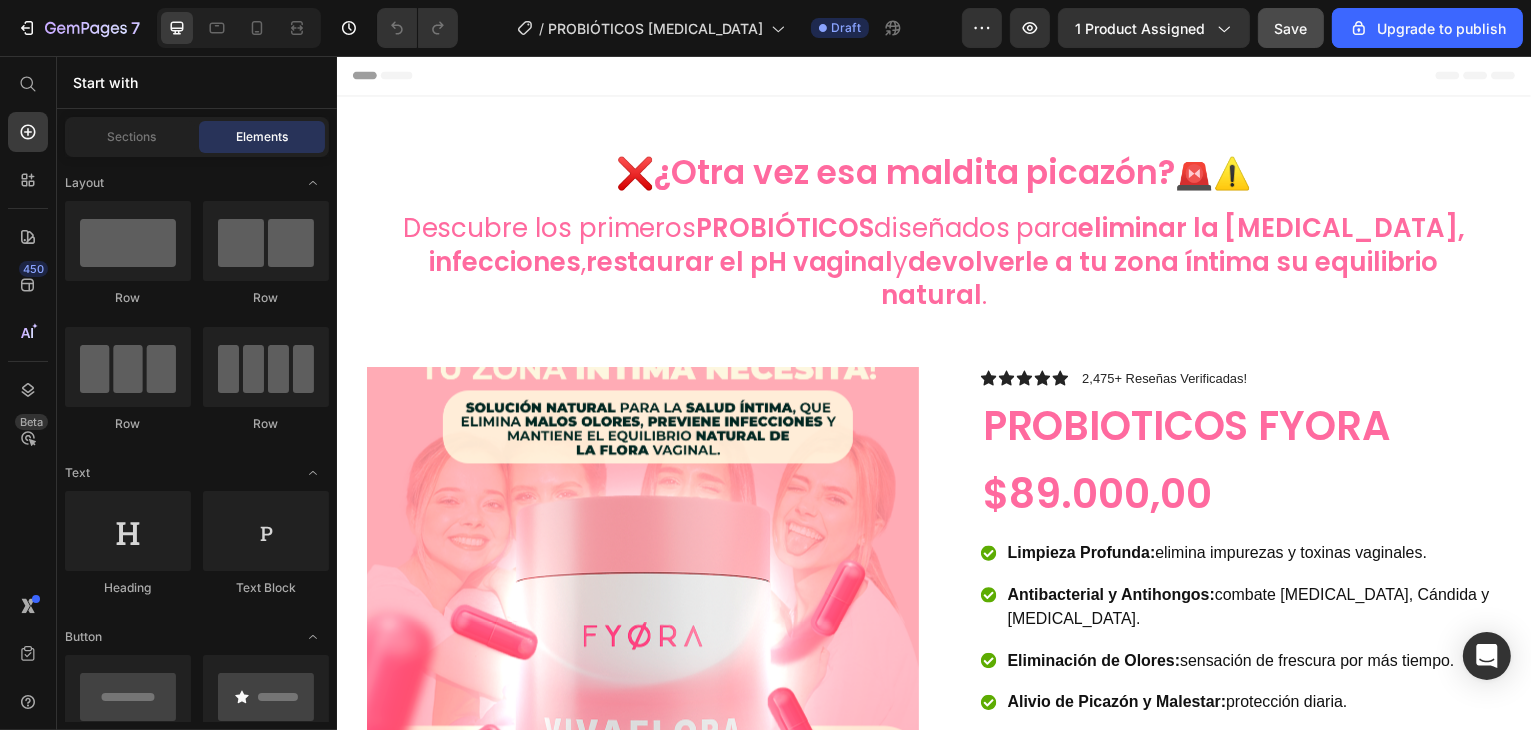 click on "❌ ¿Otra vez esa maldita picazón? 🚨⚠️ Heading Descubre los primeros  PROBIÓTICOS  diseñados para  eliminar la candidiasis, infecciones ,  restaurar el pH vaginal  y  devolverle a tu zona íntima su equilibrio natural . Text Block Section 1" at bounding box center [936, 223] 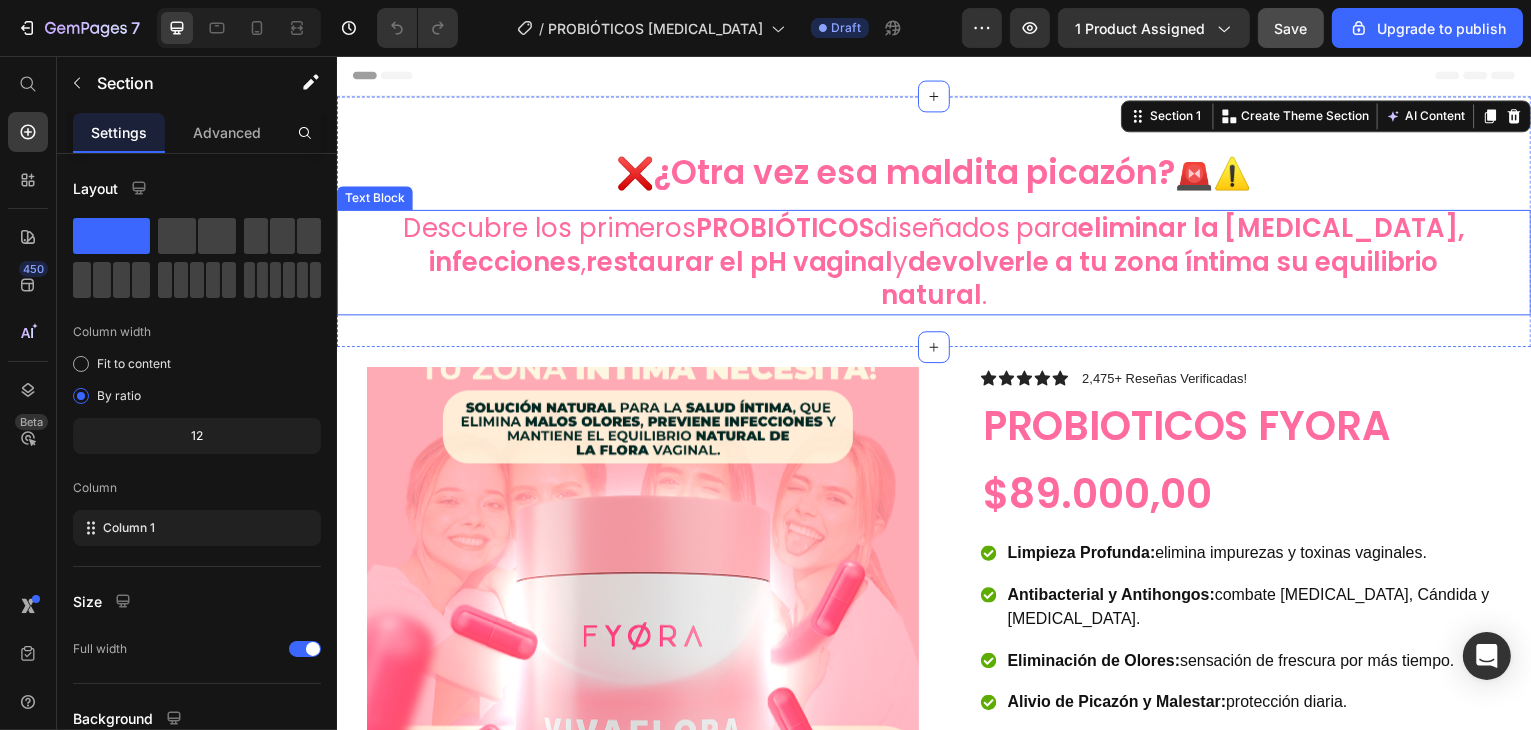 click at bounding box center [643, 646] 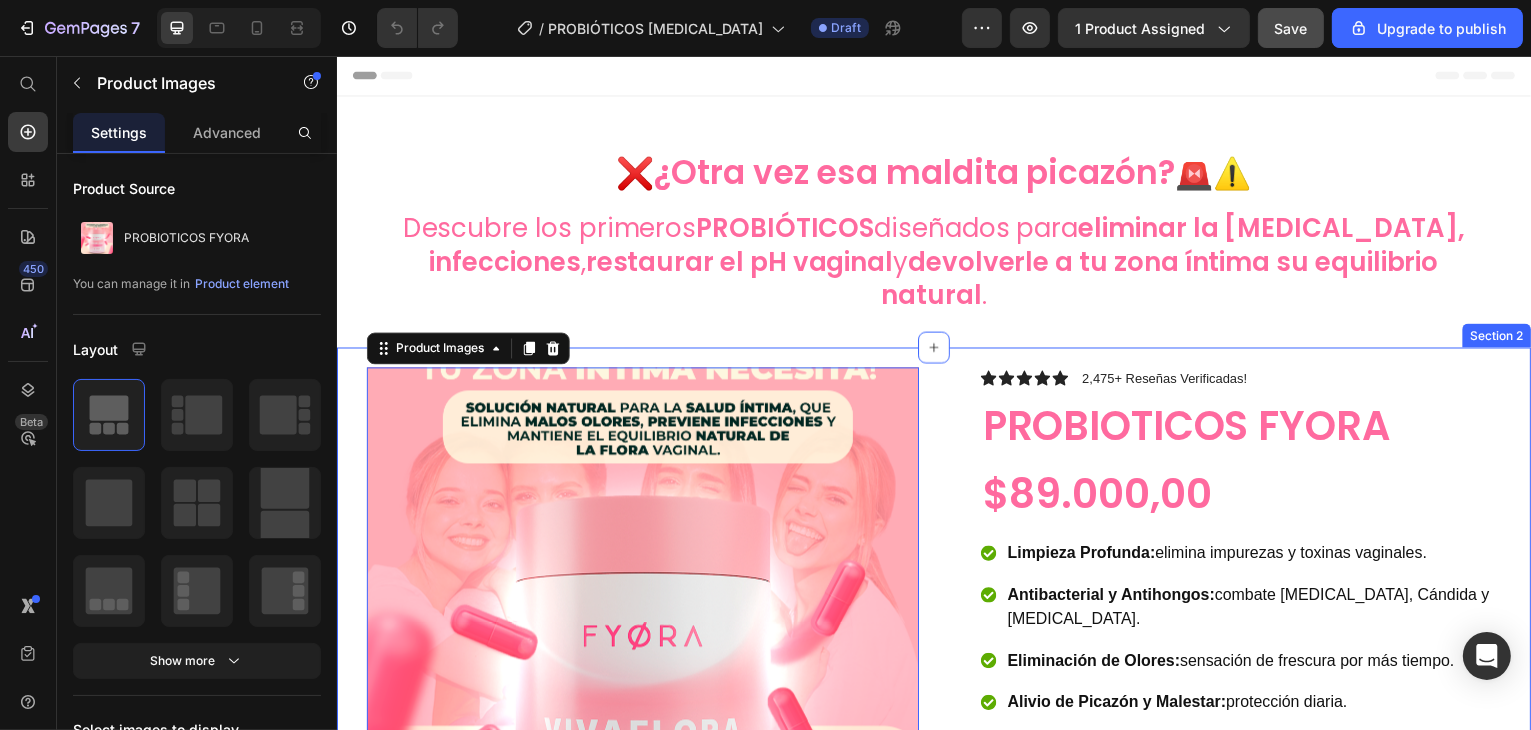 click on "Section 2" at bounding box center [1501, 337] 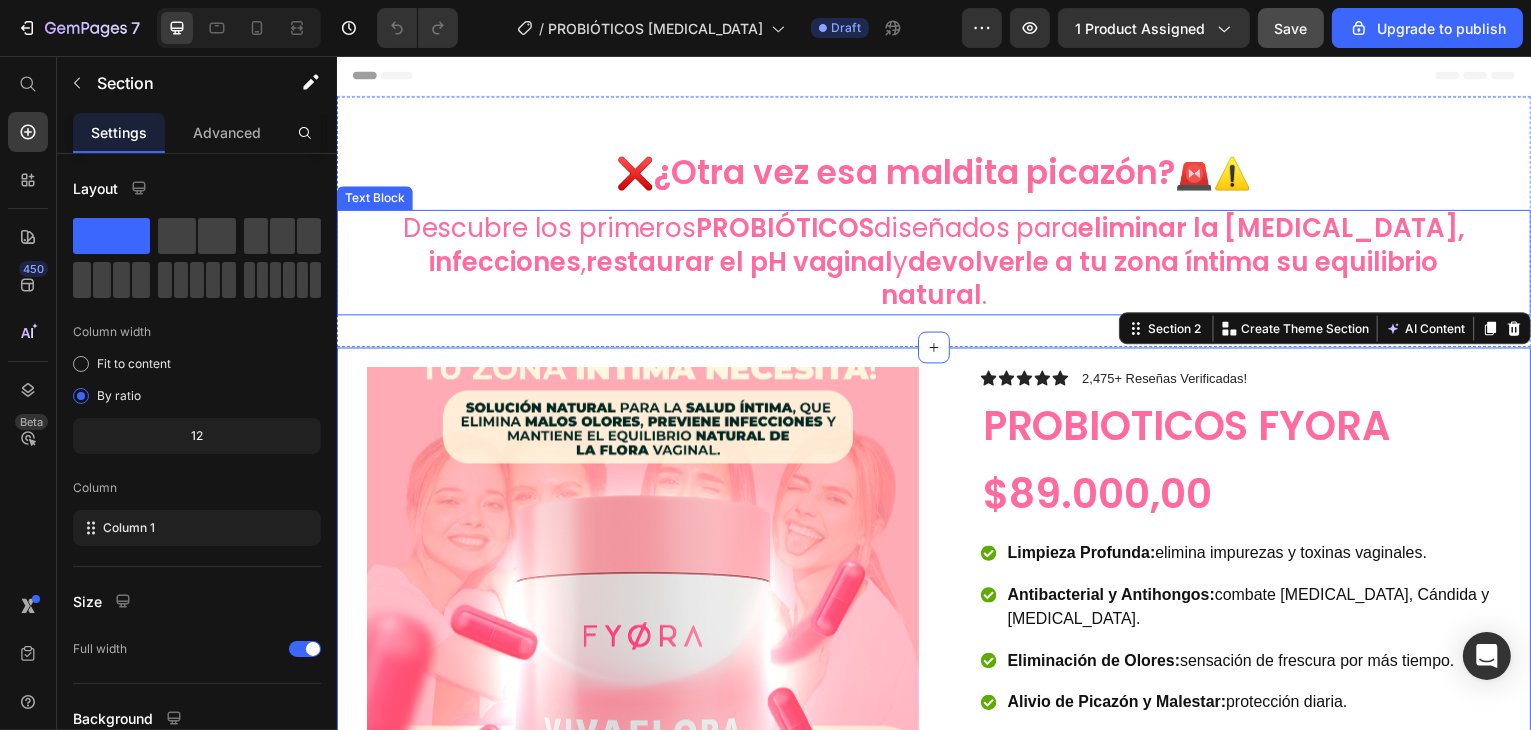 click on "Descubre los primeros  PROBIÓTICOS  diseñados para  eliminar la candidiasis, infecciones ,  restaurar el pH vaginal  y  devolverle a tu zona íntima su equilibrio natural . Text Block" at bounding box center [936, 263] 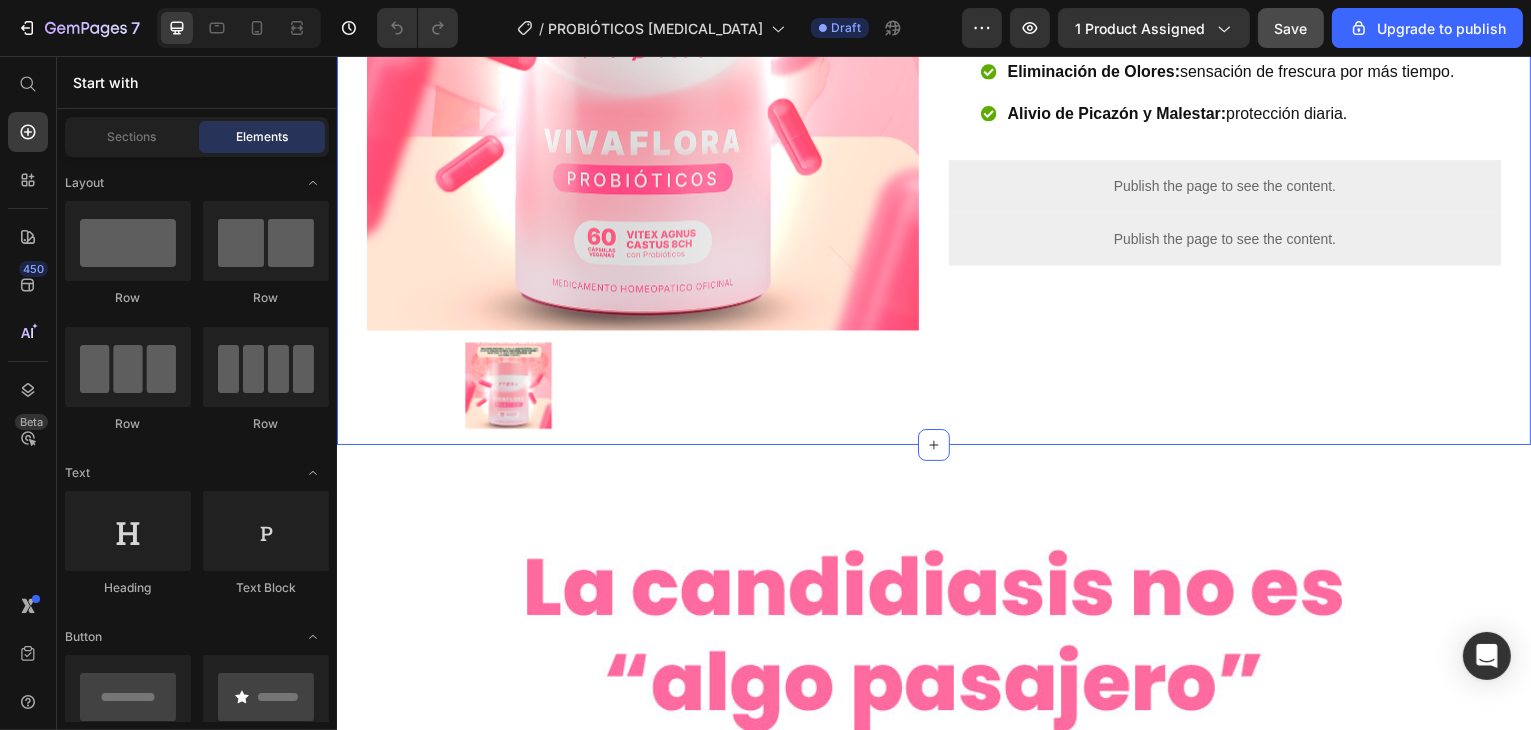 scroll, scrollTop: 0, scrollLeft: 0, axis: both 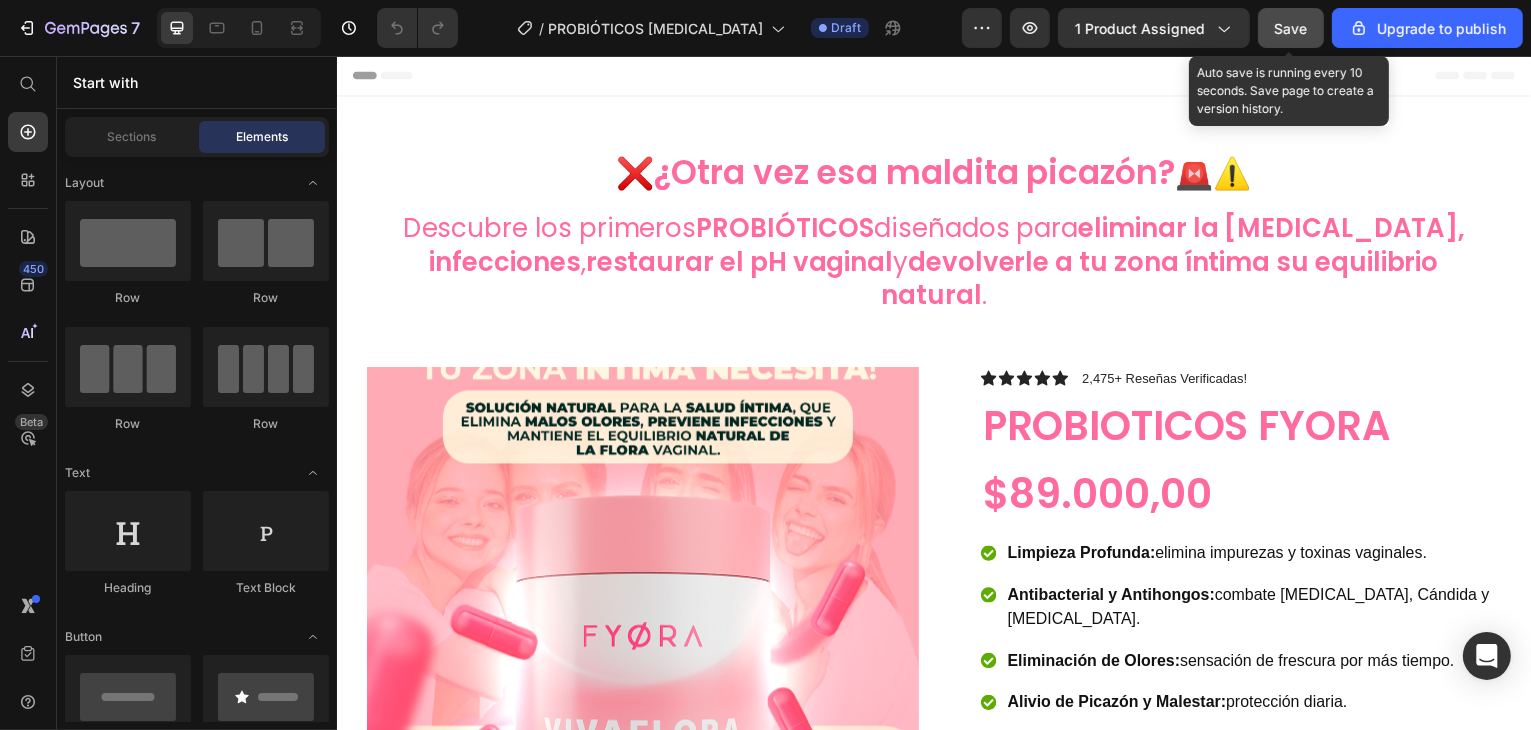 click on "Save" at bounding box center [1291, 28] 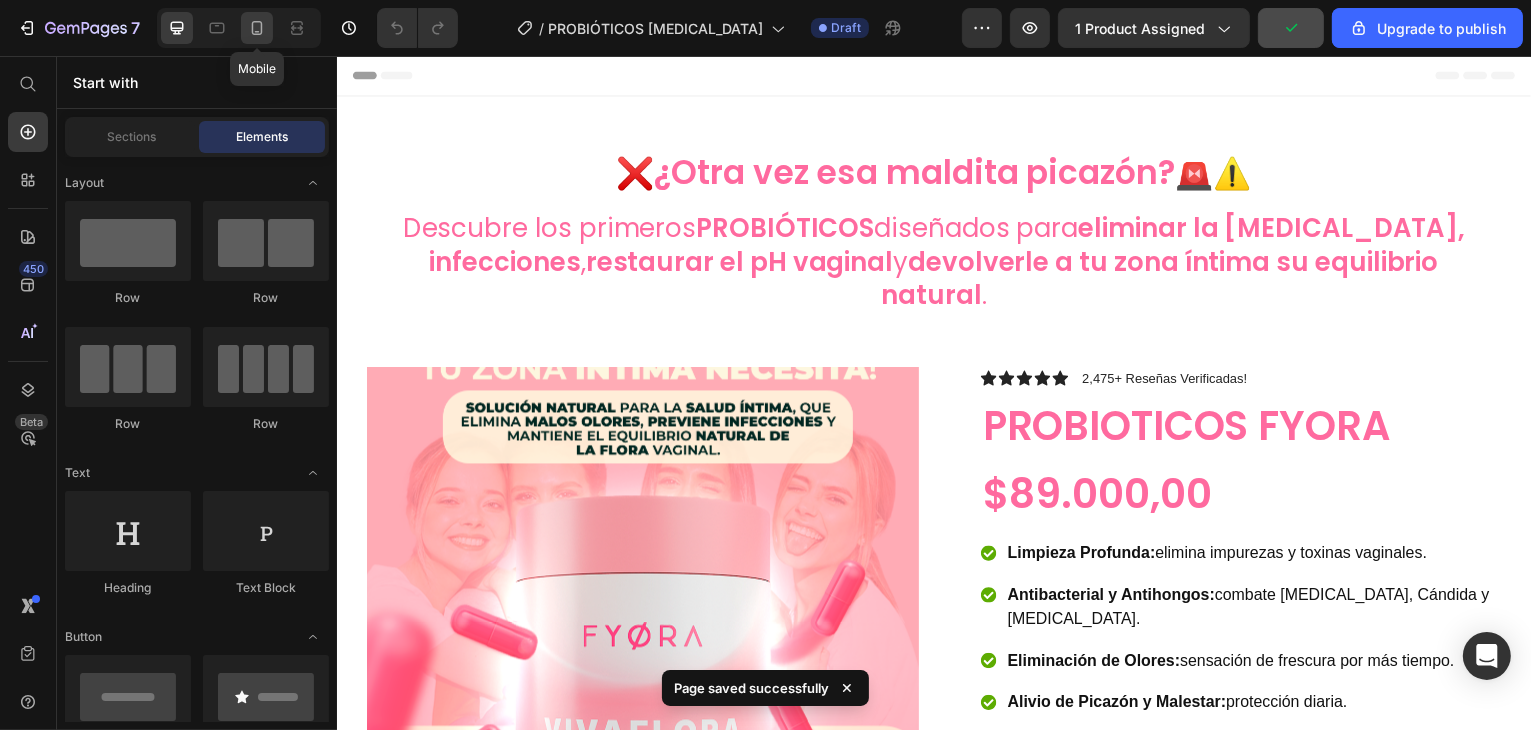 click 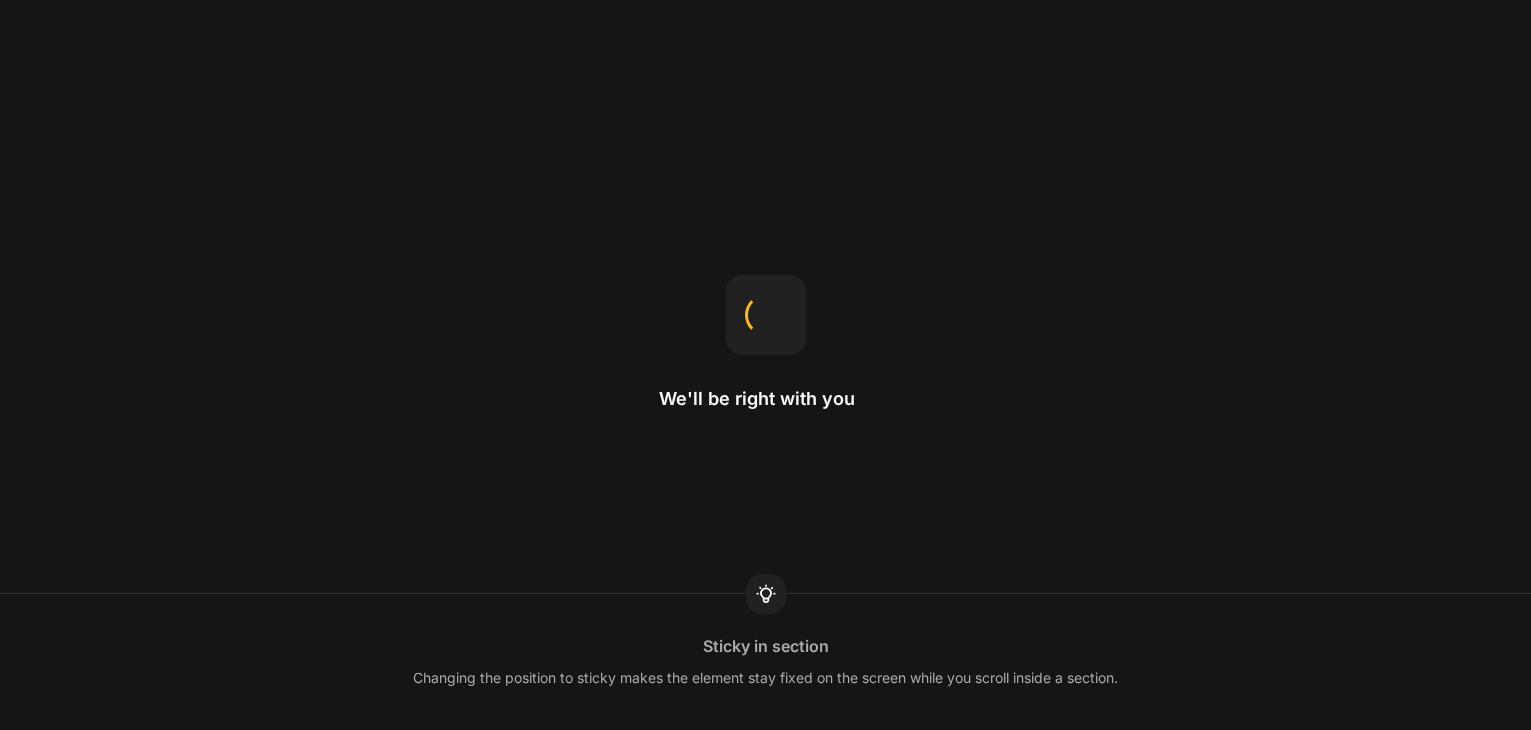 scroll, scrollTop: 0, scrollLeft: 0, axis: both 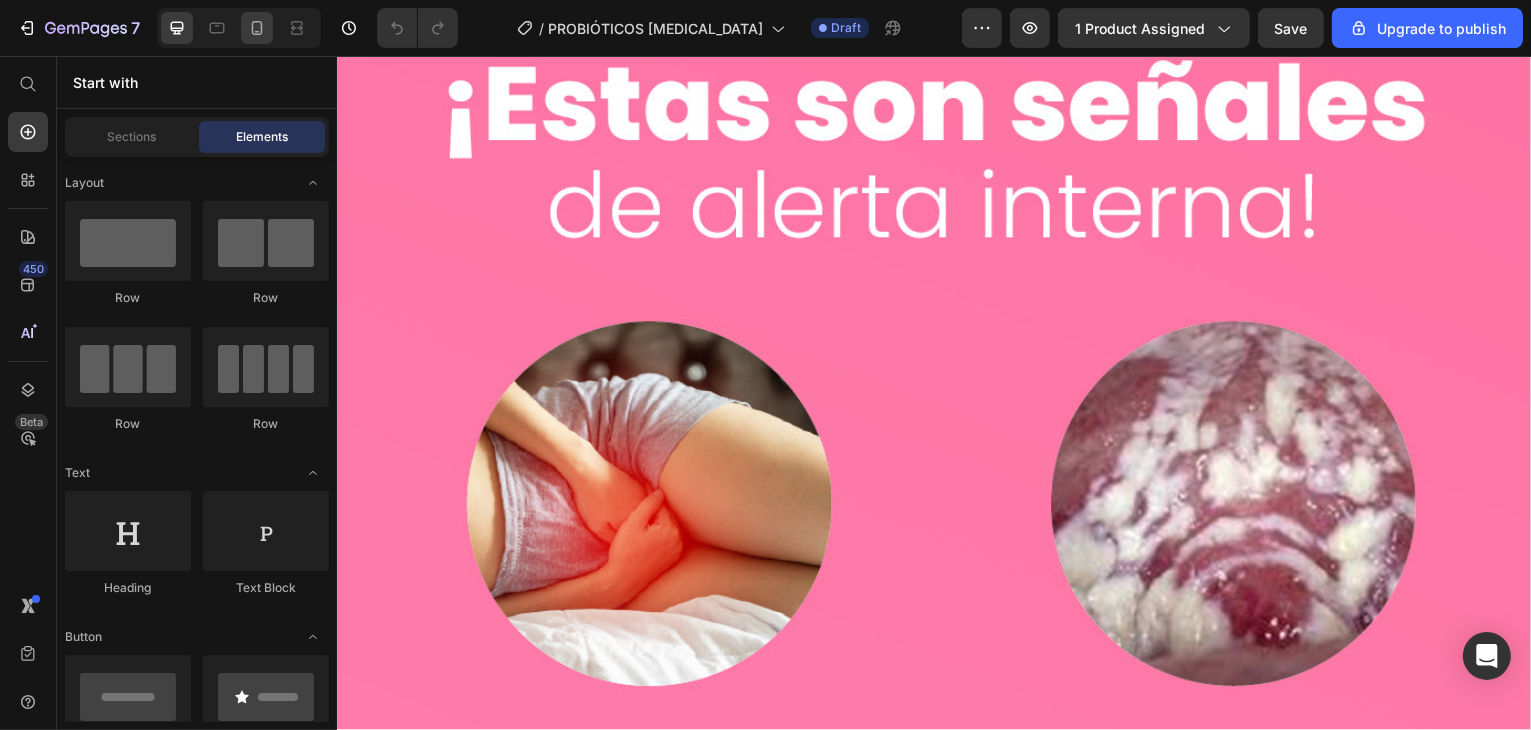 click 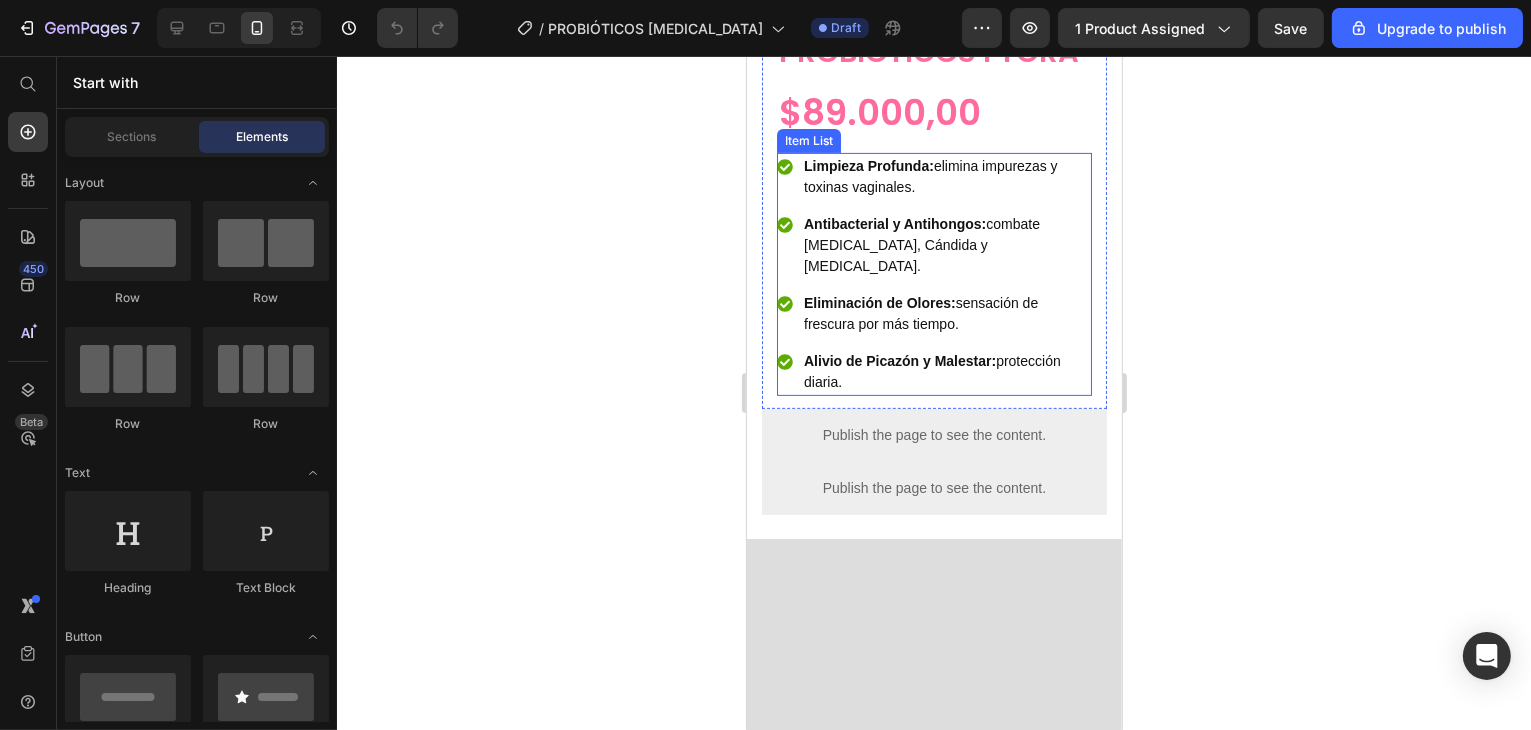 scroll, scrollTop: 800, scrollLeft: 0, axis: vertical 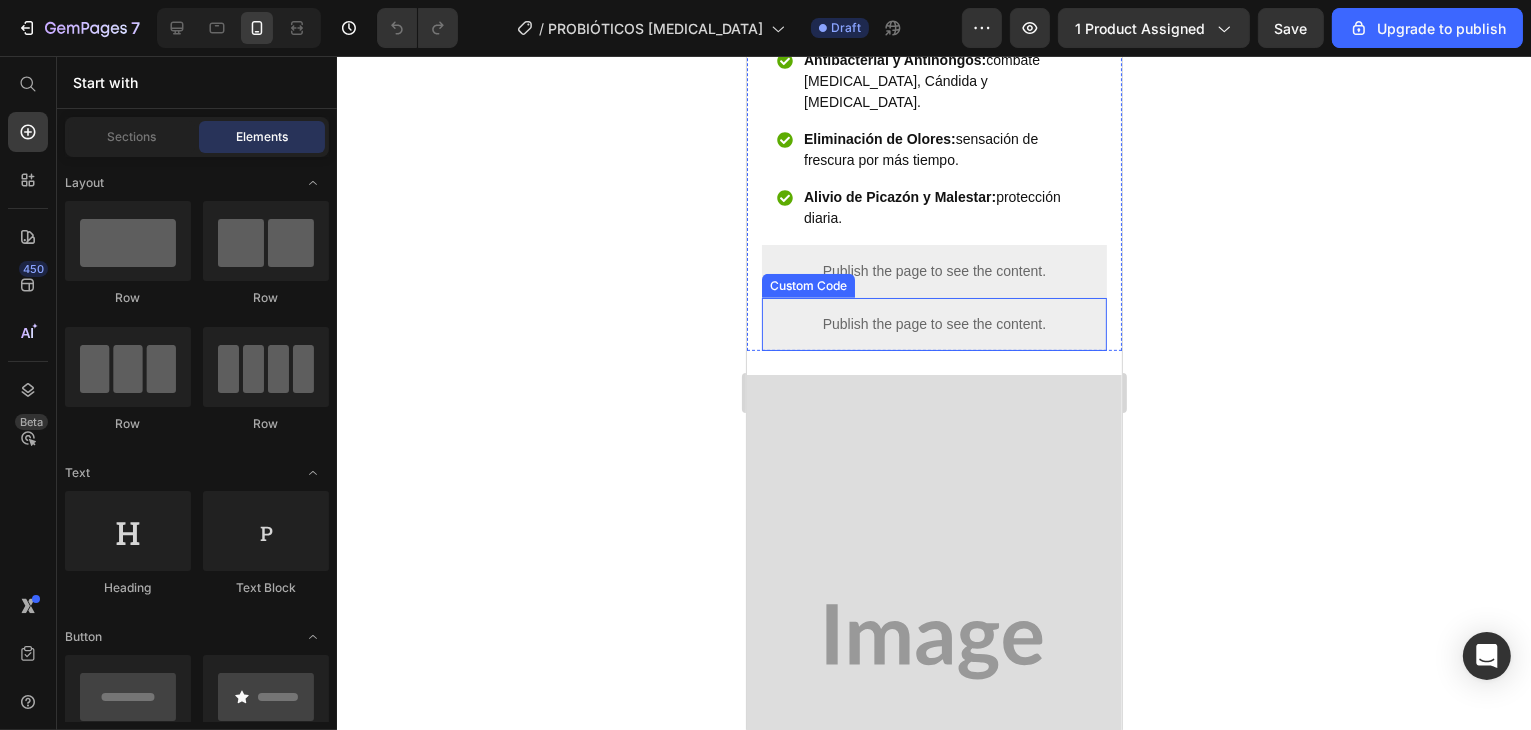 click on "Publish the page to see the content." at bounding box center [933, 324] 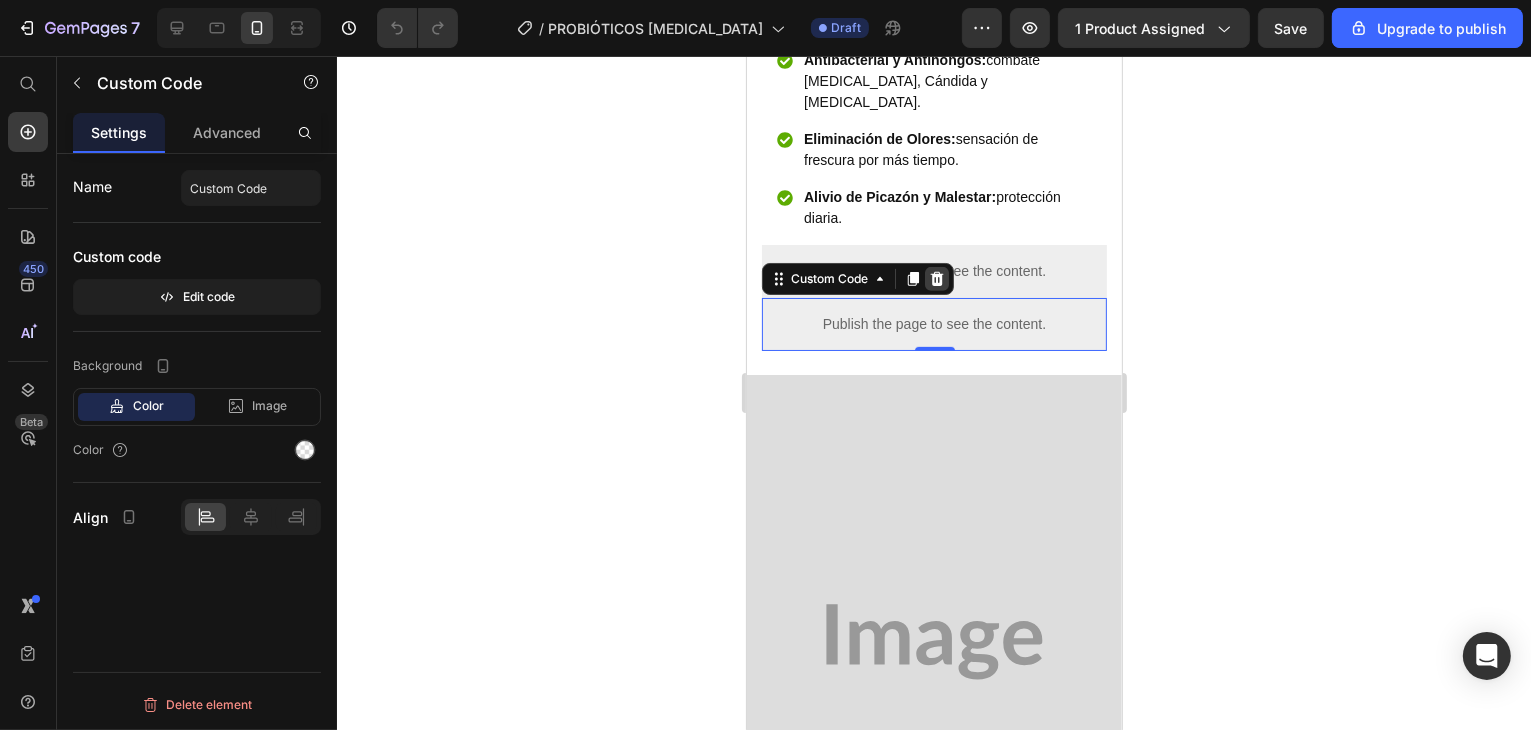click at bounding box center [936, 279] 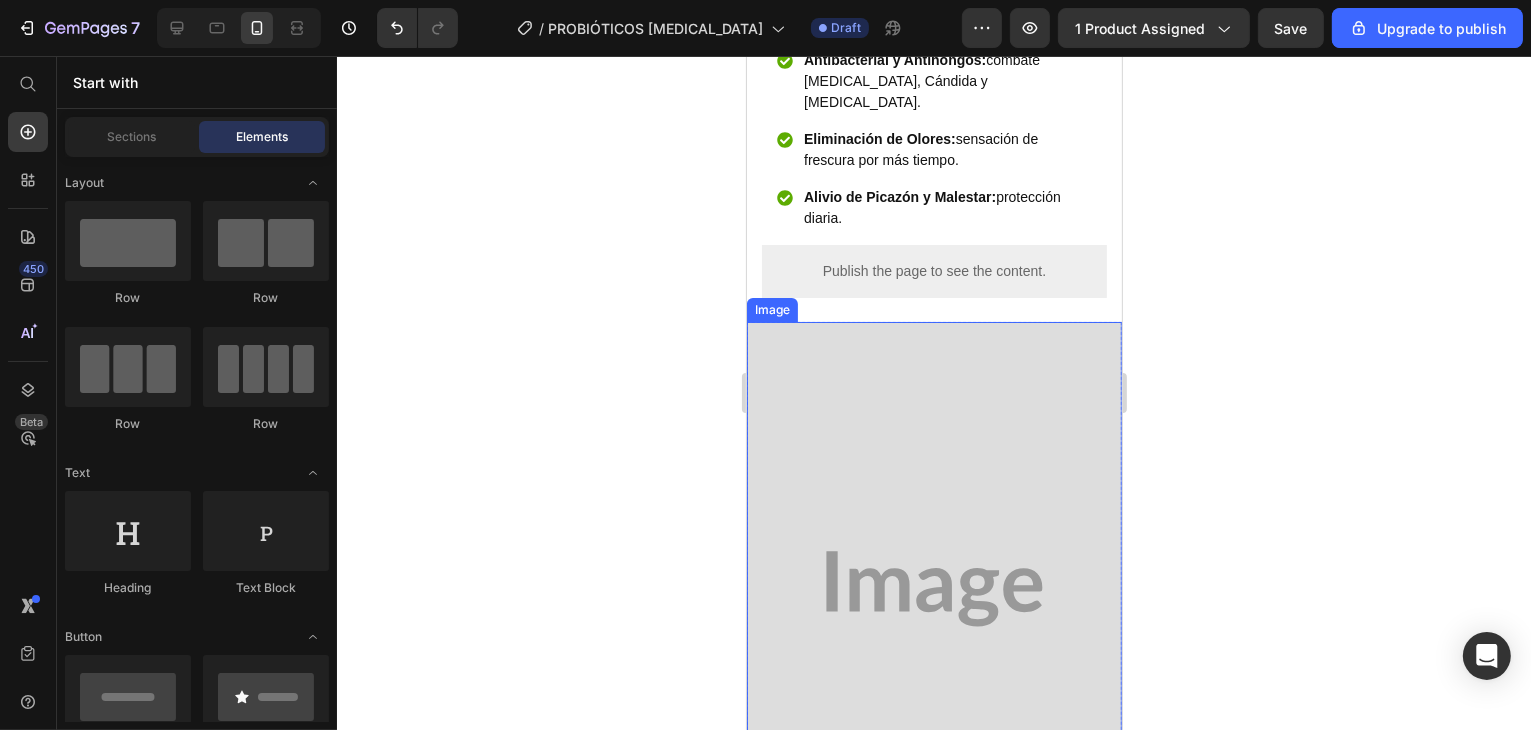 click at bounding box center (933, 589) 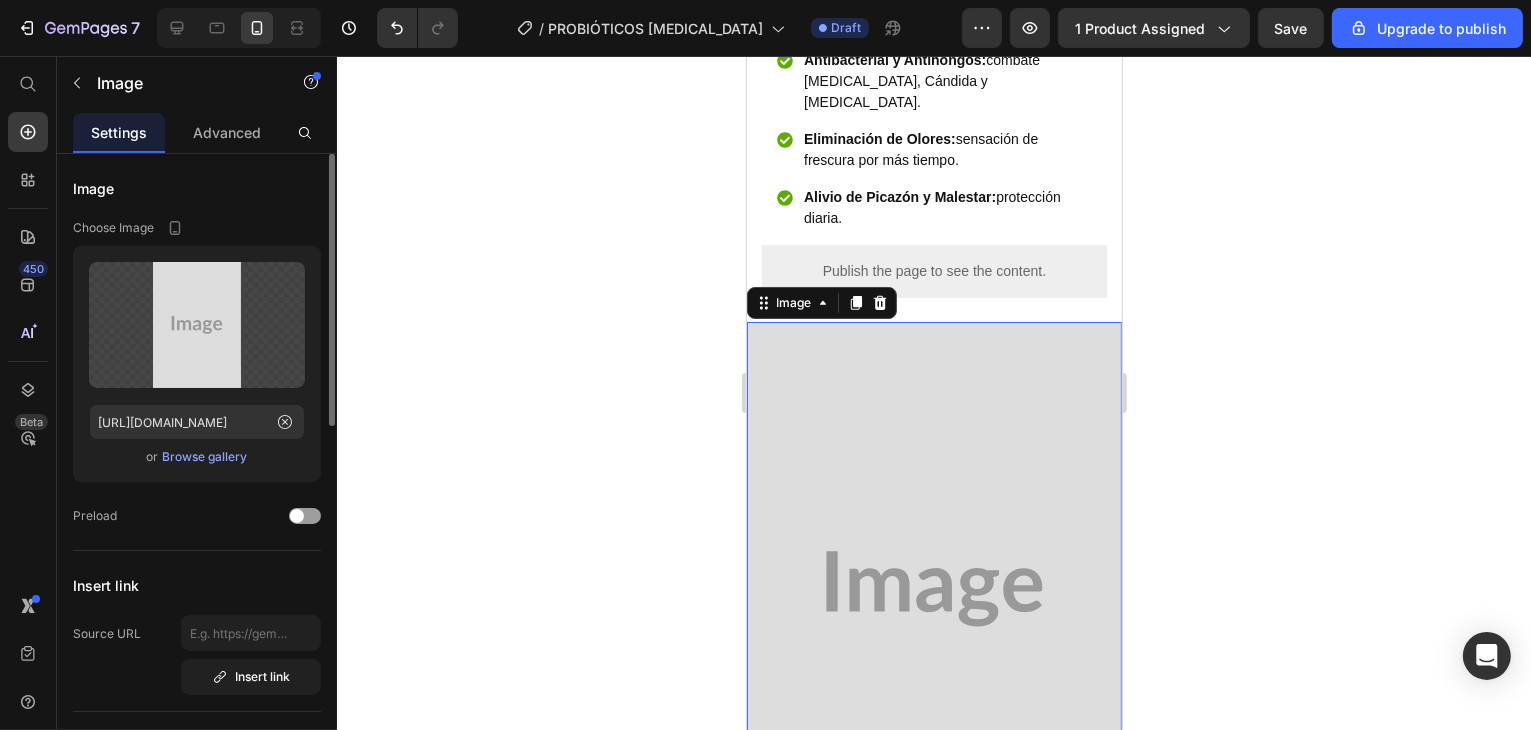click on "Browse gallery" at bounding box center [205, 457] 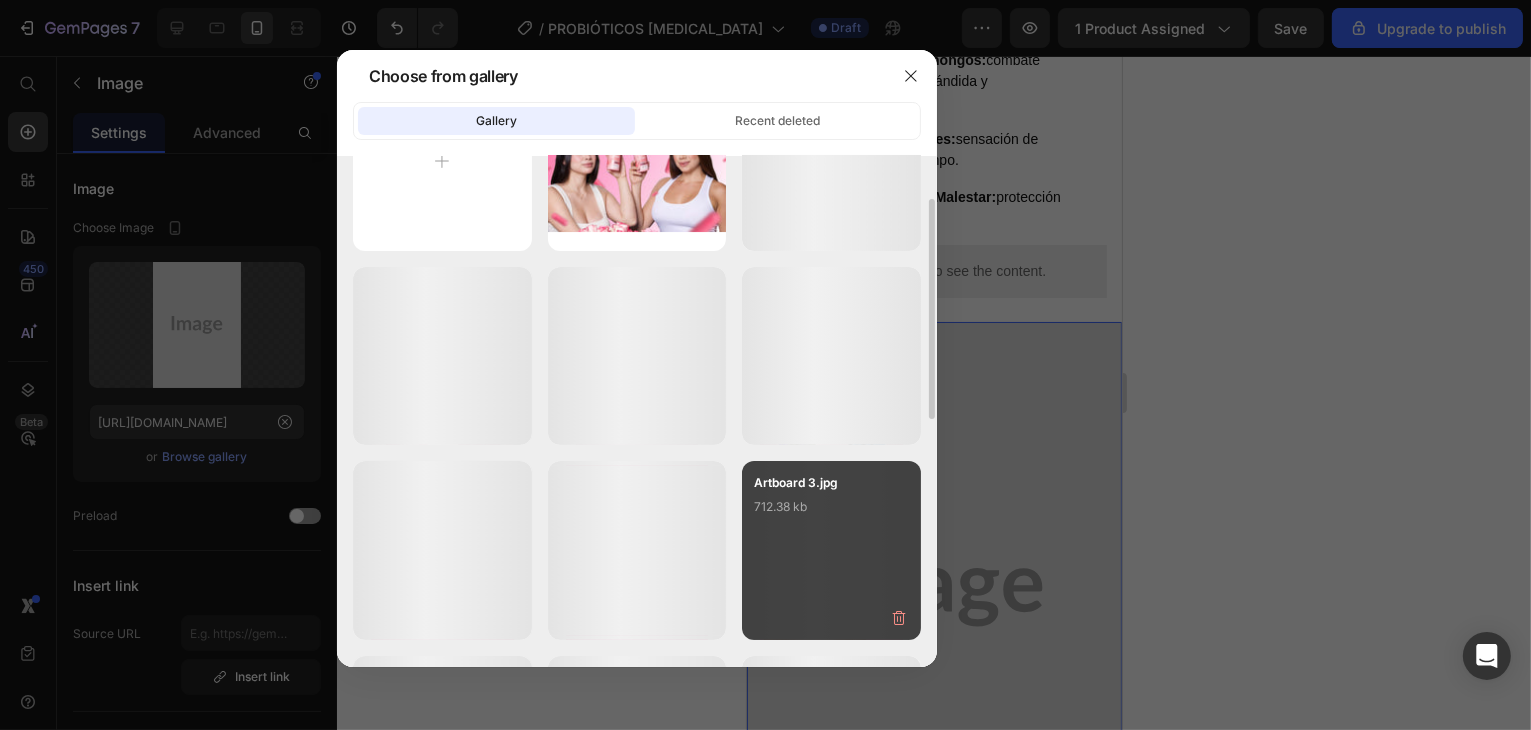 scroll, scrollTop: 200, scrollLeft: 0, axis: vertical 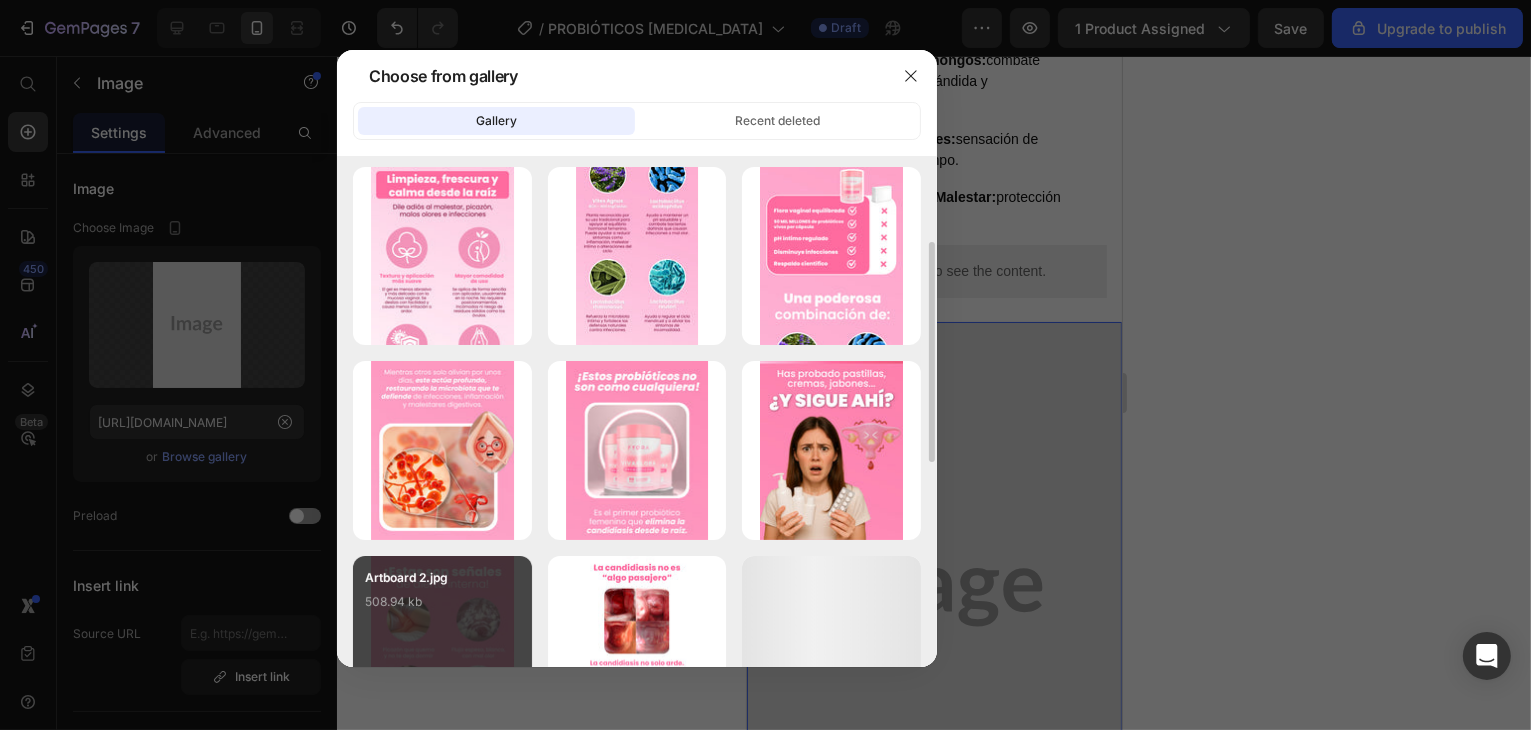 click on "508.94 kb" at bounding box center [442, 602] 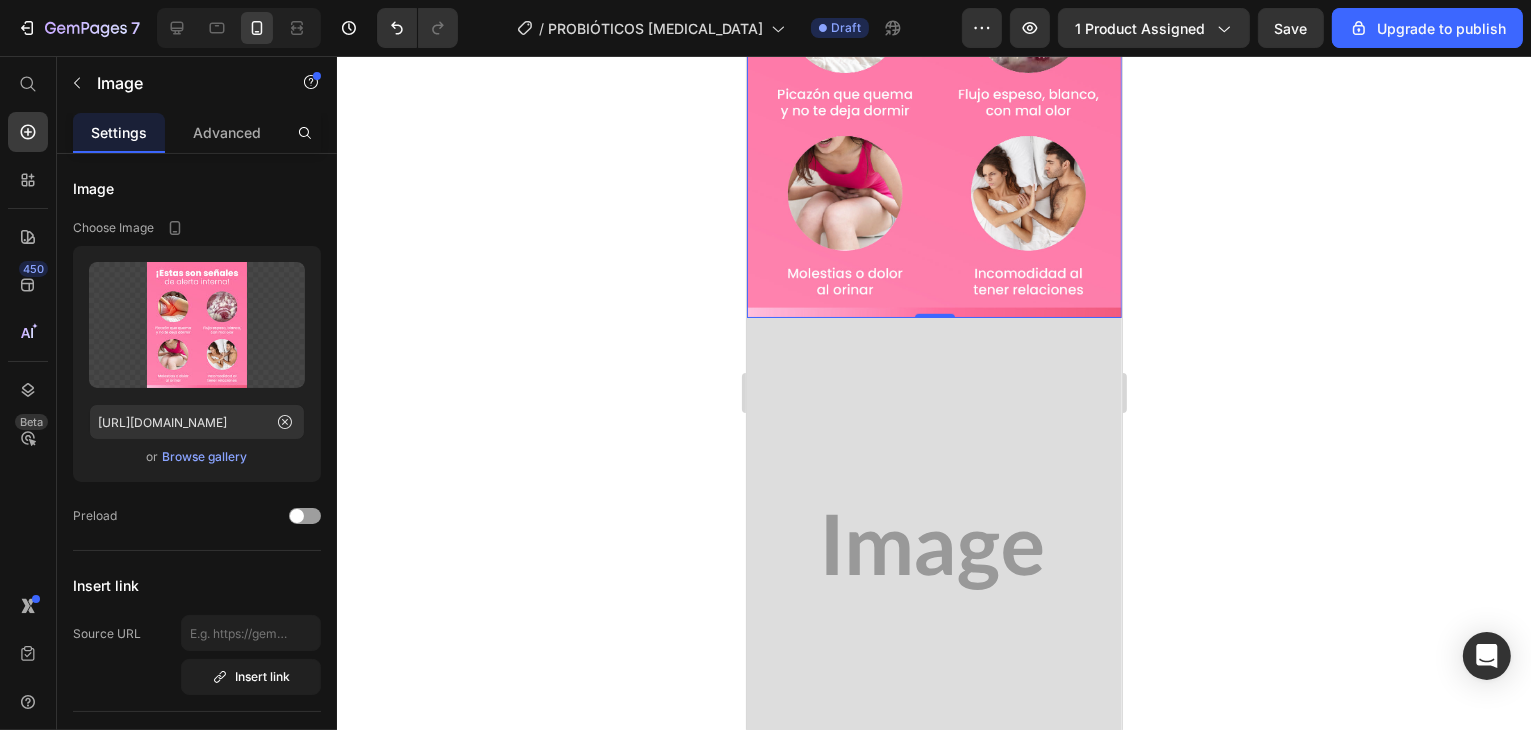 scroll, scrollTop: 1300, scrollLeft: 0, axis: vertical 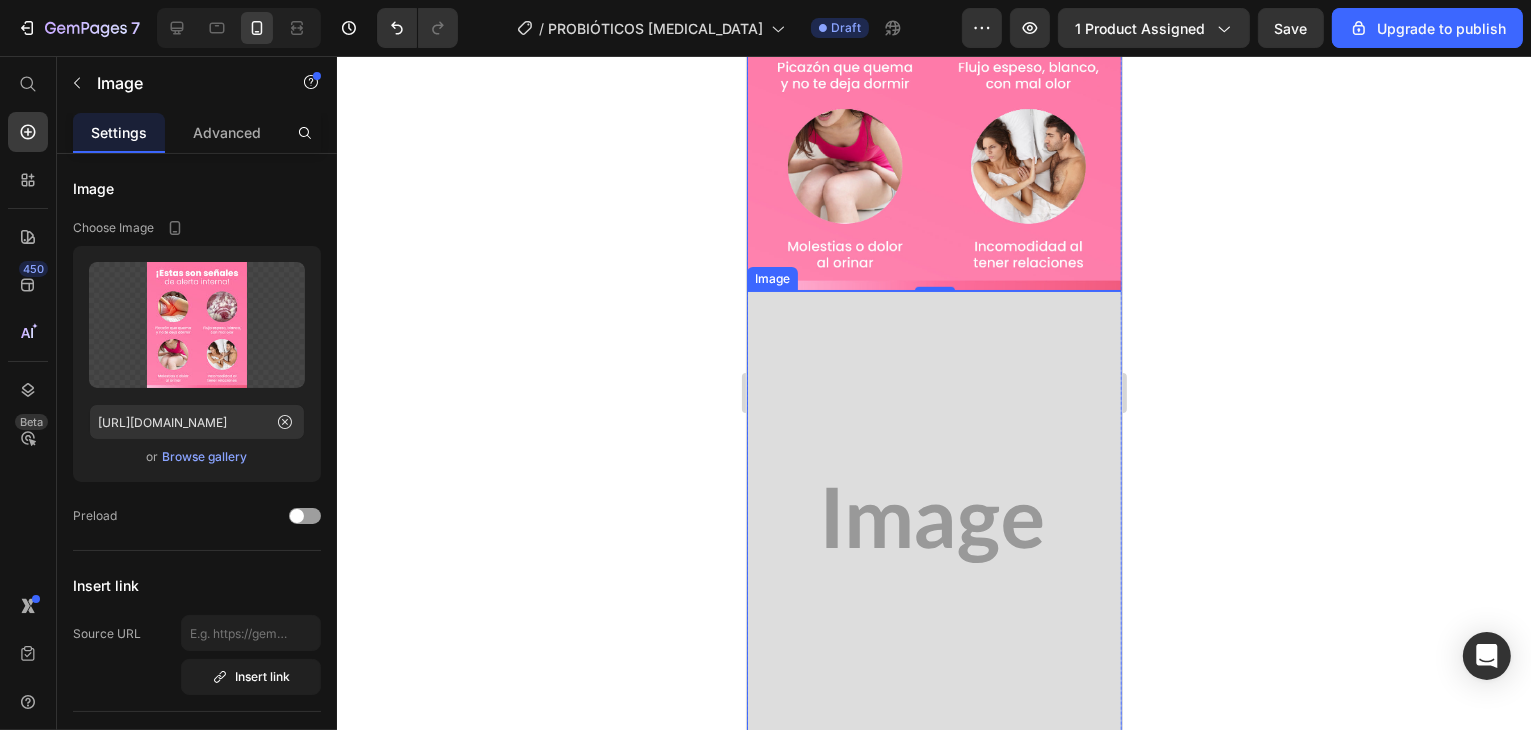 click at bounding box center [933, 525] 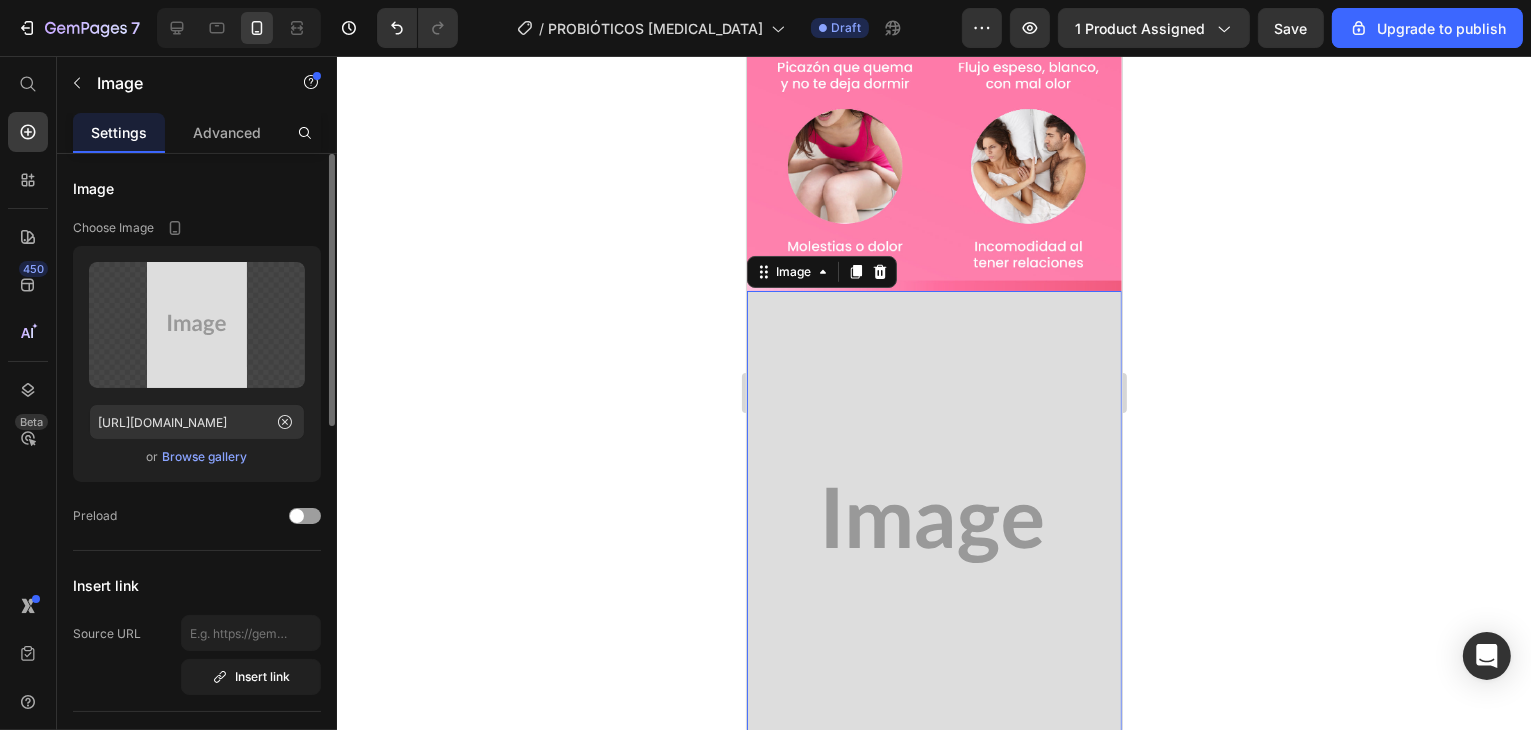 click on "Upload Image https://placehold.co/1080x1351?text=Image  or   Browse gallery" 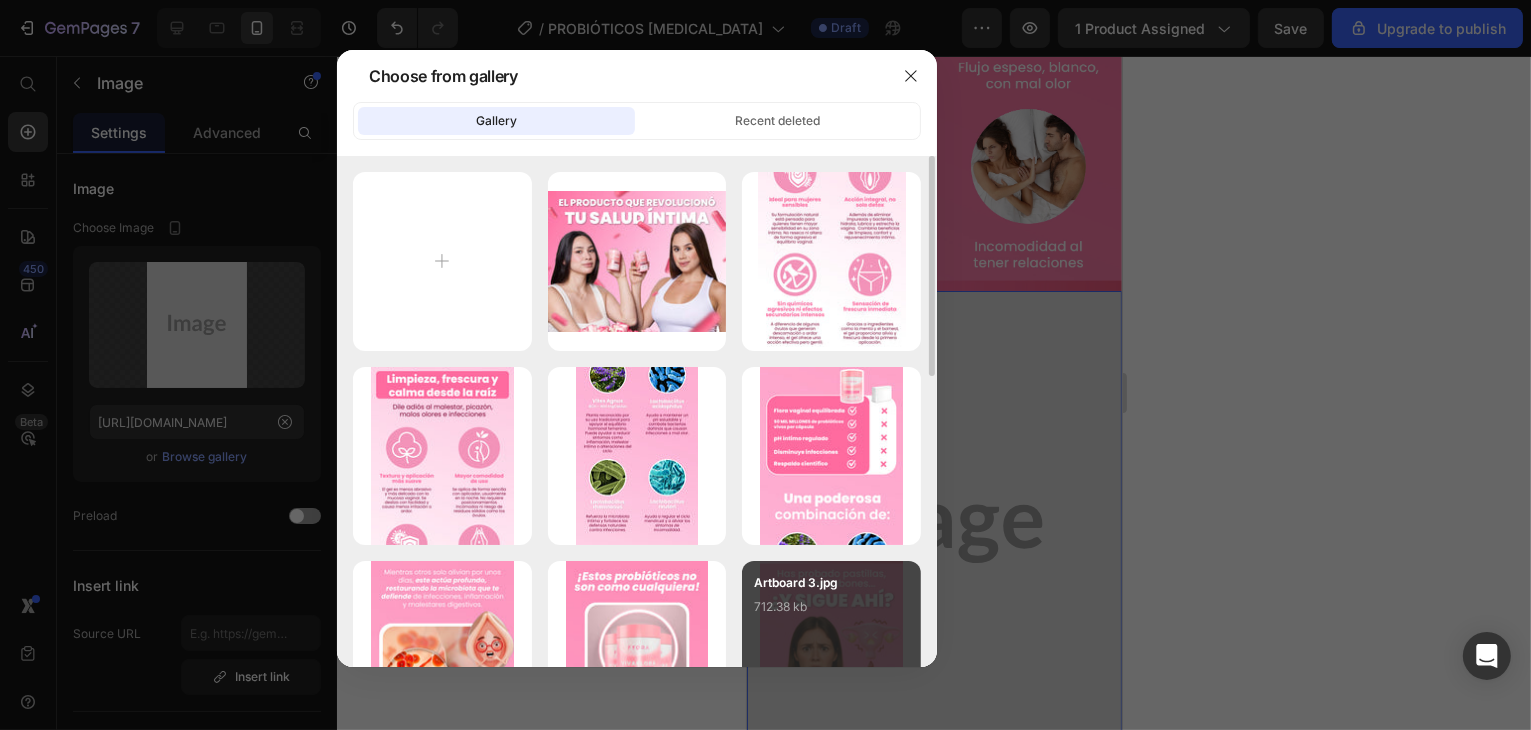 click on "712.38 kb" at bounding box center (831, 607) 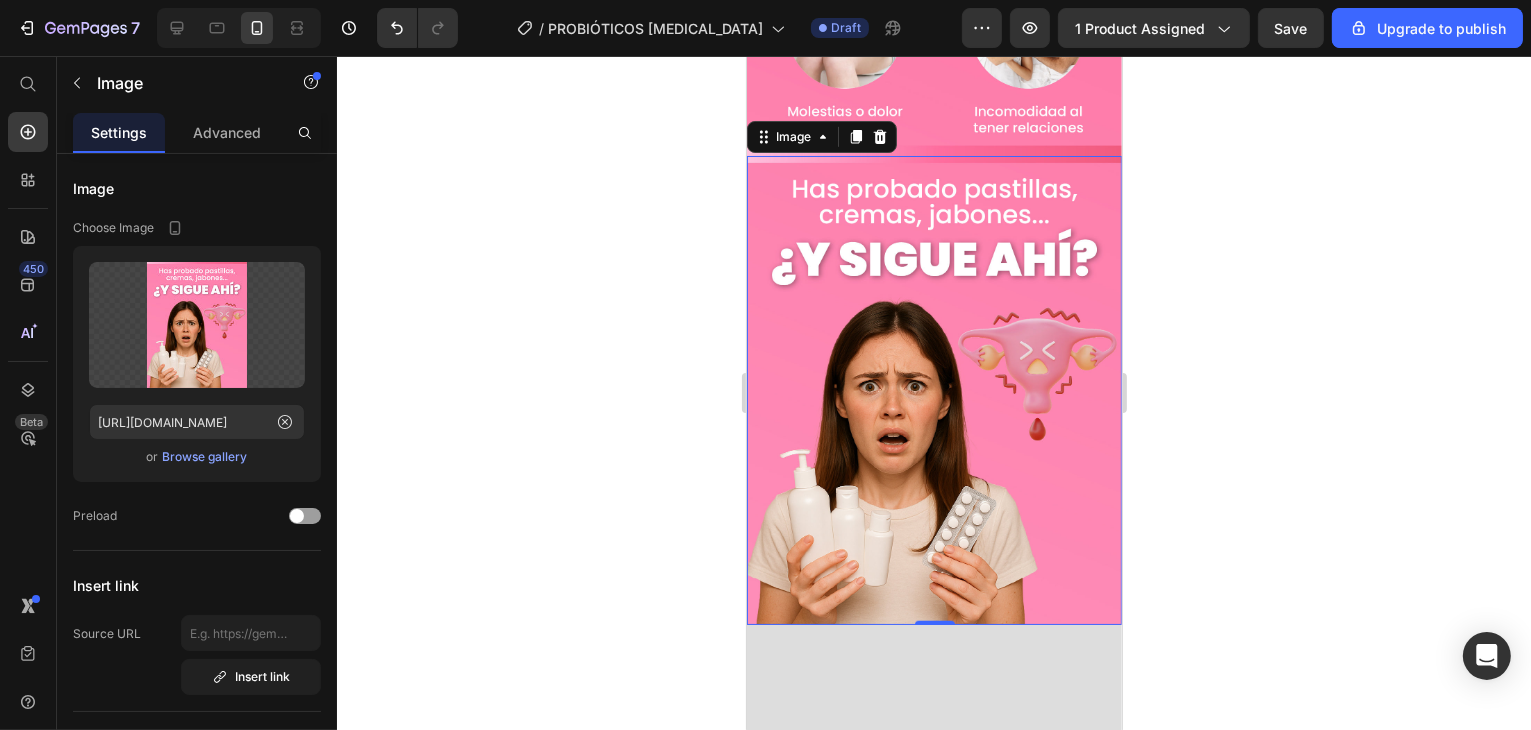 scroll, scrollTop: 1500, scrollLeft: 0, axis: vertical 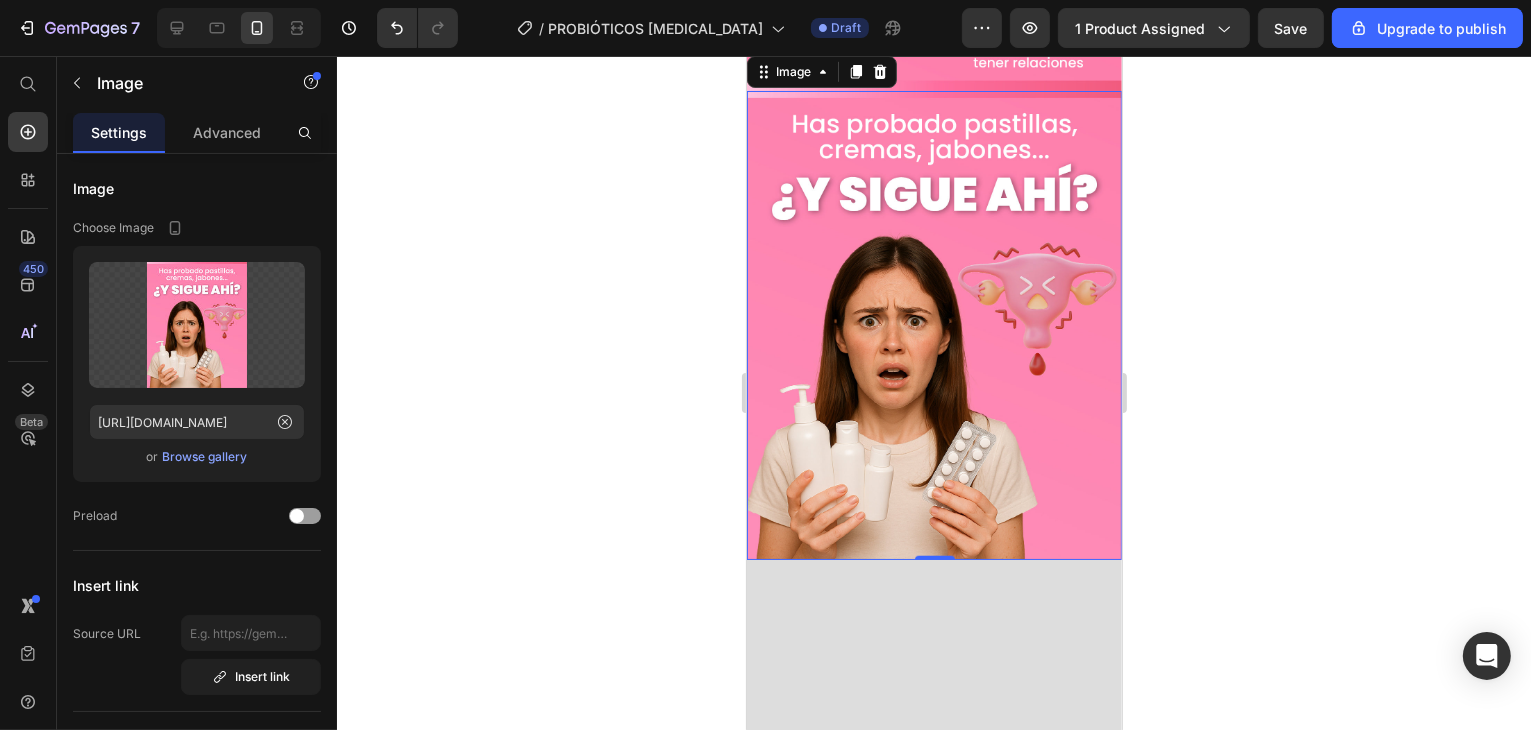 click at bounding box center (933, 794) 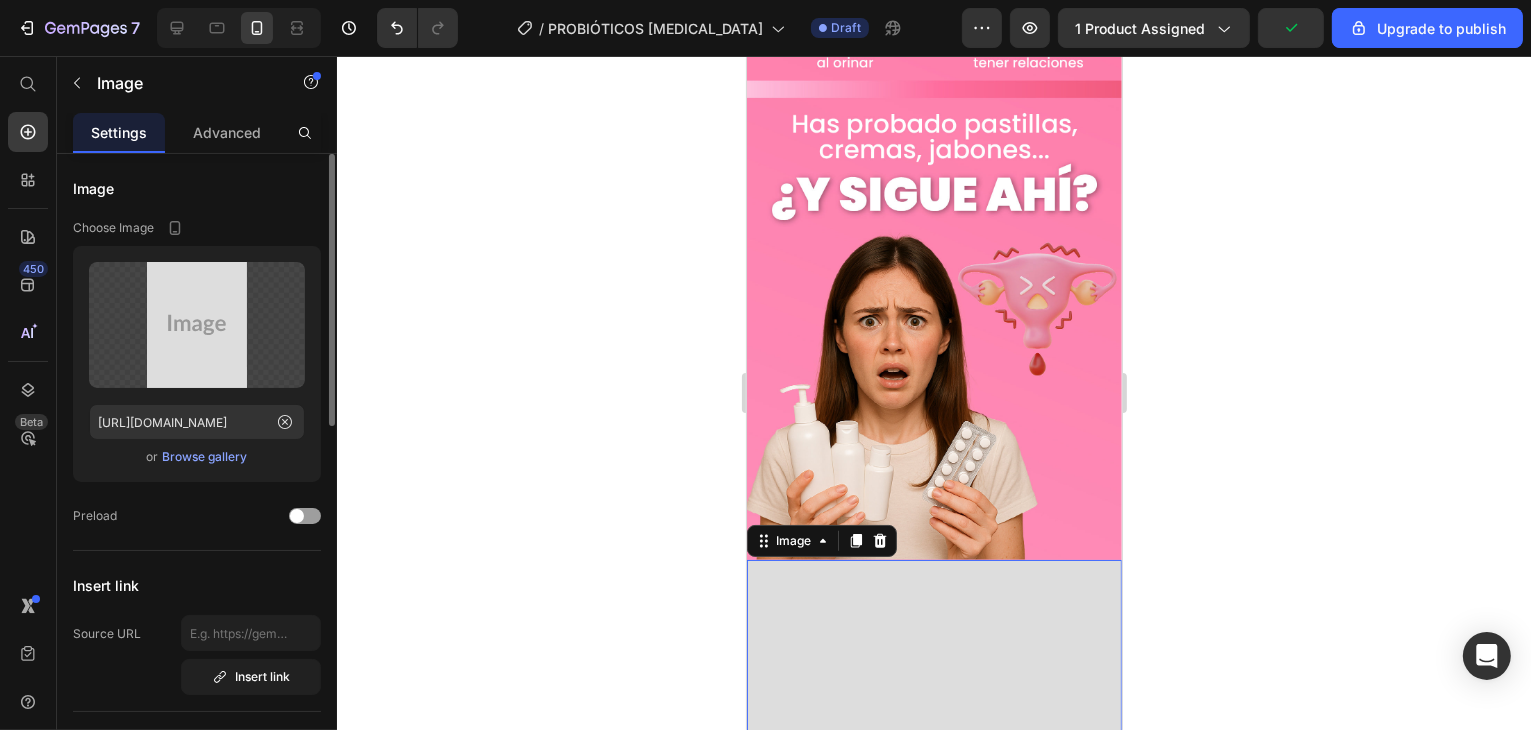 click on "Browse gallery" at bounding box center [205, 457] 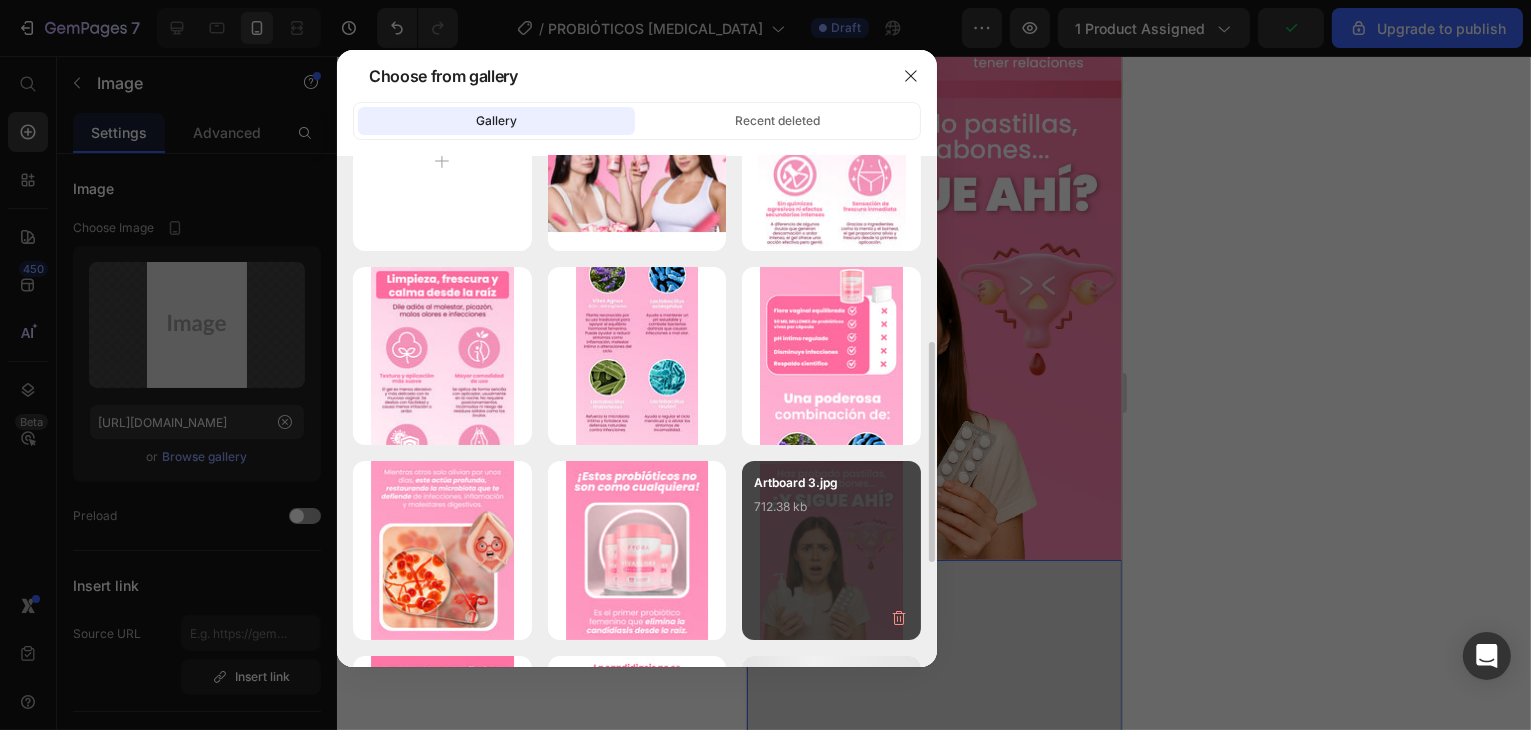 scroll, scrollTop: 200, scrollLeft: 0, axis: vertical 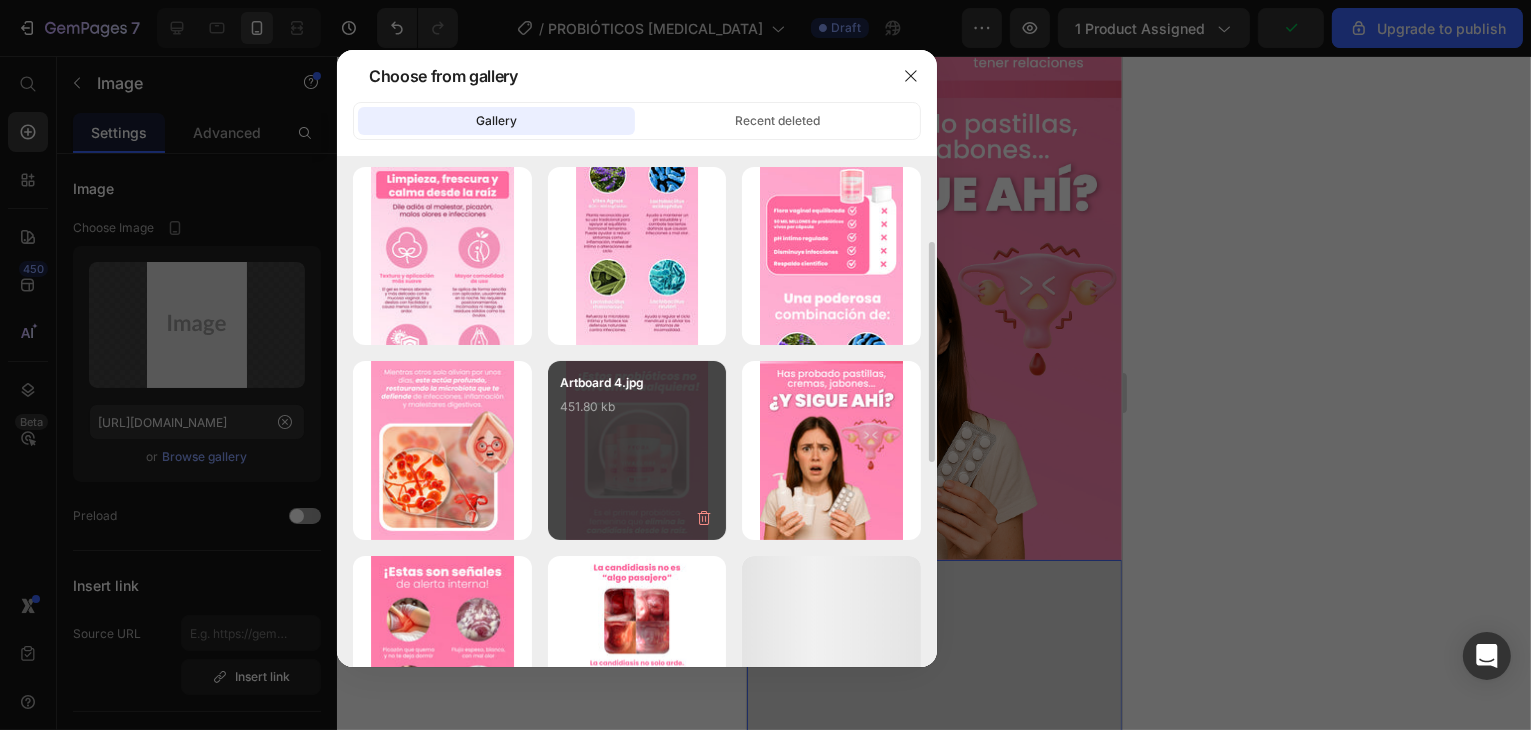 click on "Artboard 4.jpg 451.80 kb" at bounding box center [637, 413] 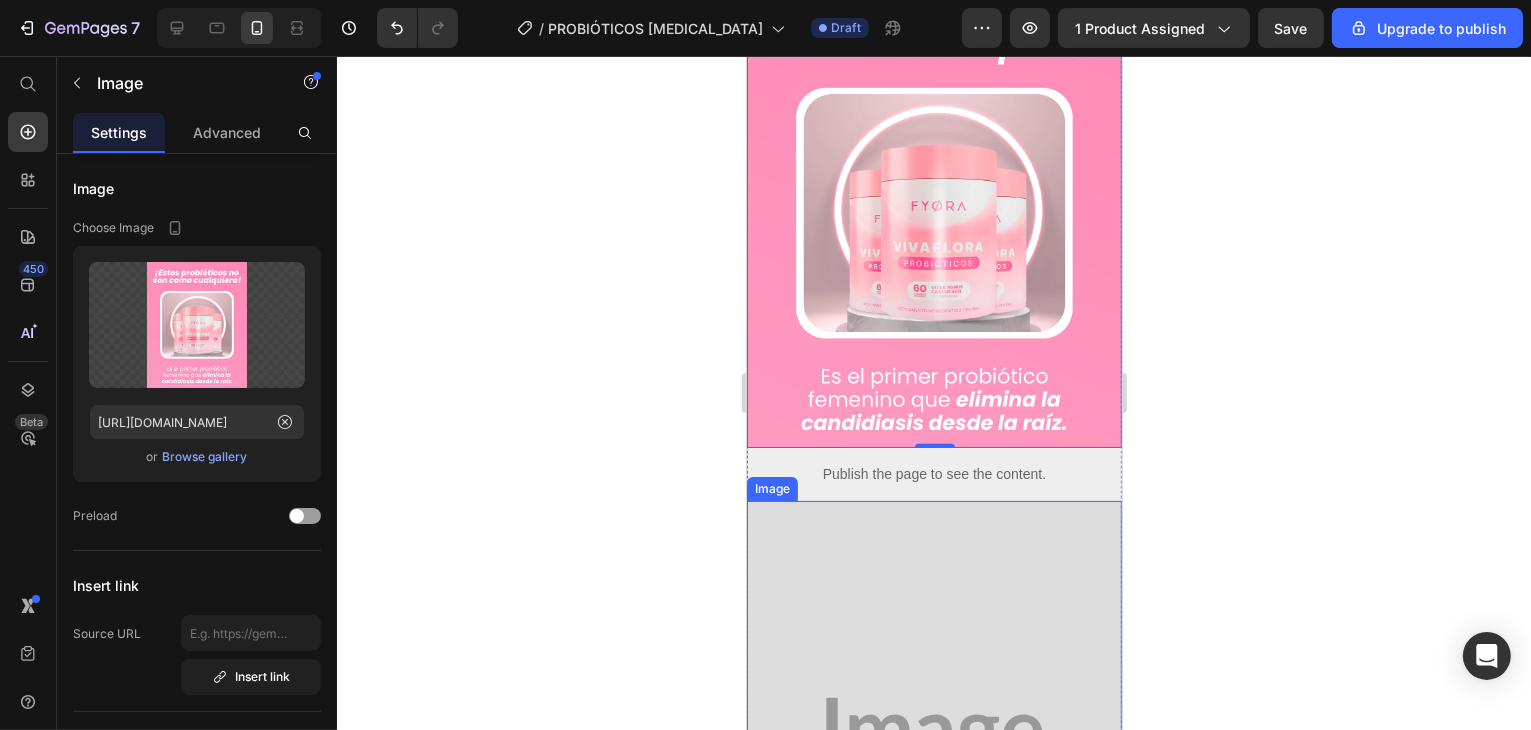 scroll, scrollTop: 2100, scrollLeft: 0, axis: vertical 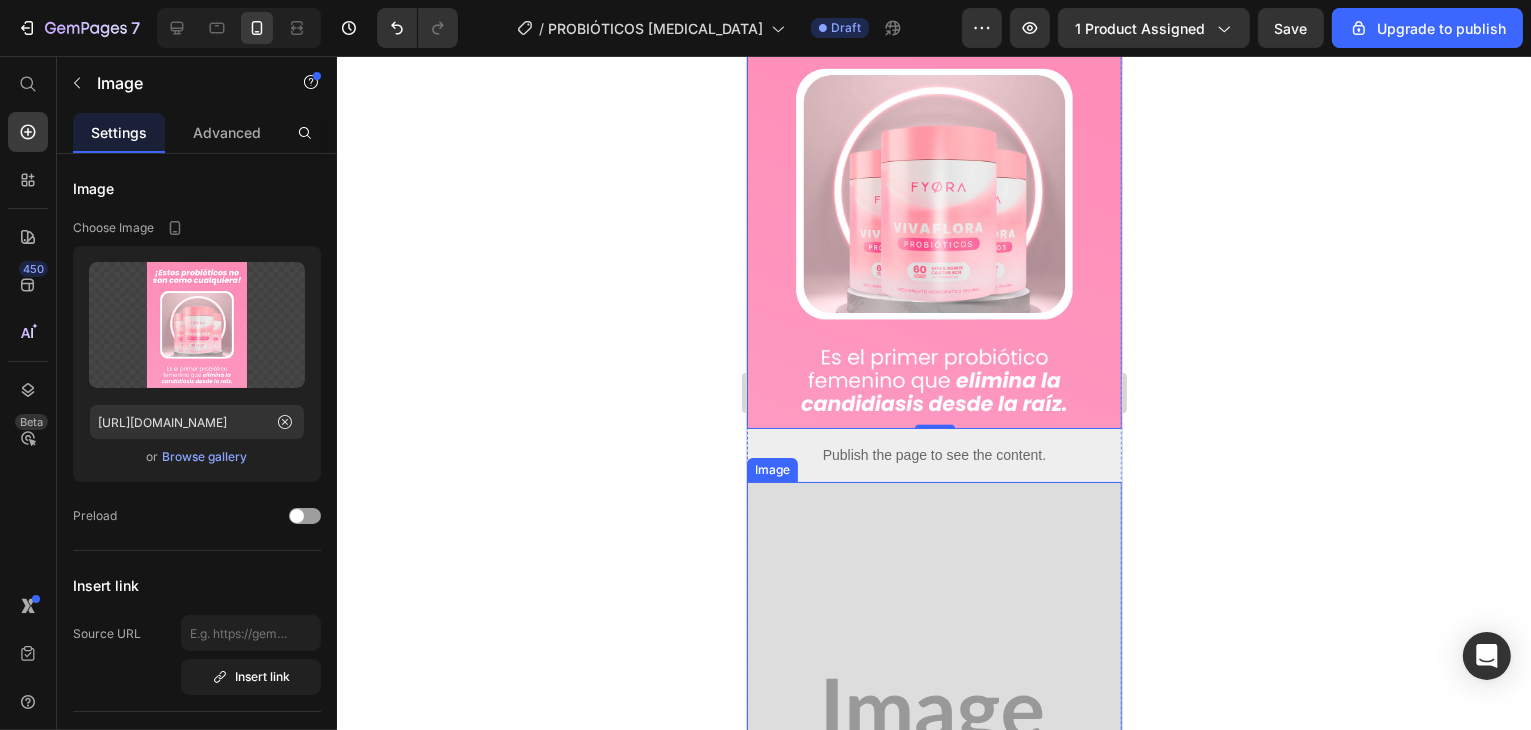 click at bounding box center [933, 716] 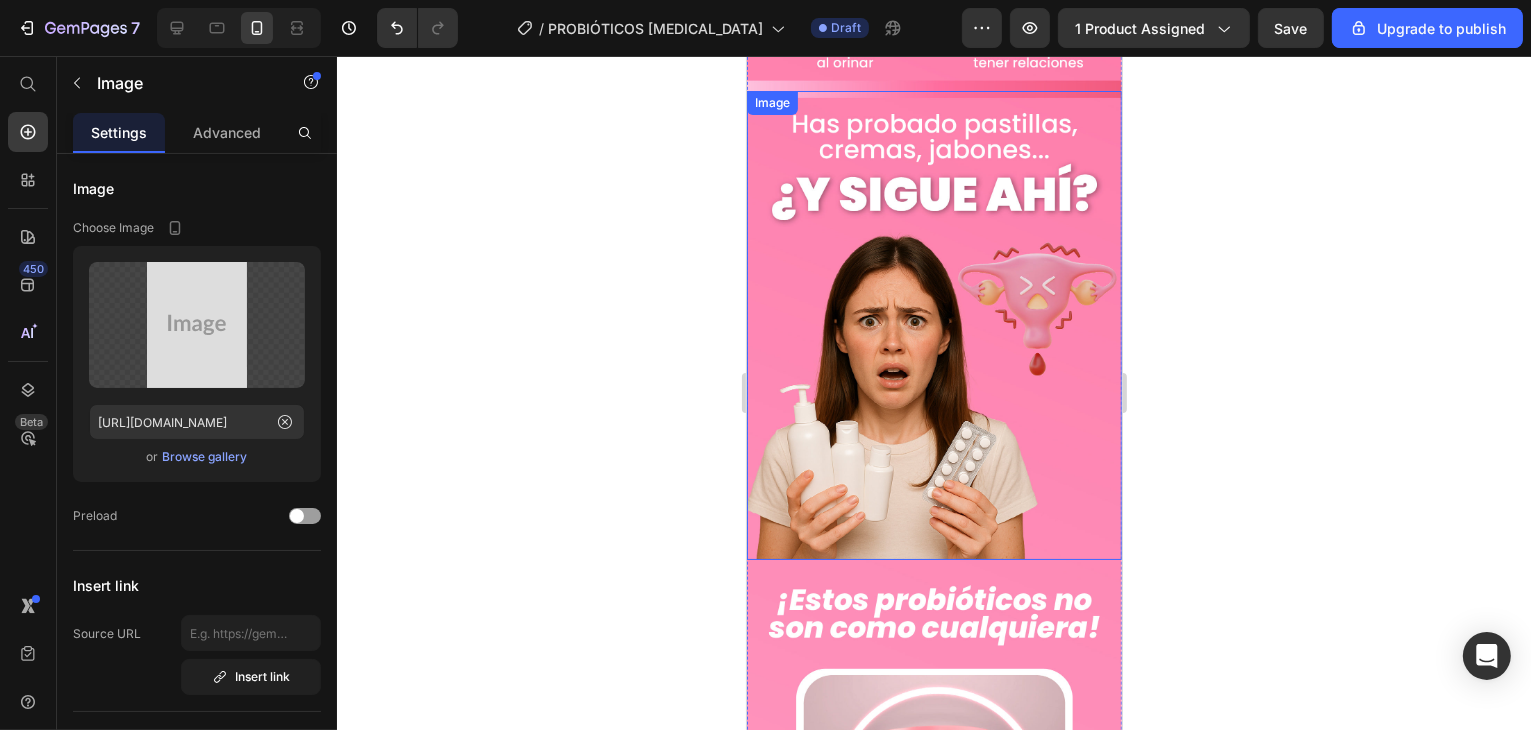scroll, scrollTop: 1300, scrollLeft: 0, axis: vertical 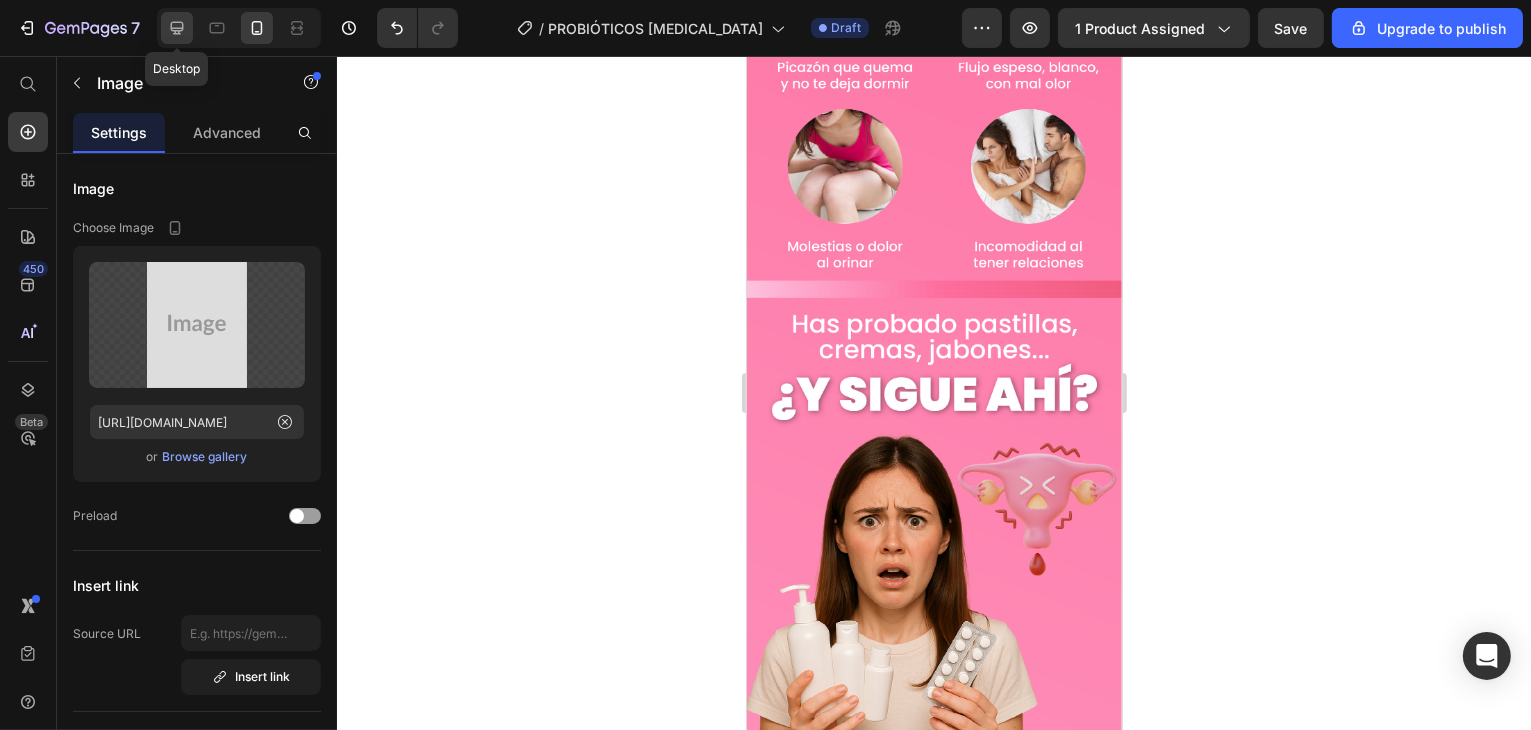 click 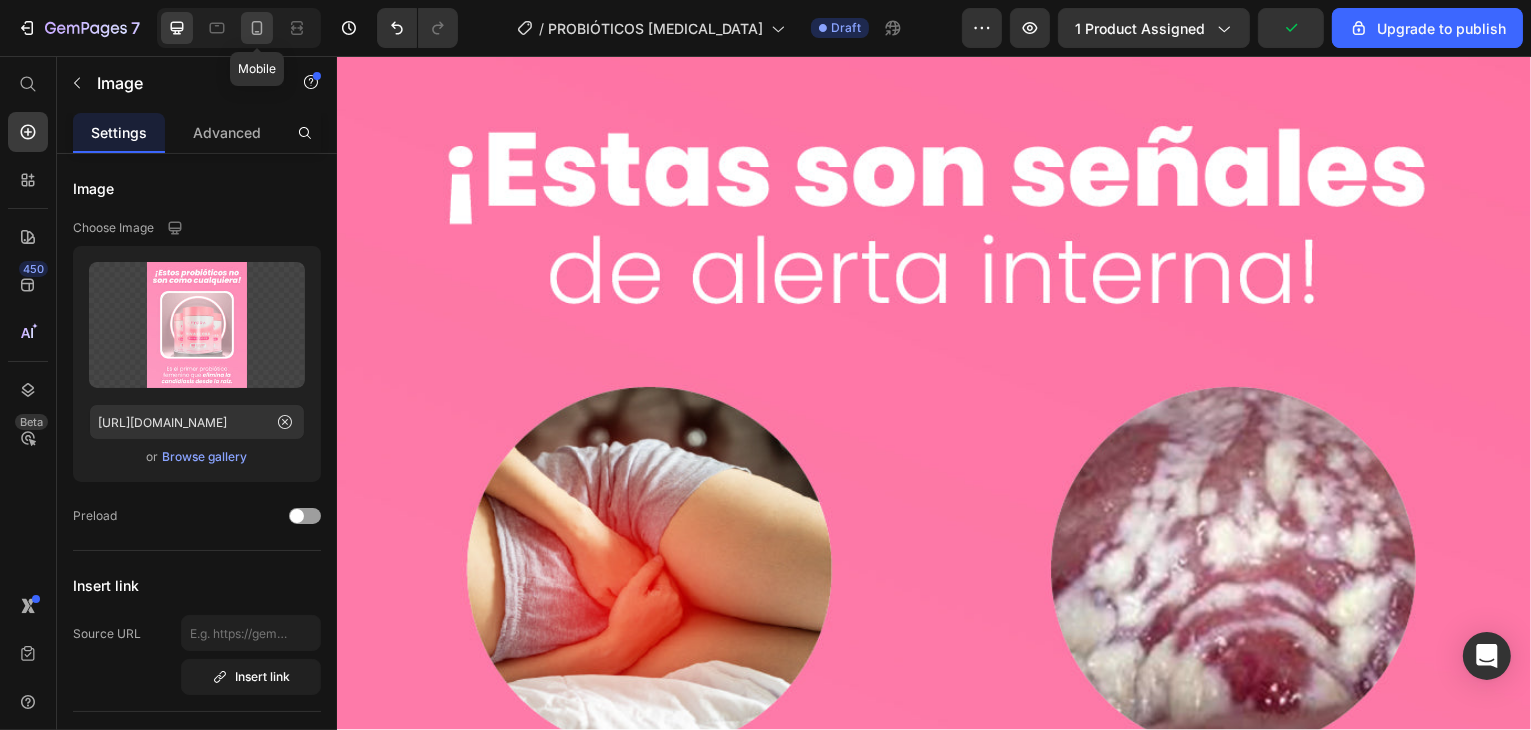 click 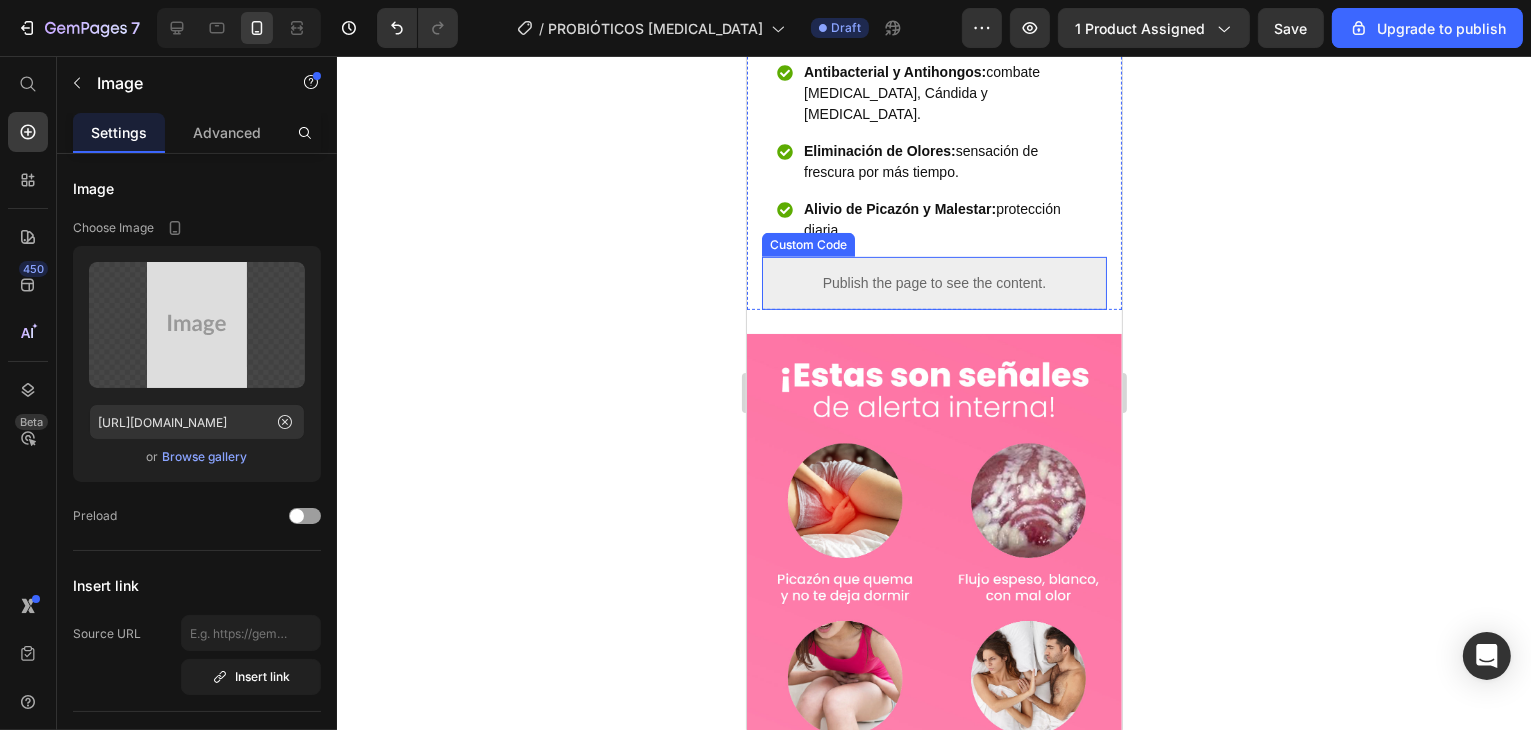 scroll, scrollTop: 900, scrollLeft: 0, axis: vertical 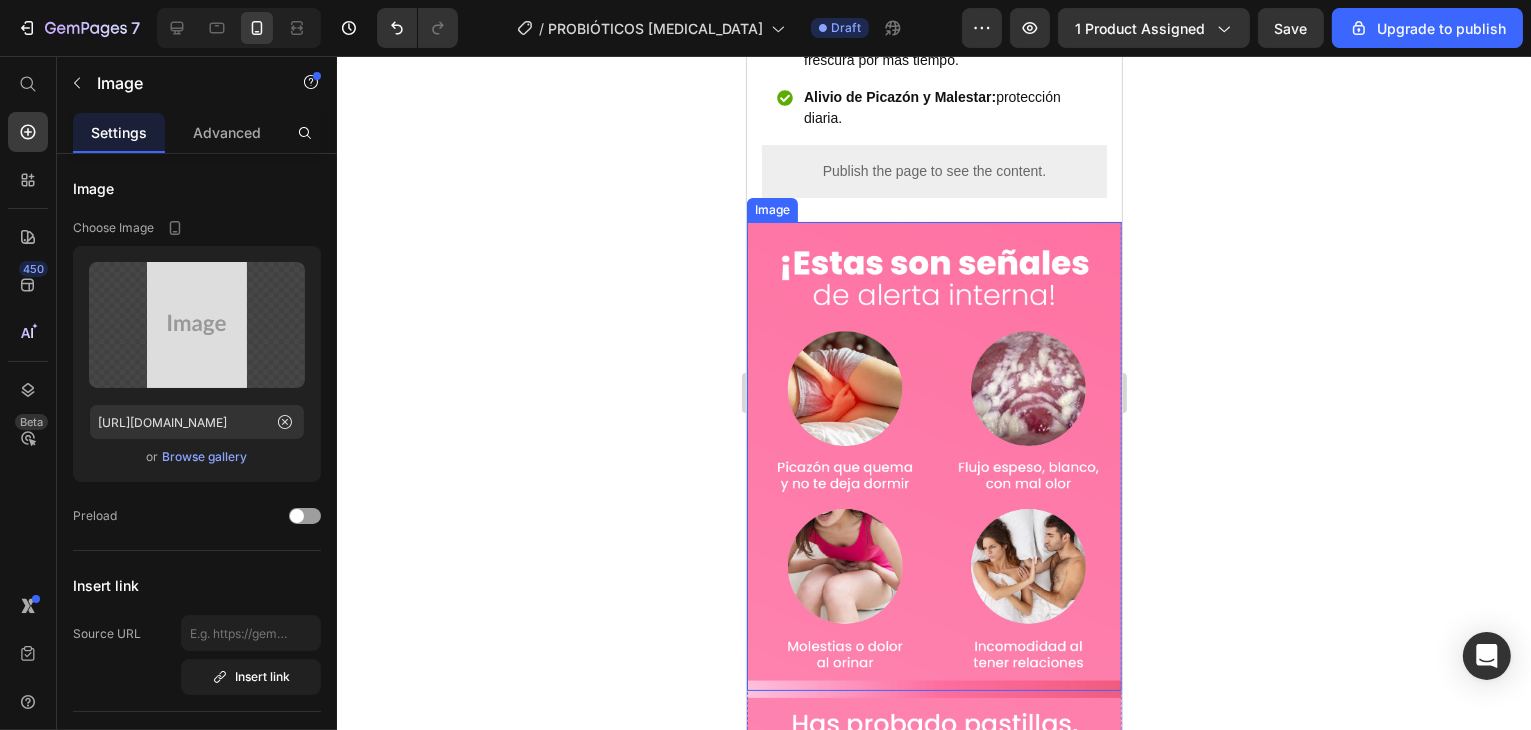 click at bounding box center (933, 456) 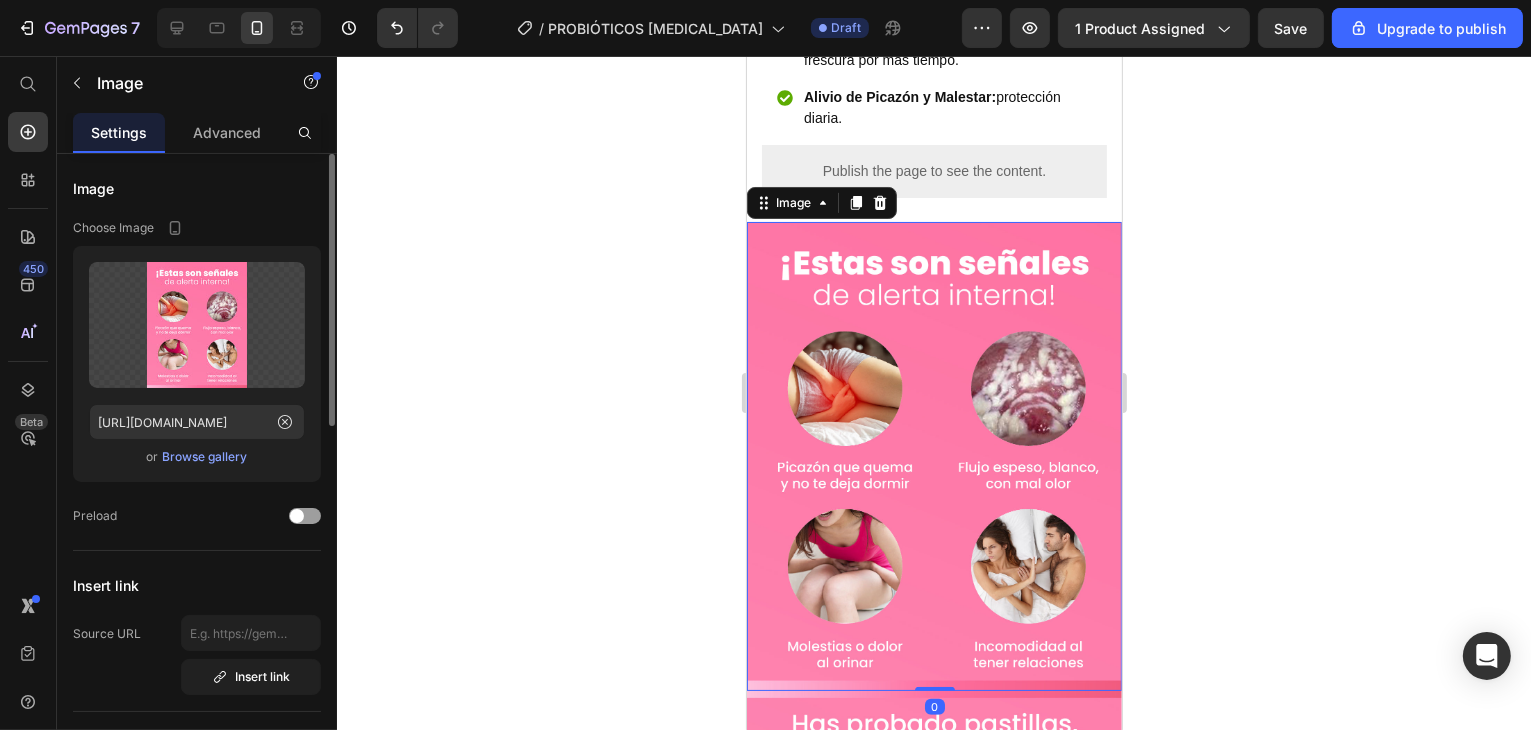 click on "Browse gallery" at bounding box center (205, 457) 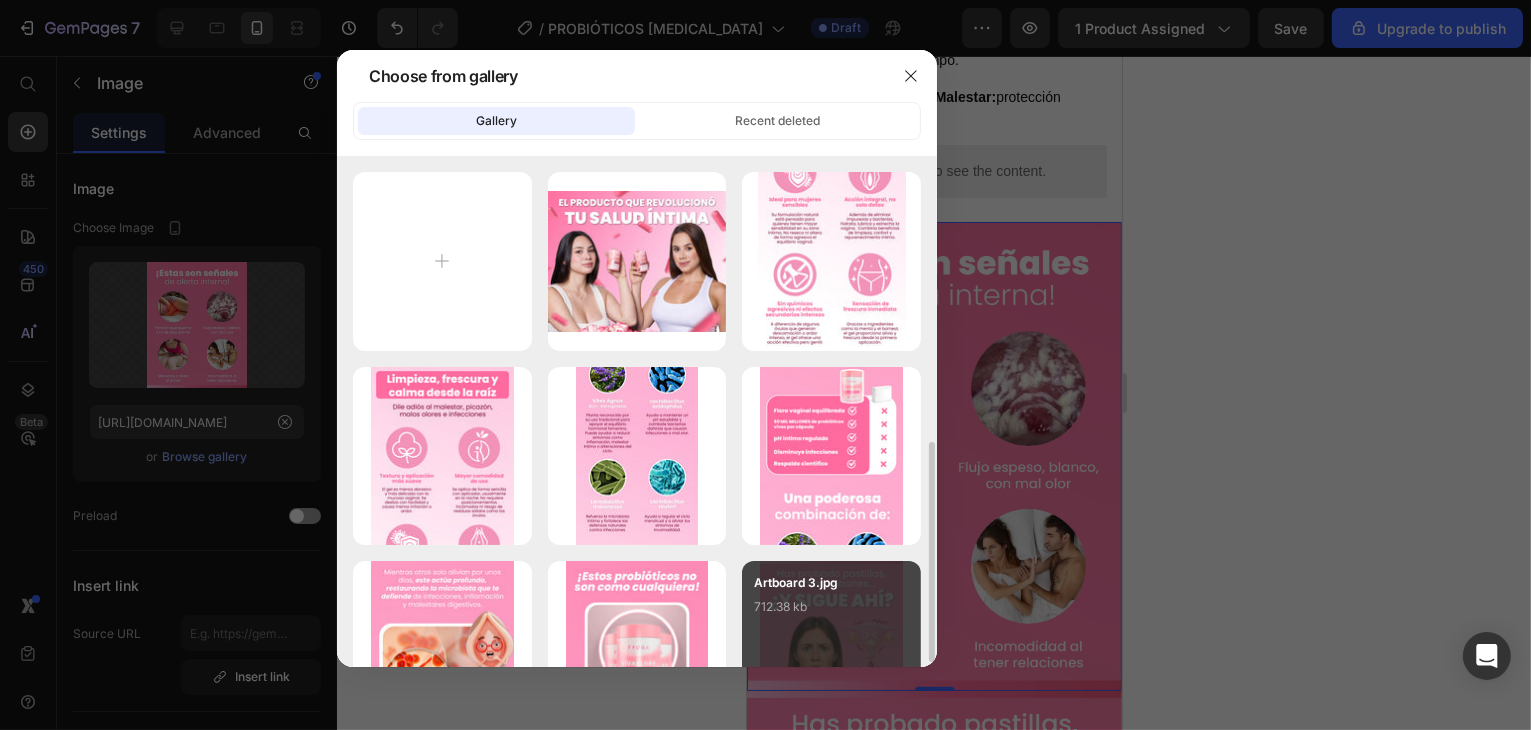 scroll, scrollTop: 200, scrollLeft: 0, axis: vertical 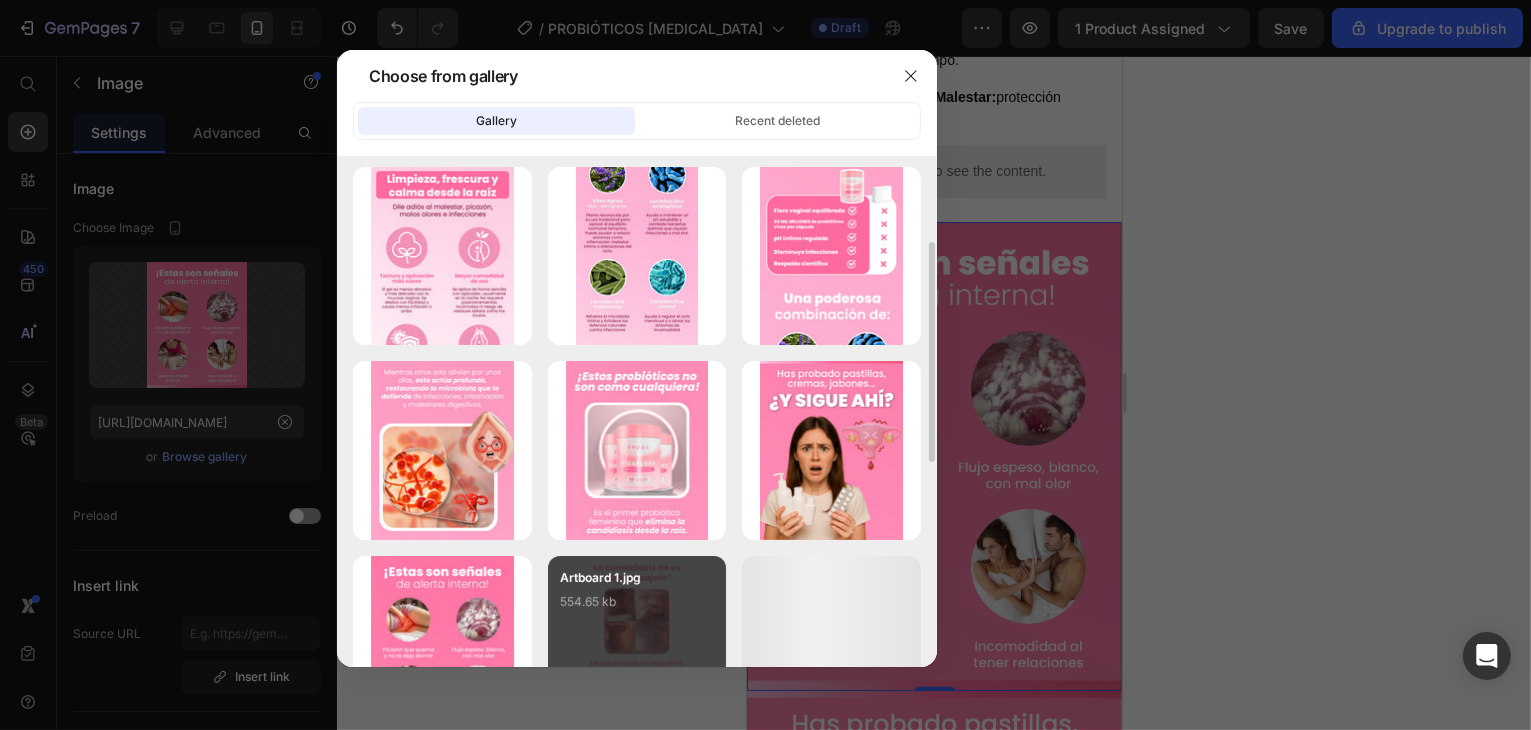 click on "Artboard 1.jpg 554.65 kb" at bounding box center (637, 608) 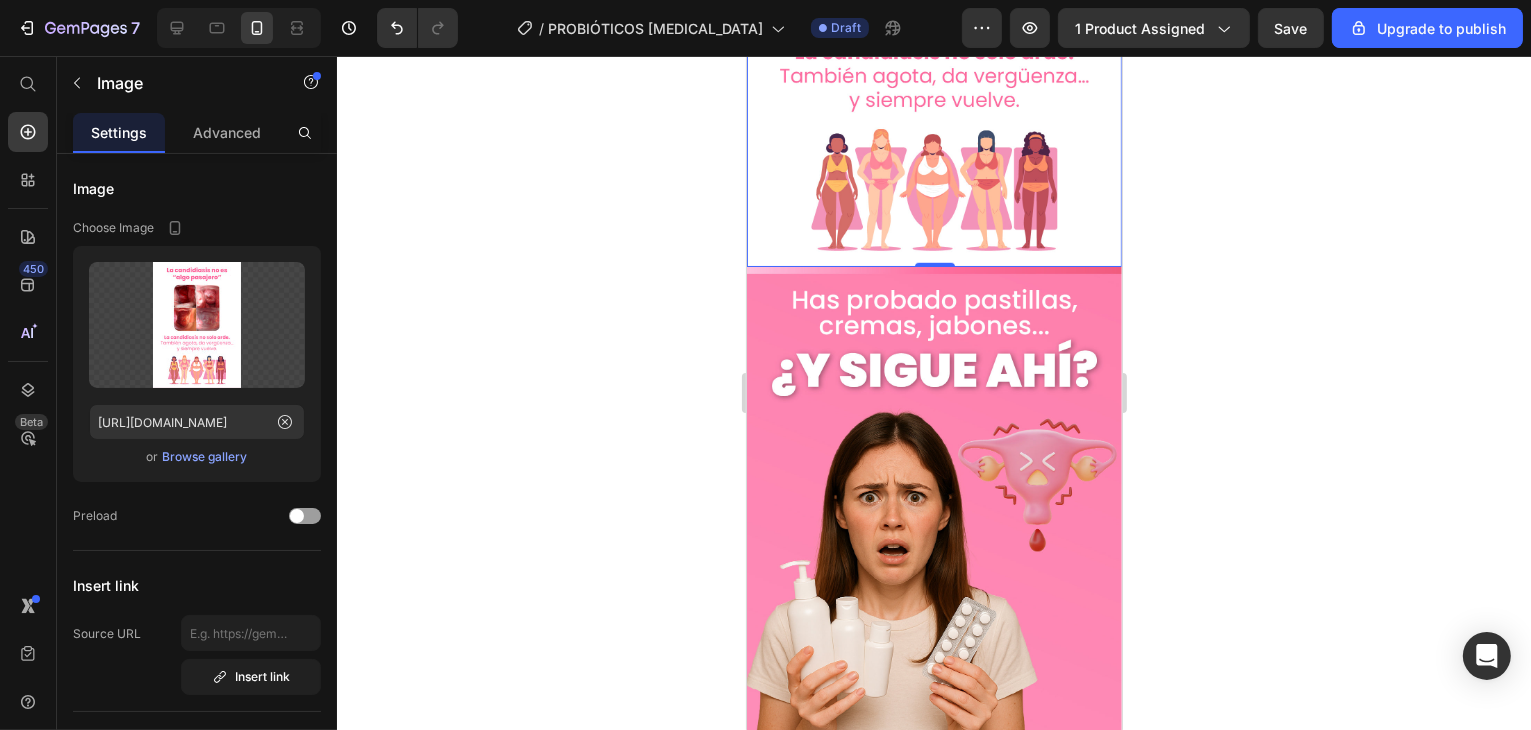 scroll, scrollTop: 1400, scrollLeft: 0, axis: vertical 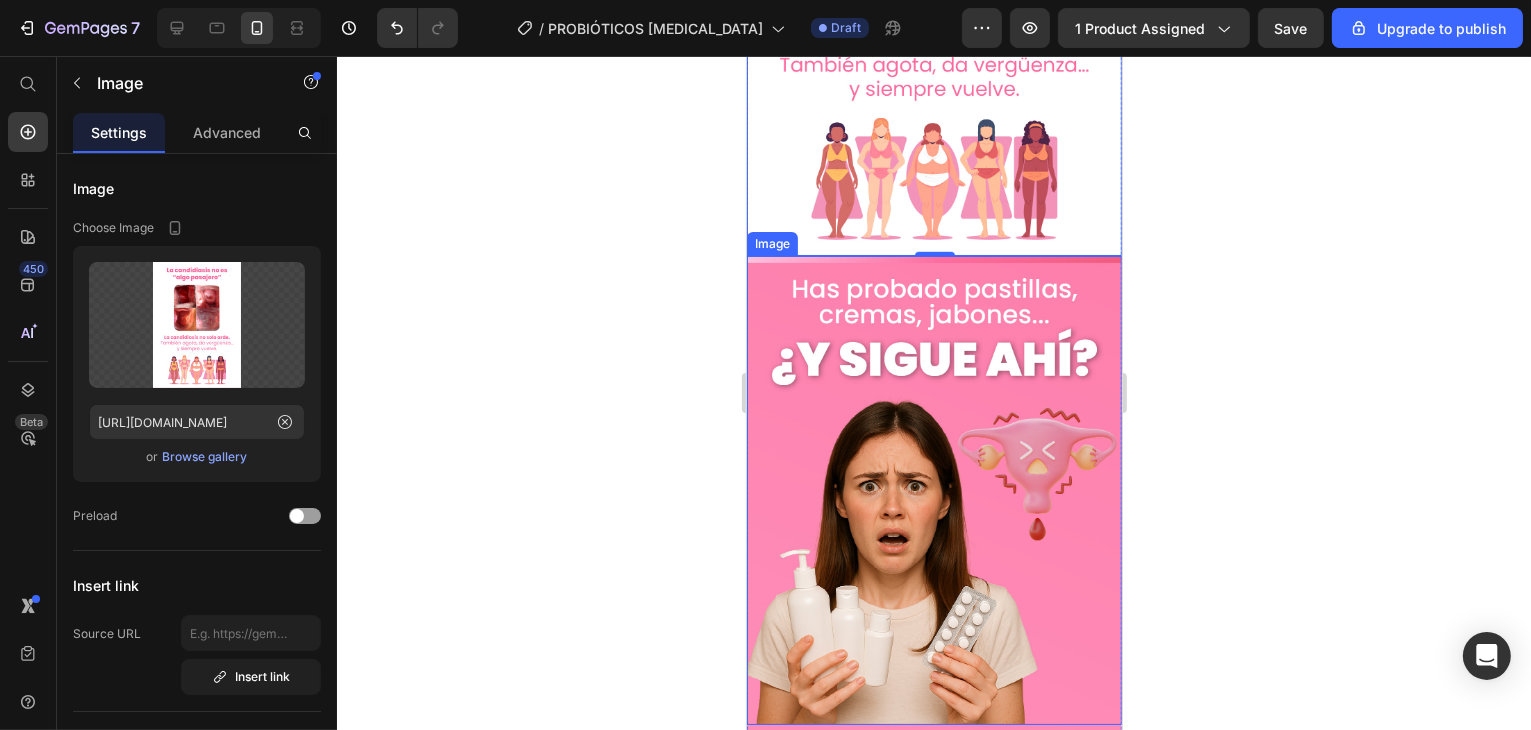 click at bounding box center (933, 490) 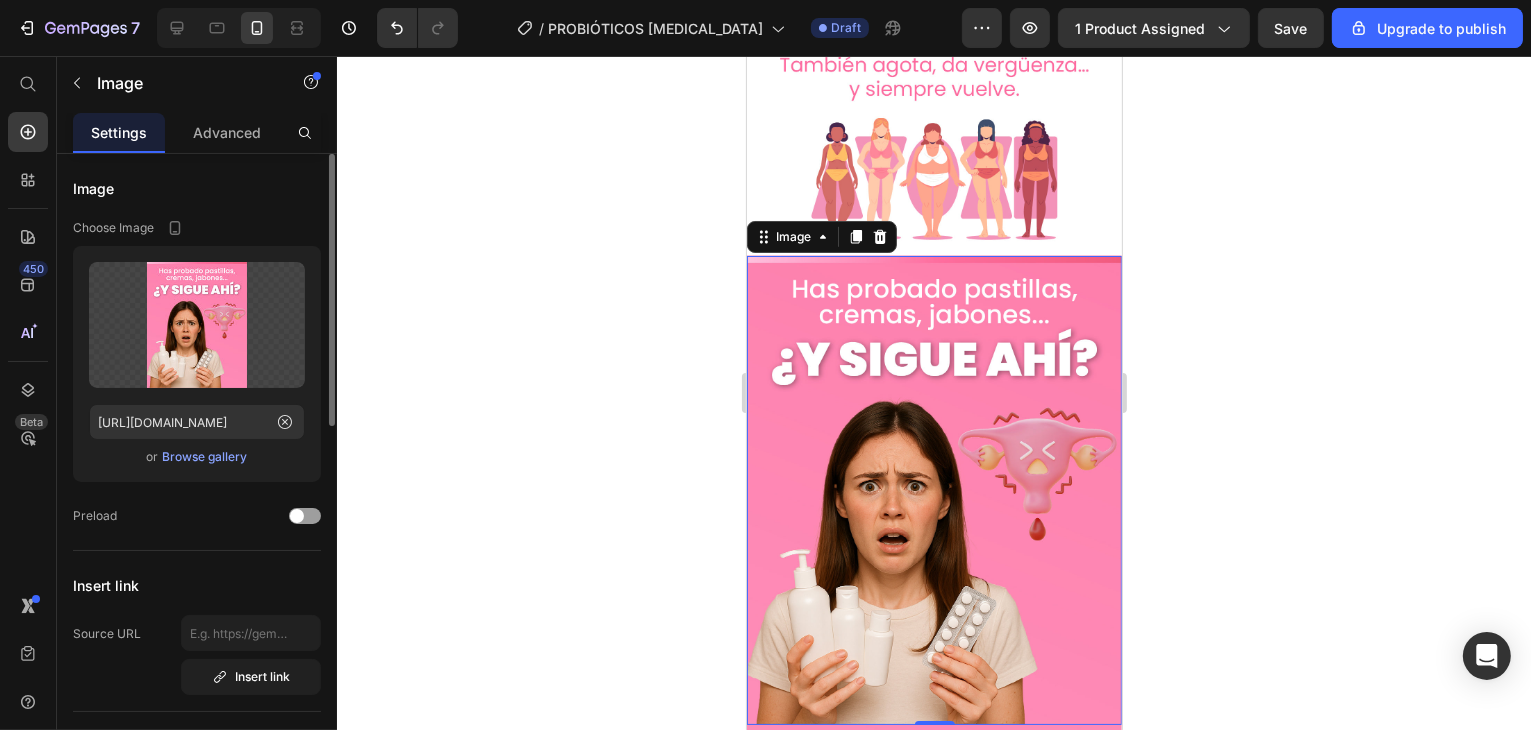 click on "Browse gallery" at bounding box center (205, 457) 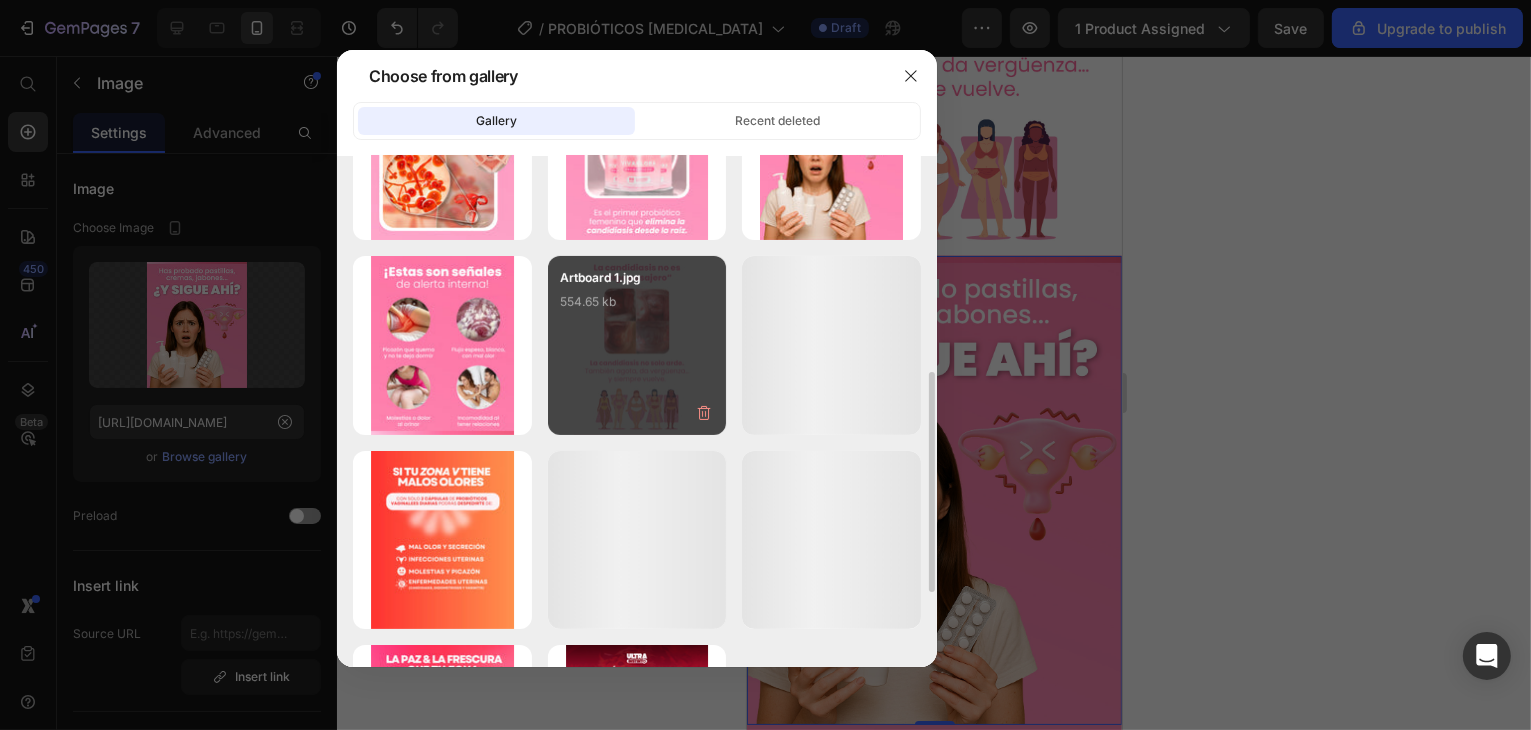 scroll, scrollTop: 300, scrollLeft: 0, axis: vertical 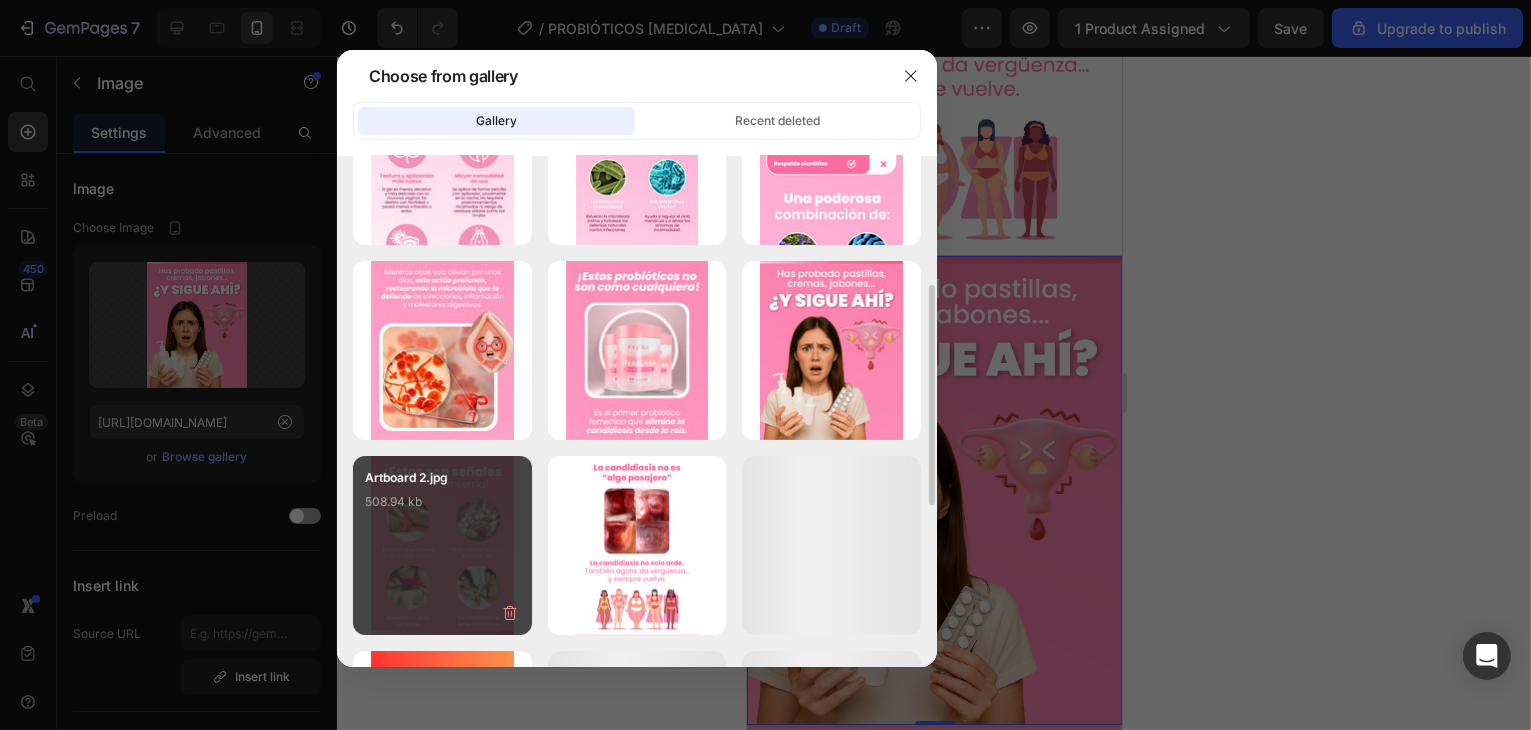 click on "Artboard 2.jpg 508.94 kb" at bounding box center [442, 545] 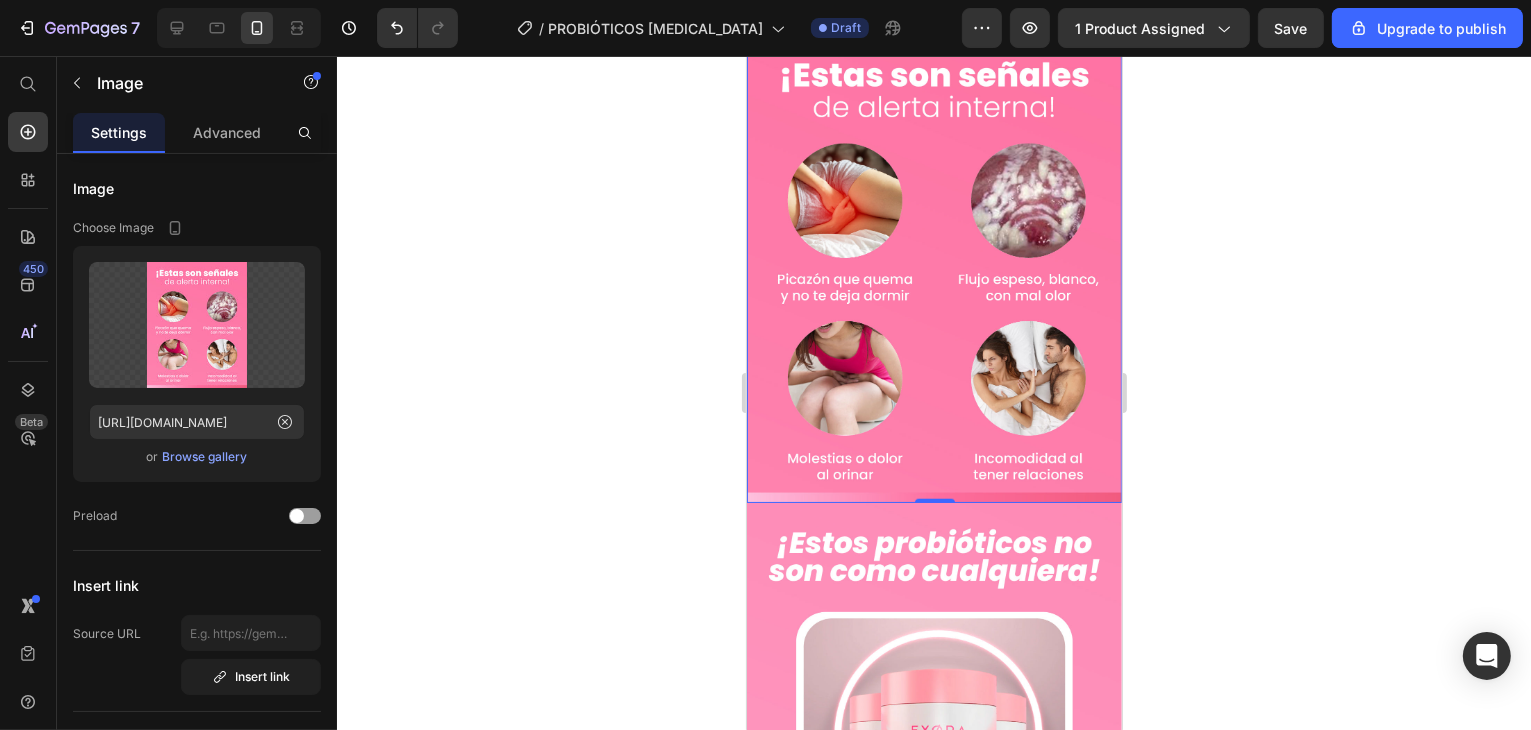 scroll, scrollTop: 2000, scrollLeft: 0, axis: vertical 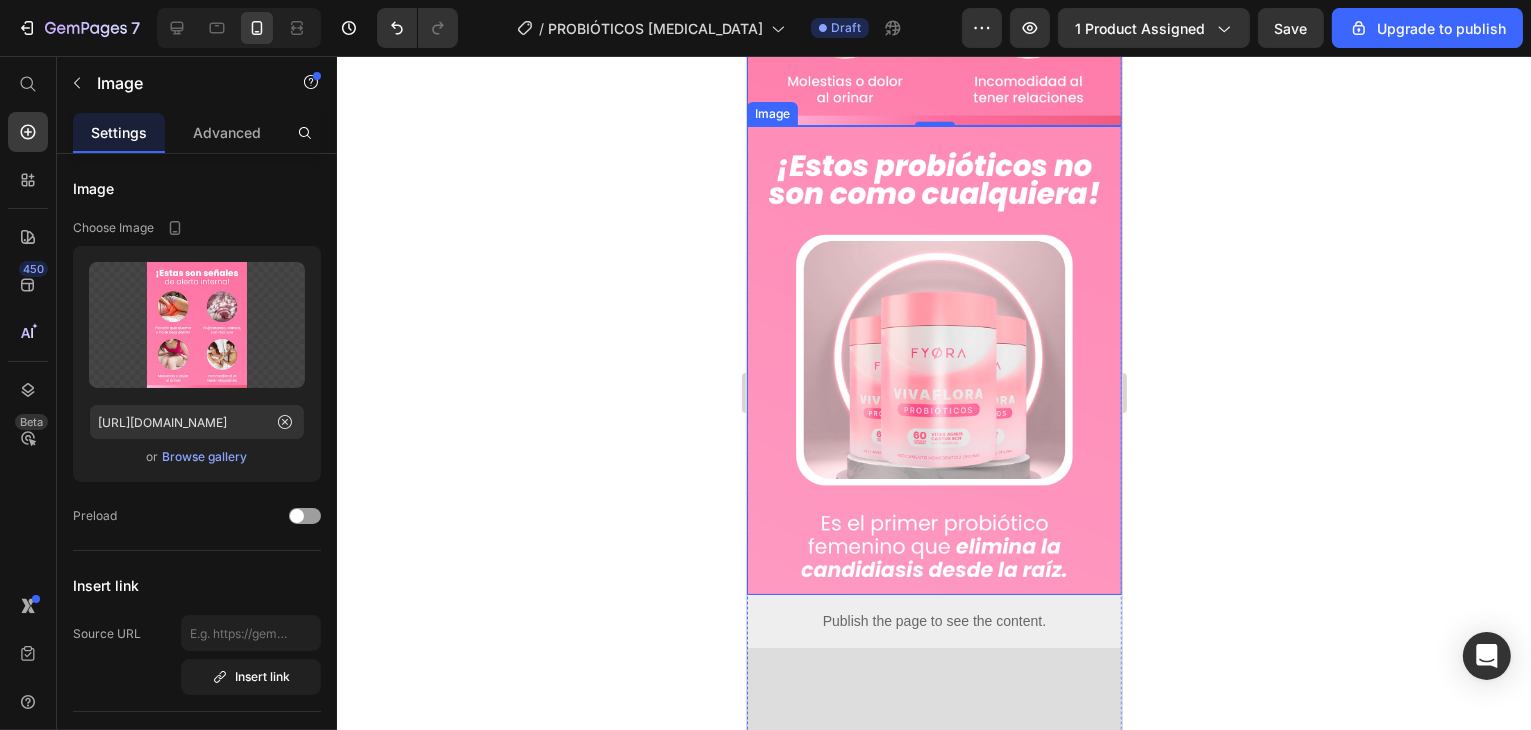 click at bounding box center [933, 360] 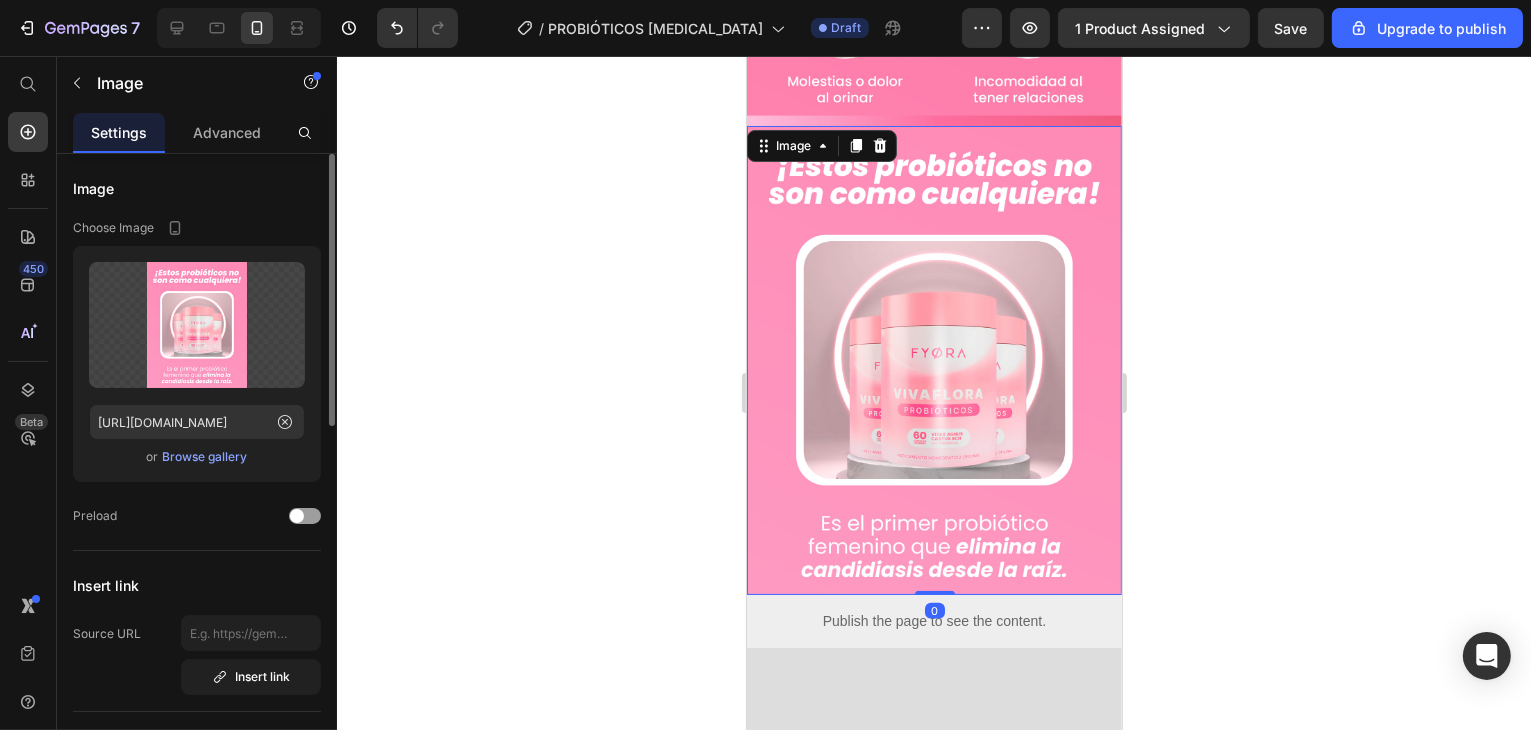 click on "Browse gallery" at bounding box center [205, 457] 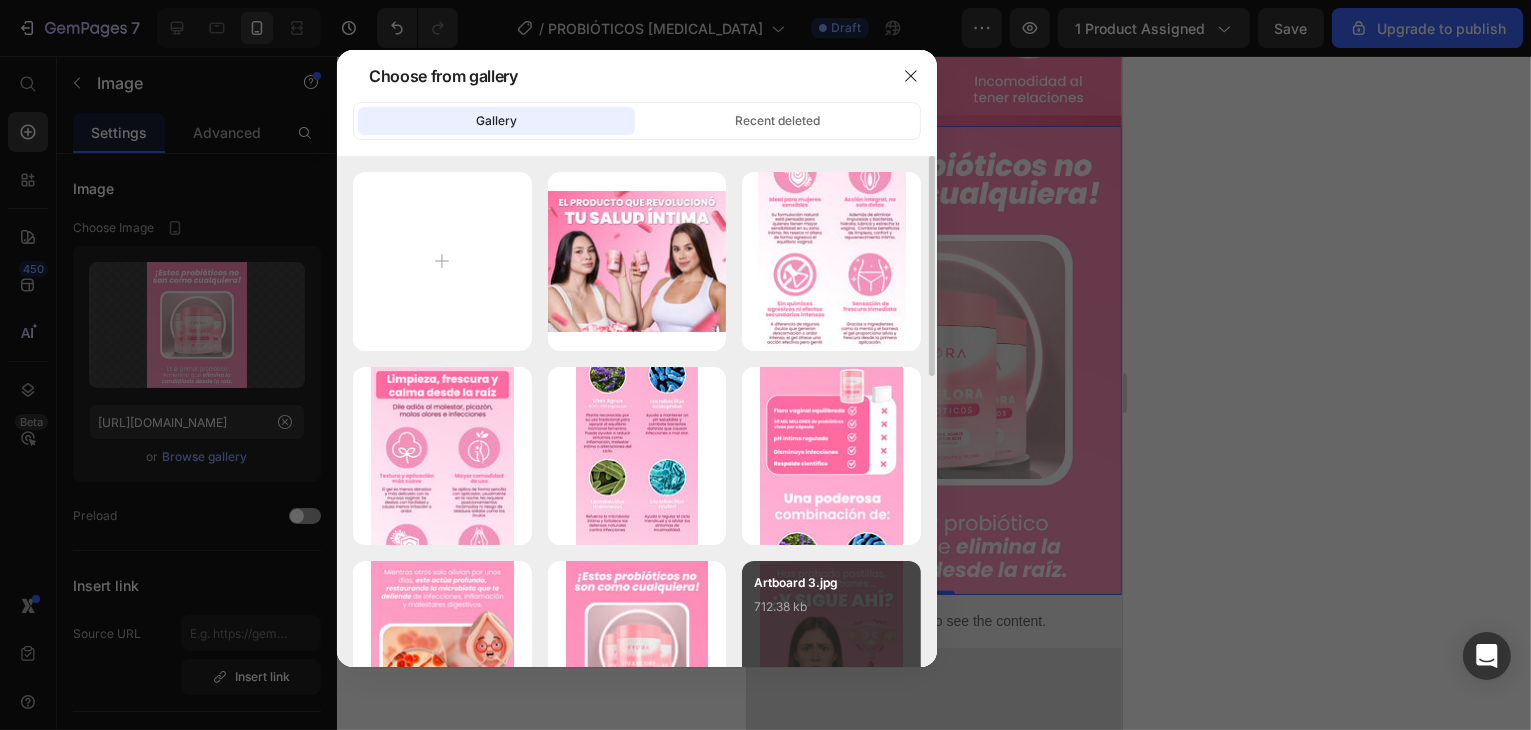 click on "712.38 kb" at bounding box center (831, 607) 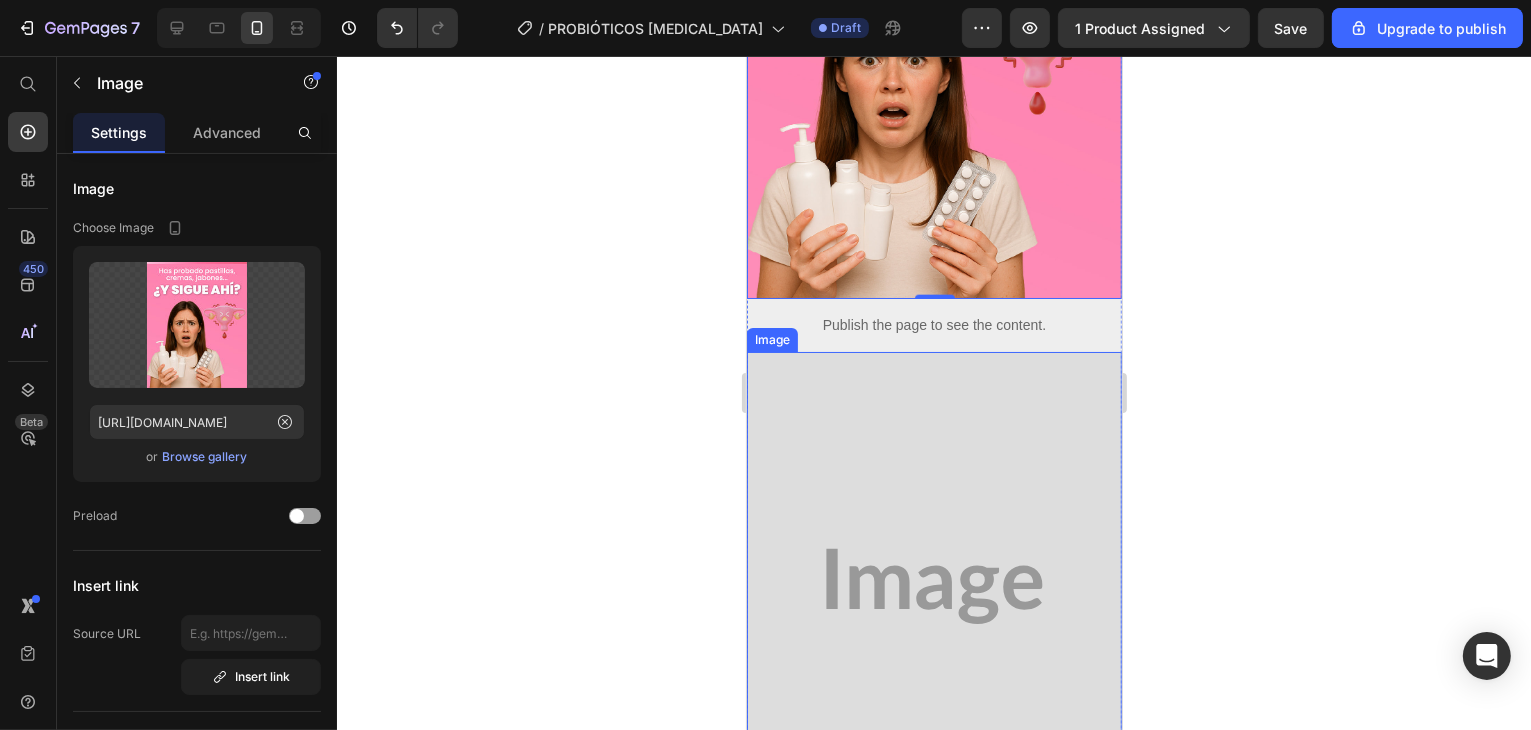 scroll, scrollTop: 2300, scrollLeft: 0, axis: vertical 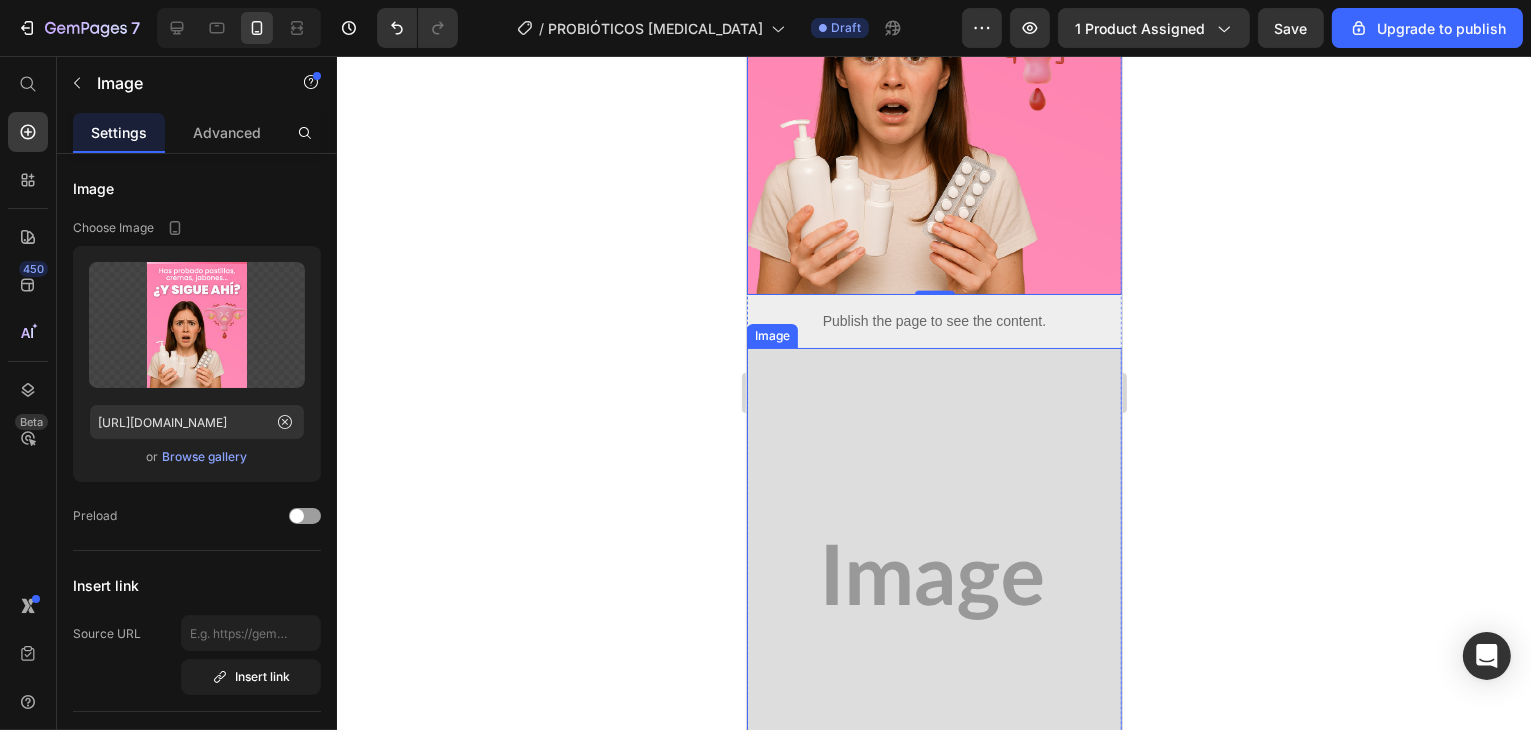 click at bounding box center [933, 582] 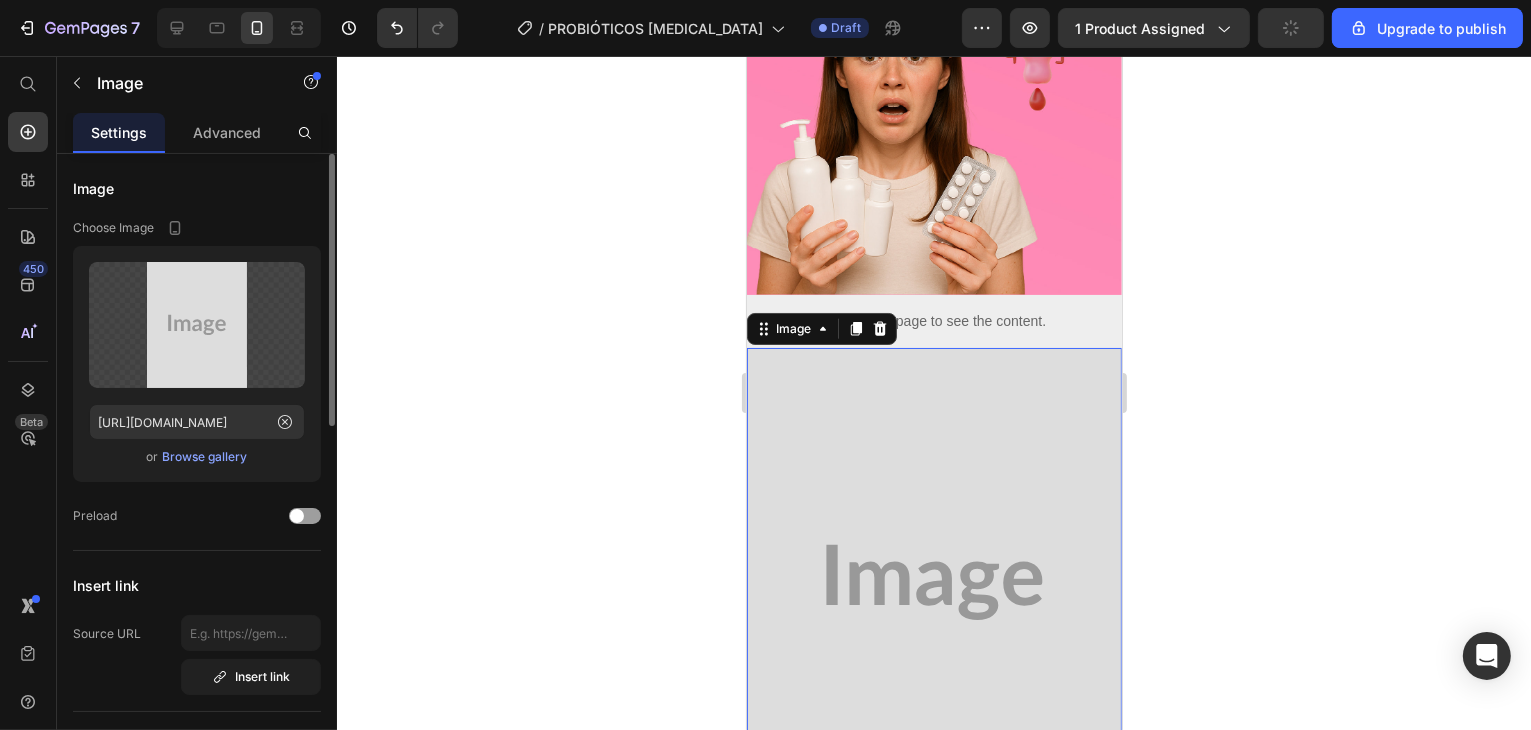 click on "Browse gallery" at bounding box center [205, 457] 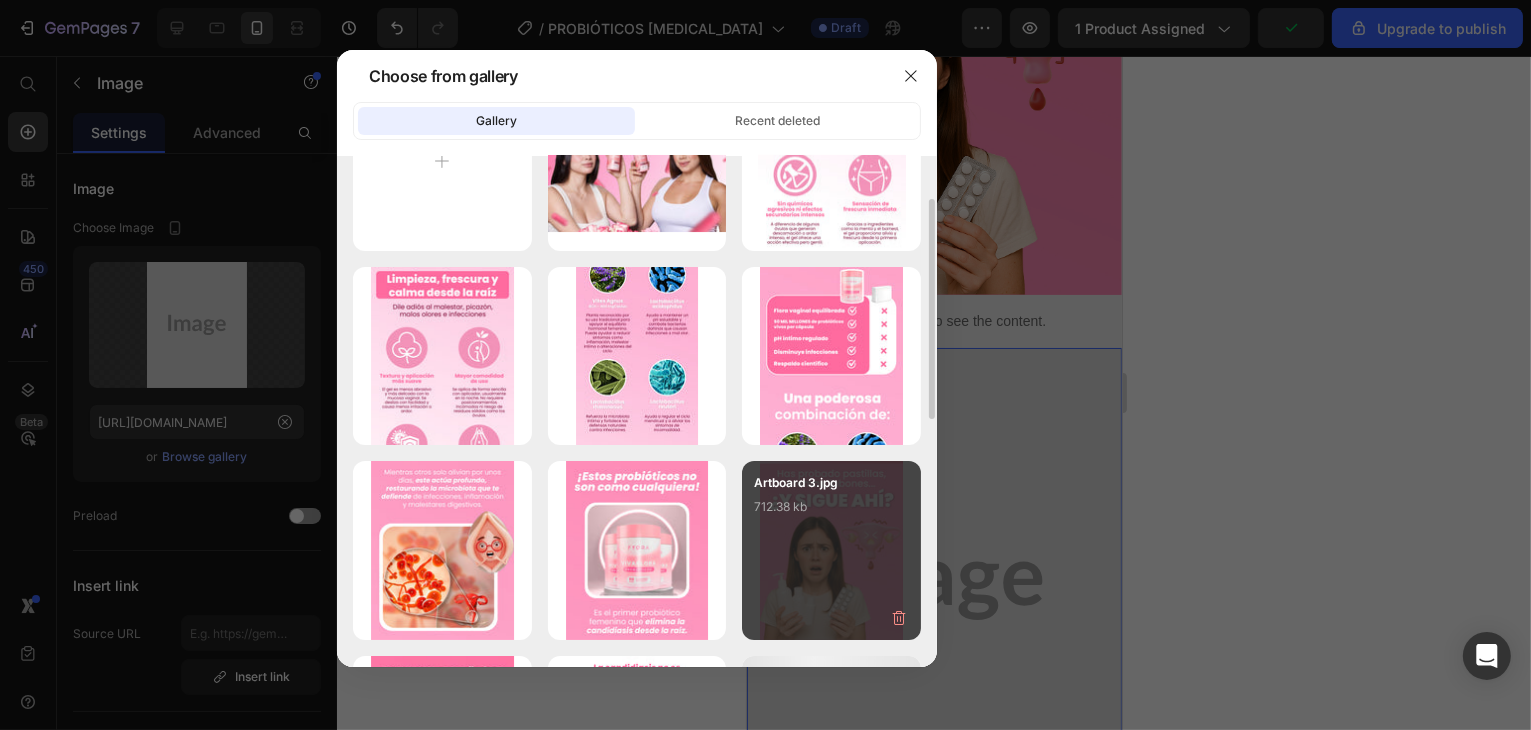 scroll, scrollTop: 200, scrollLeft: 0, axis: vertical 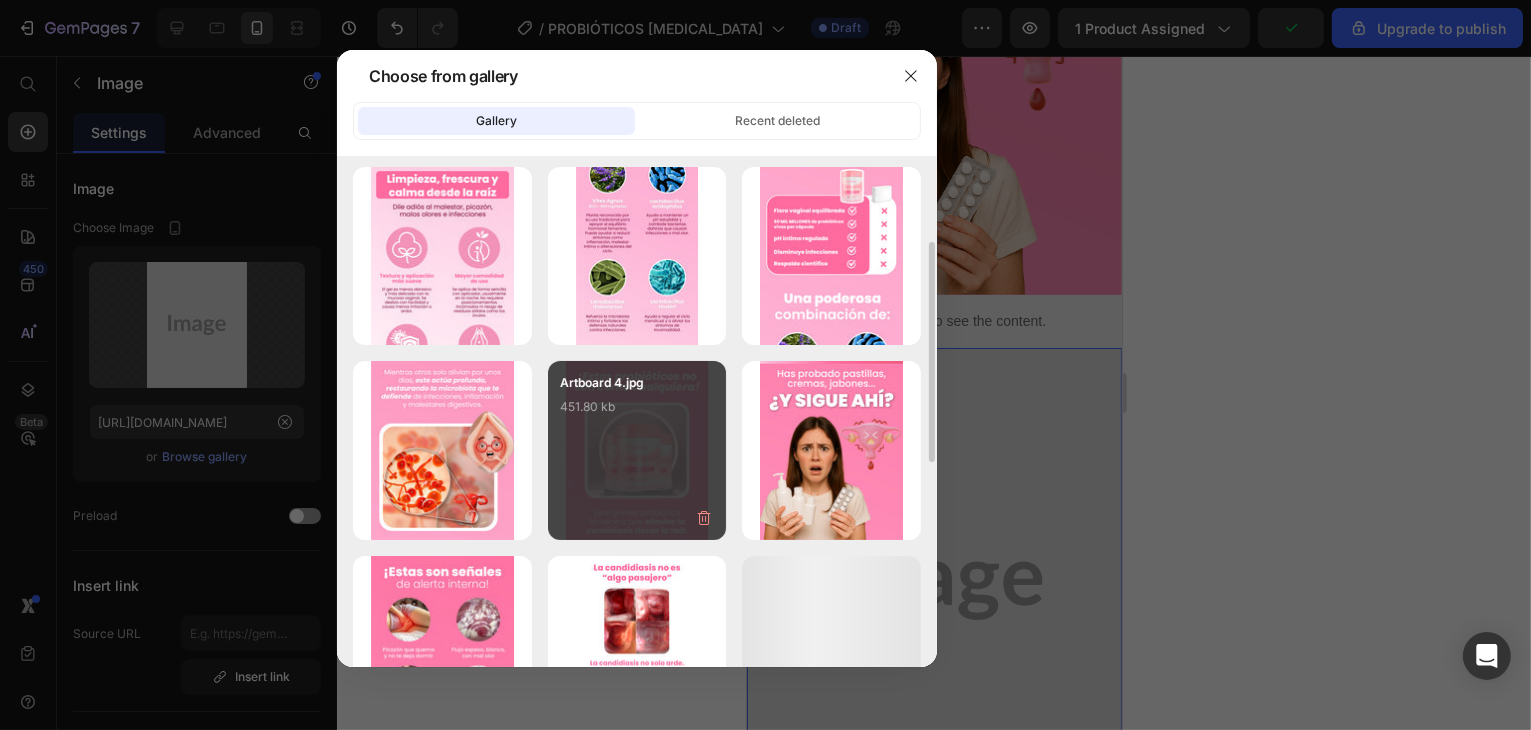 click on "Artboard 4.jpg 451.80 kb" at bounding box center (637, 413) 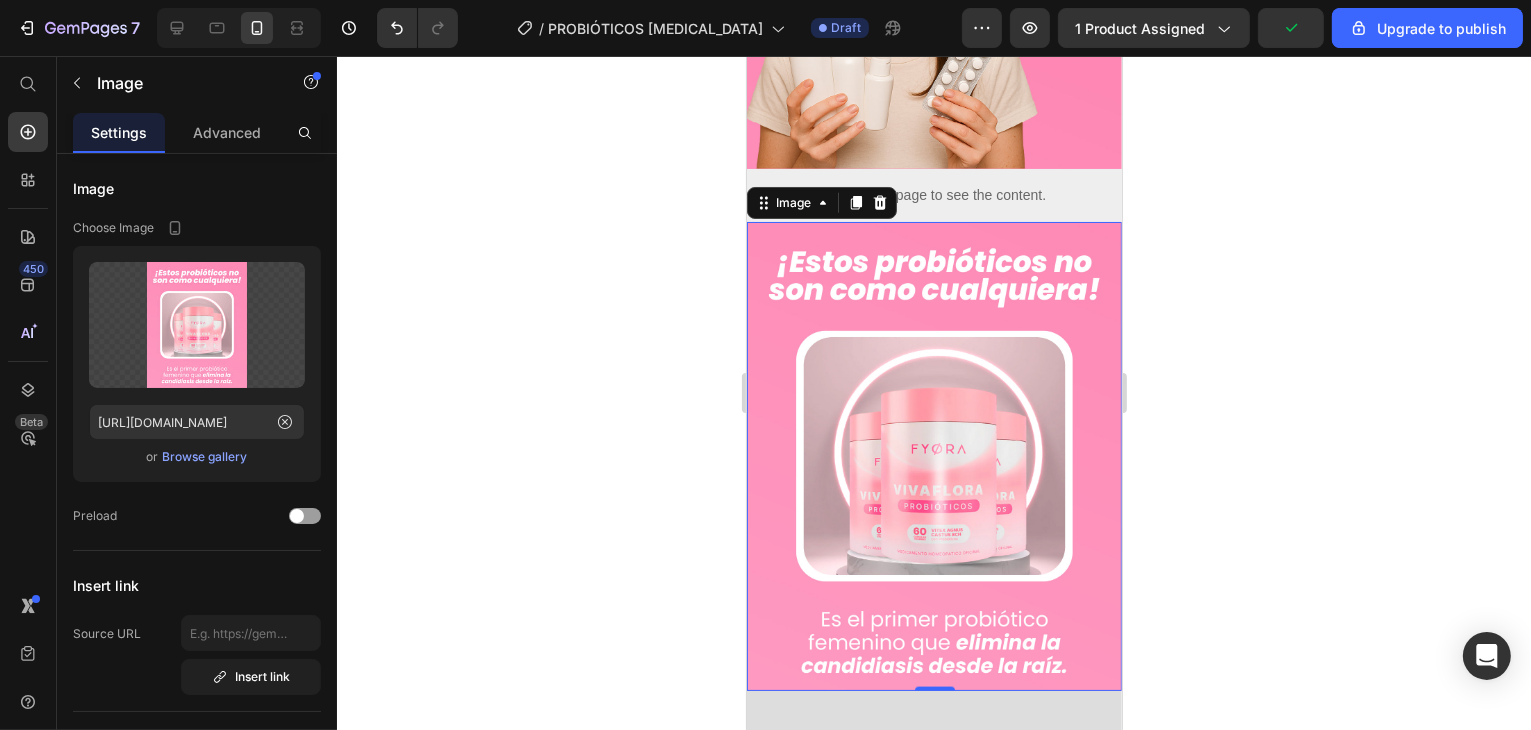 scroll, scrollTop: 2600, scrollLeft: 0, axis: vertical 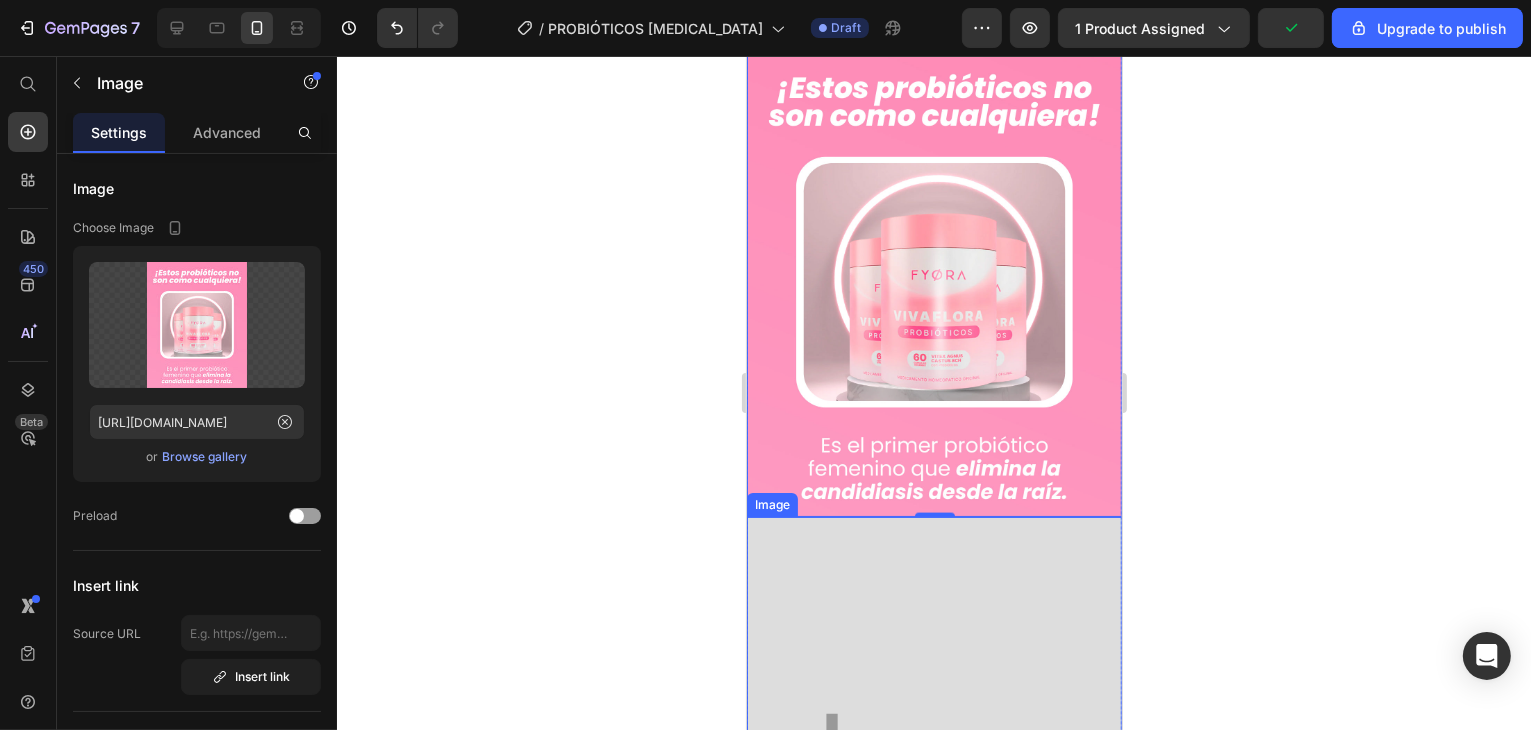 click at bounding box center (933, 751) 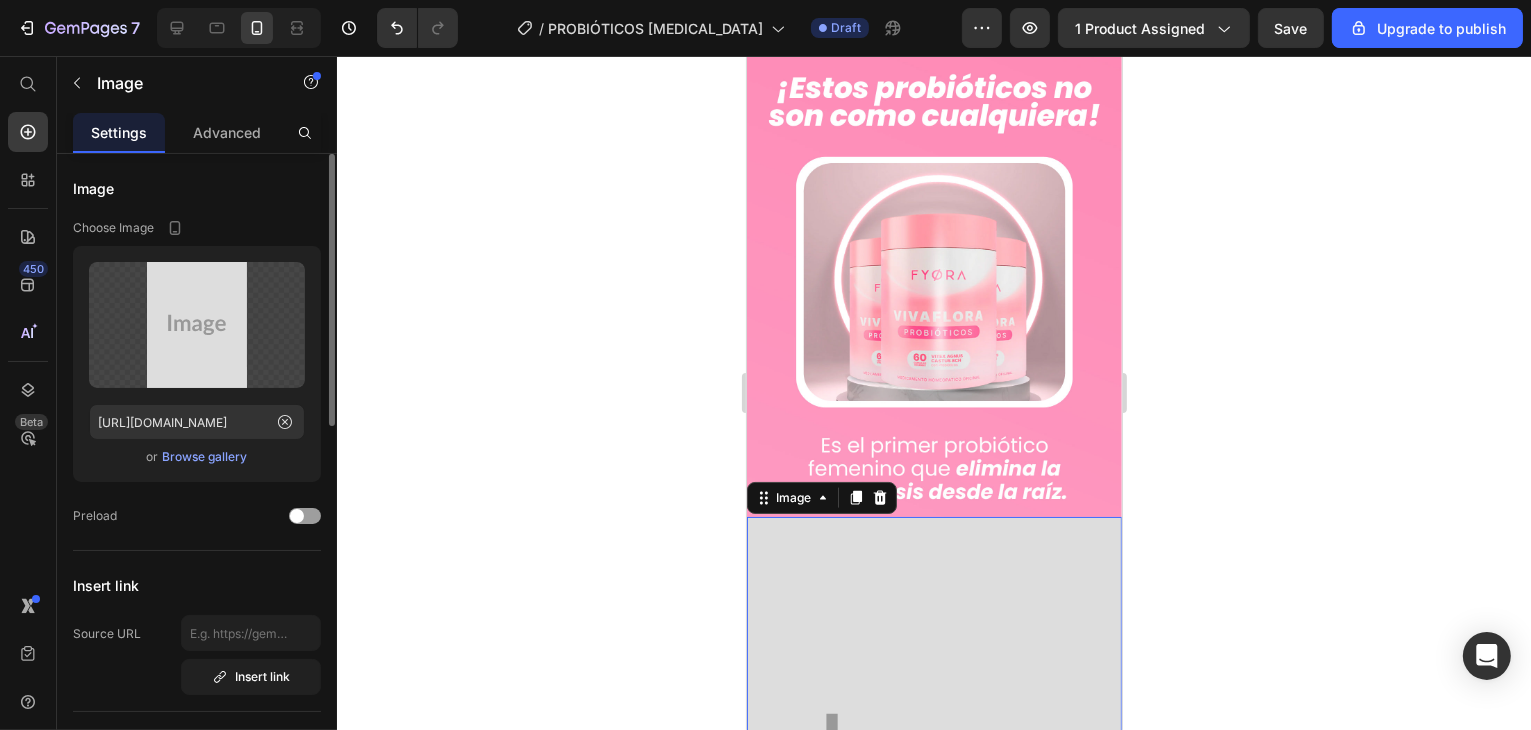 click on "Browse gallery" at bounding box center [205, 457] 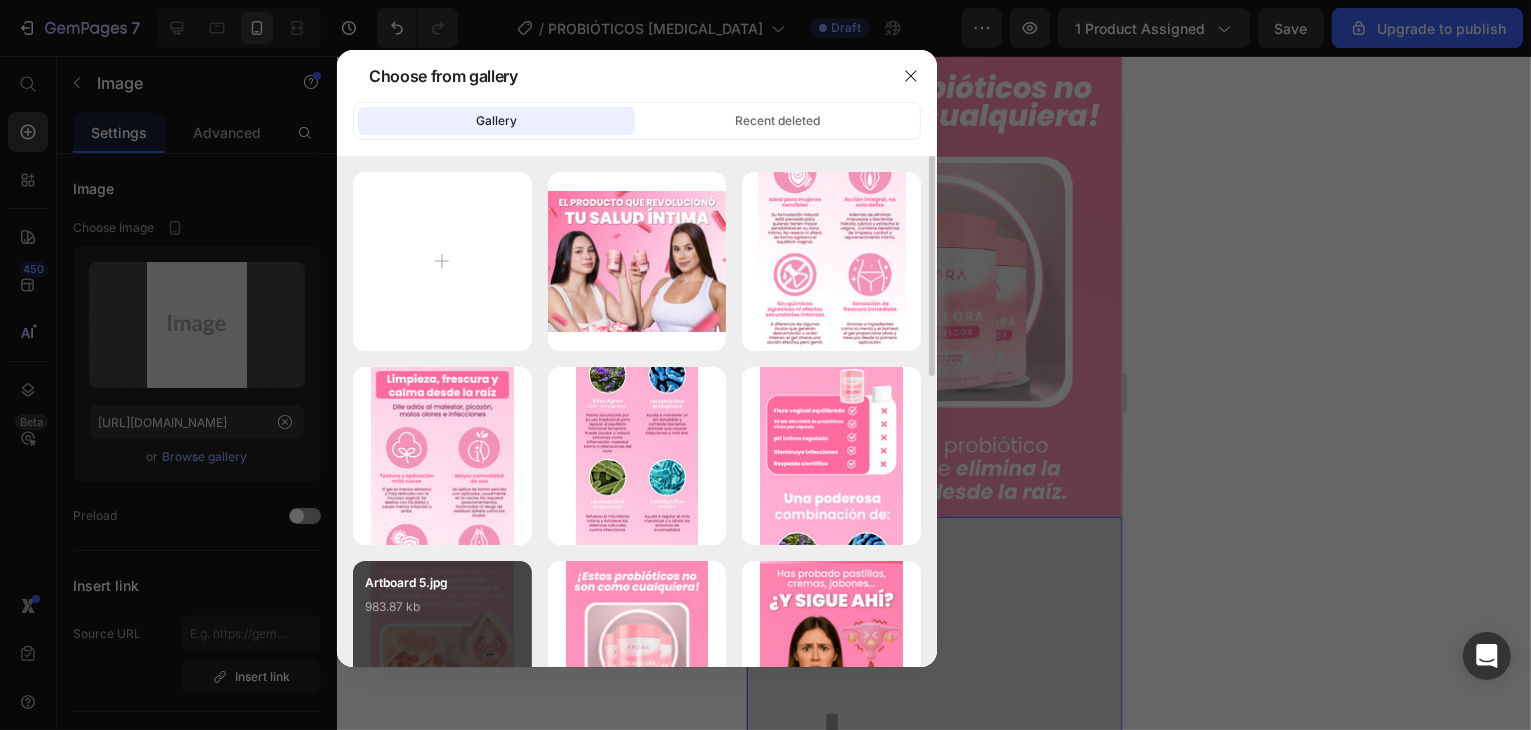 click on "Artboard 5.jpg" at bounding box center [442, 583] 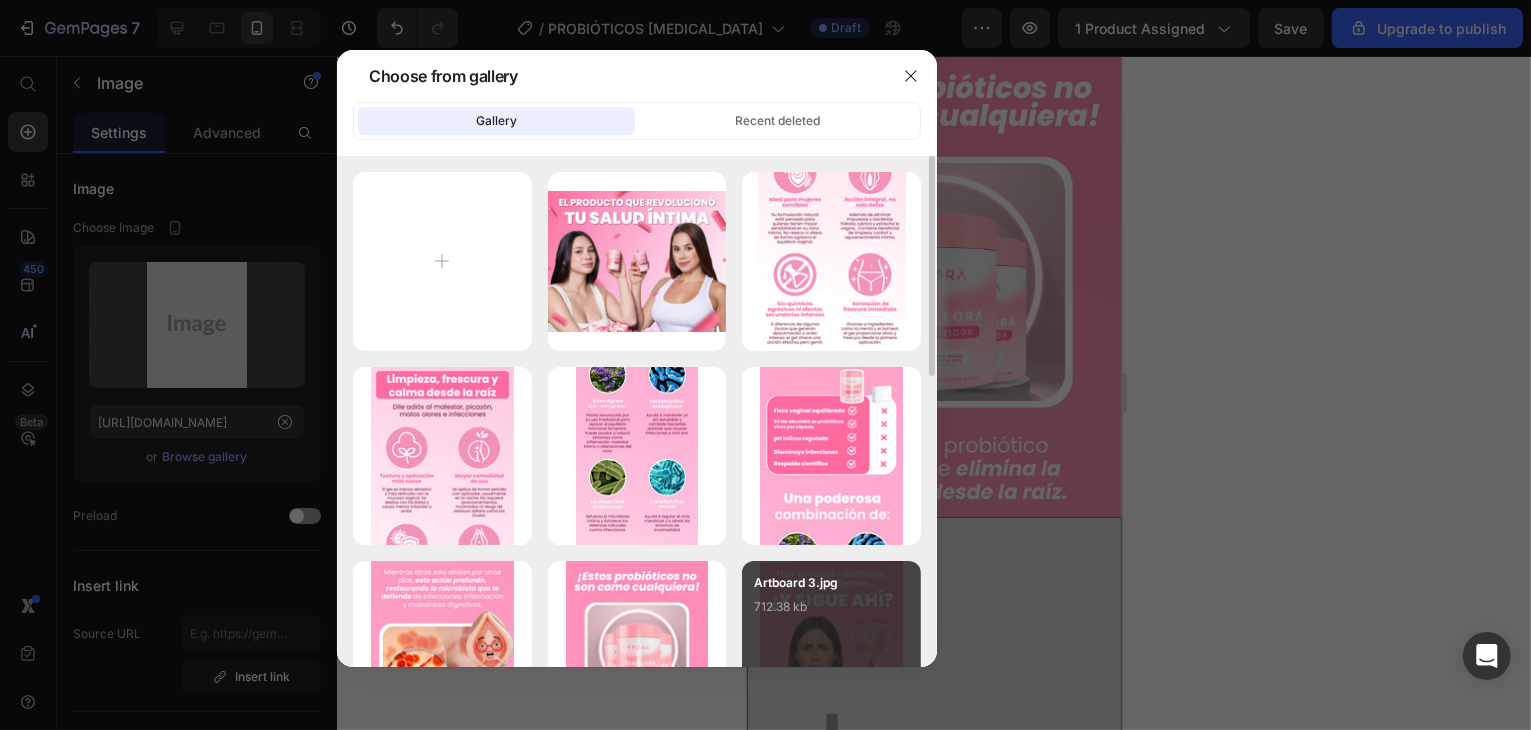 type on "https://cdn.shopify.com/s/files/1/0895/2981/1231/files/gempages_535014254613365900-b8fafc2a-f2d6-4edc-ac10-89032d543326.jpg" 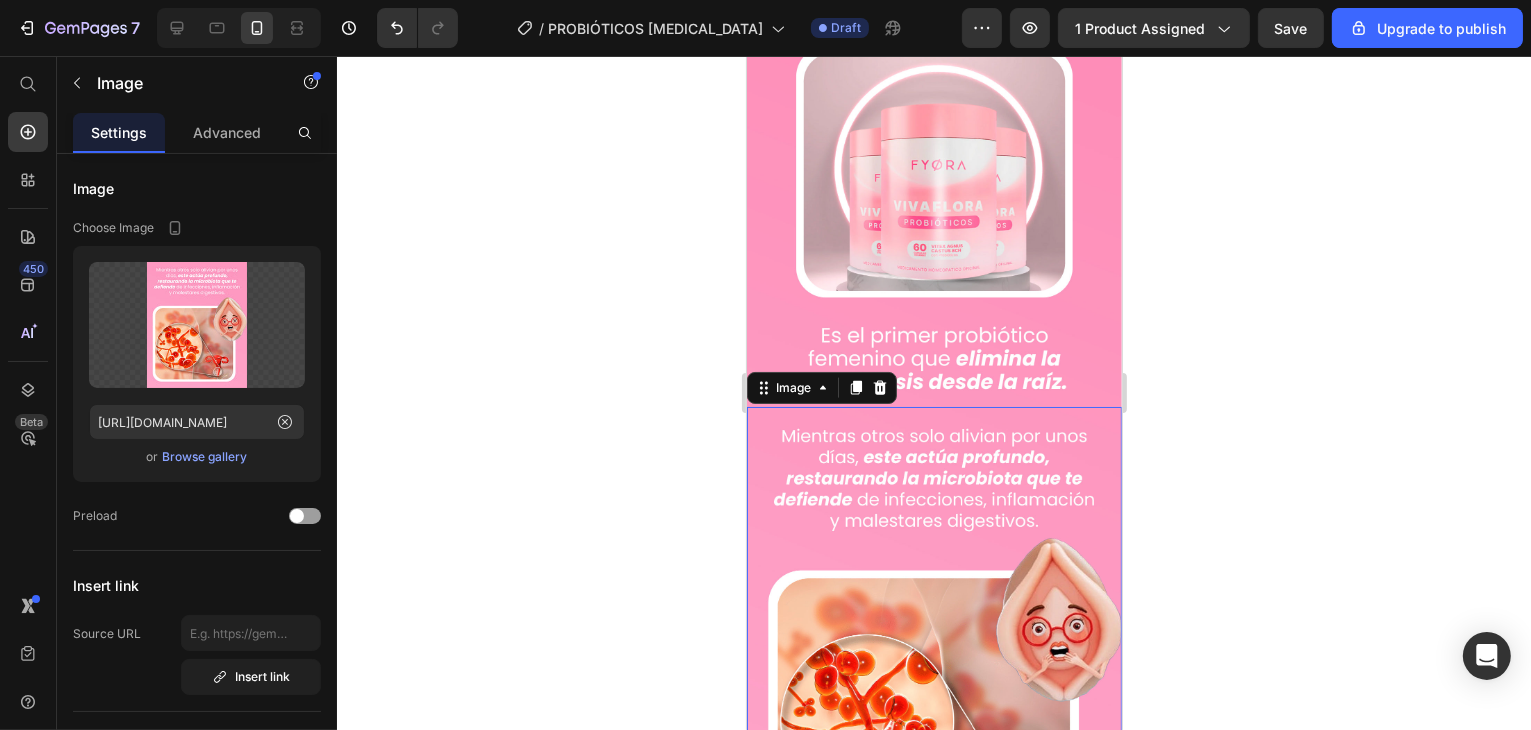 scroll, scrollTop: 3000, scrollLeft: 0, axis: vertical 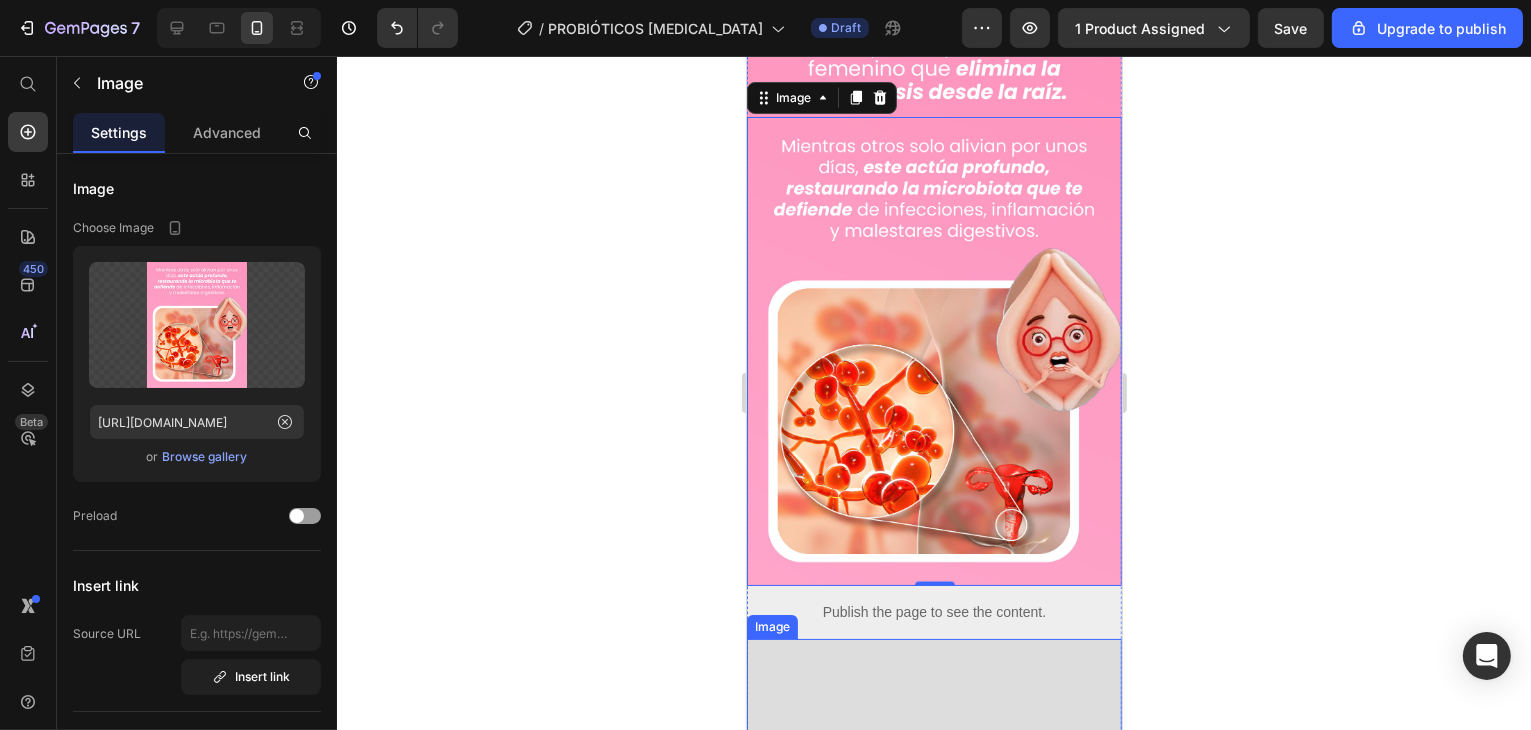 click at bounding box center (933, 873) 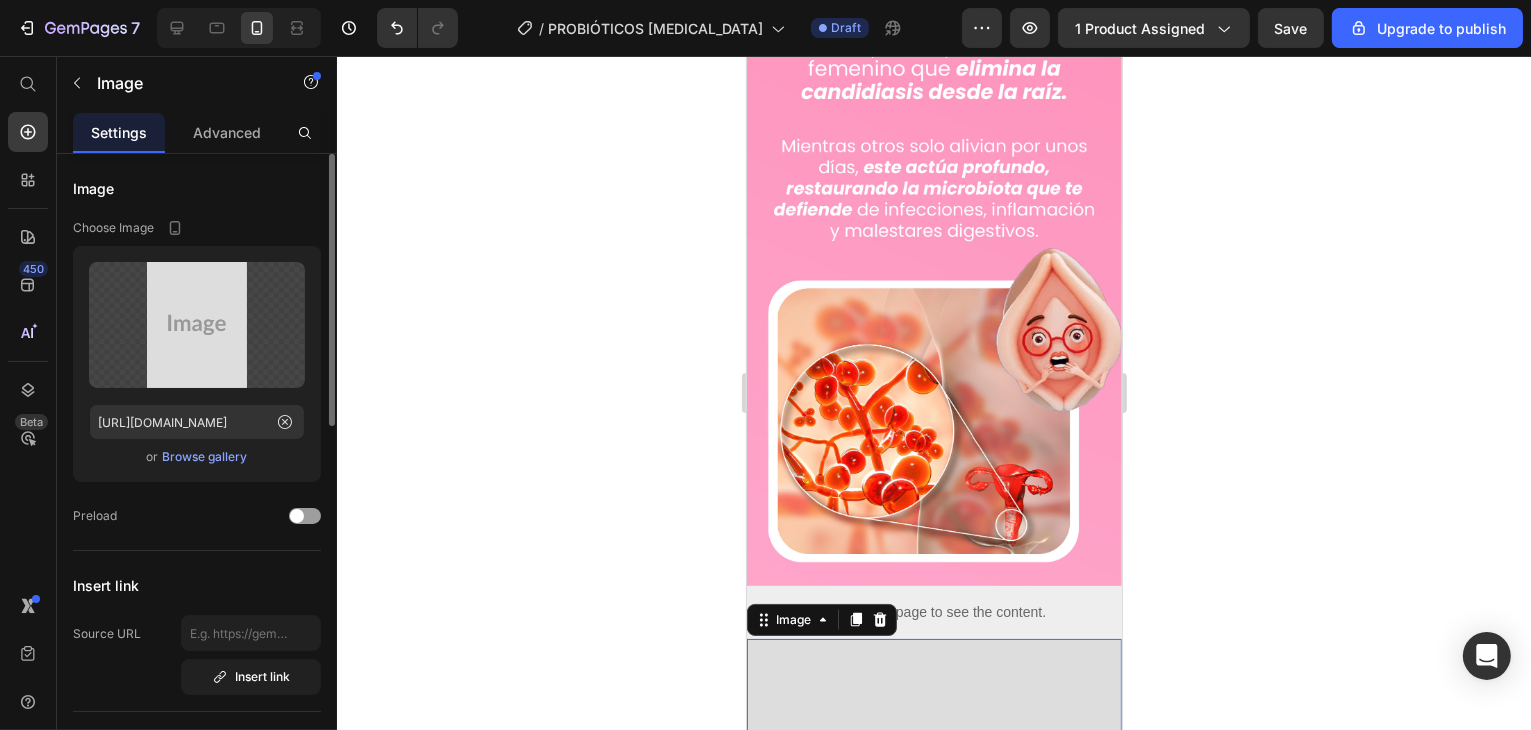 click on "Browse gallery" at bounding box center (205, 457) 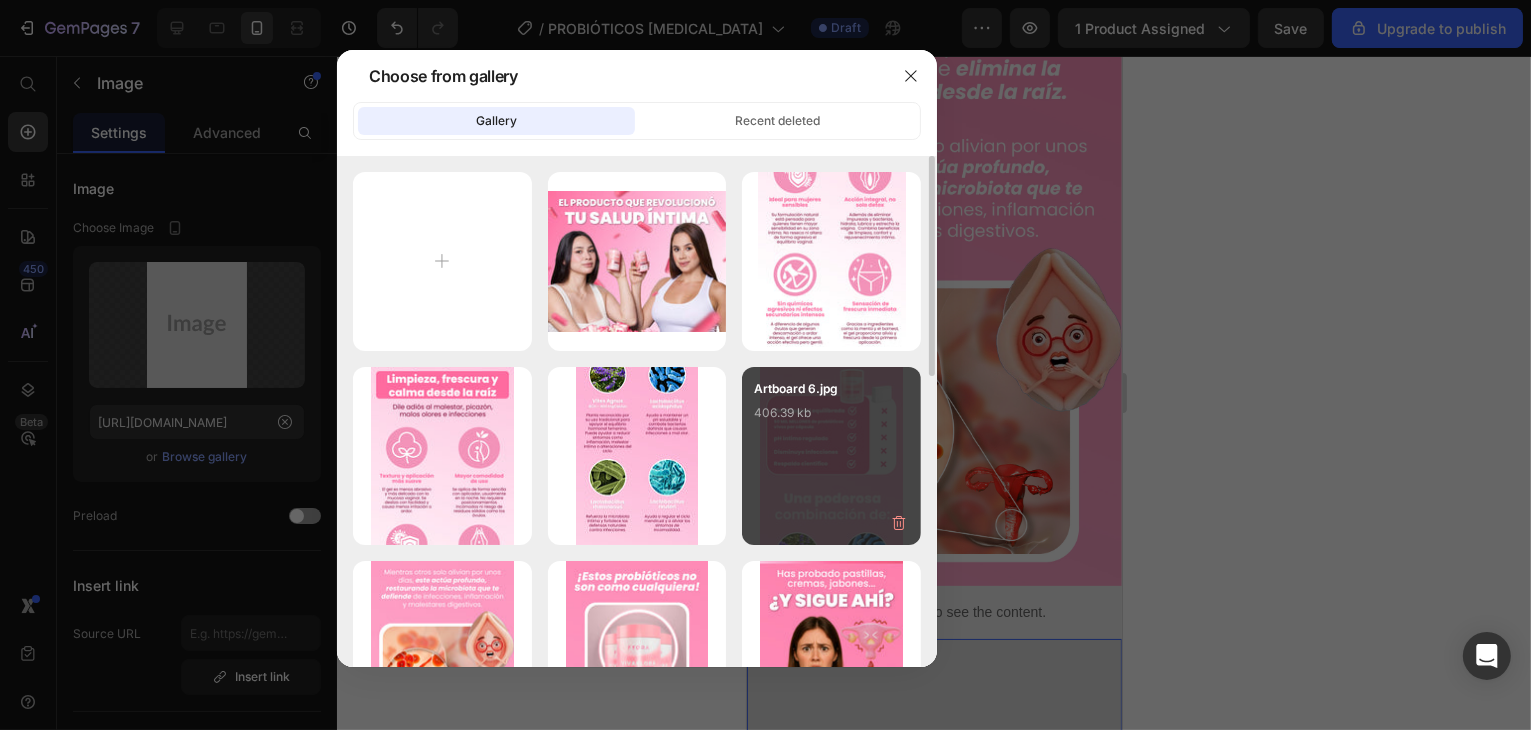 click on "Artboard 6.jpg 406.39 kb" at bounding box center (831, 456) 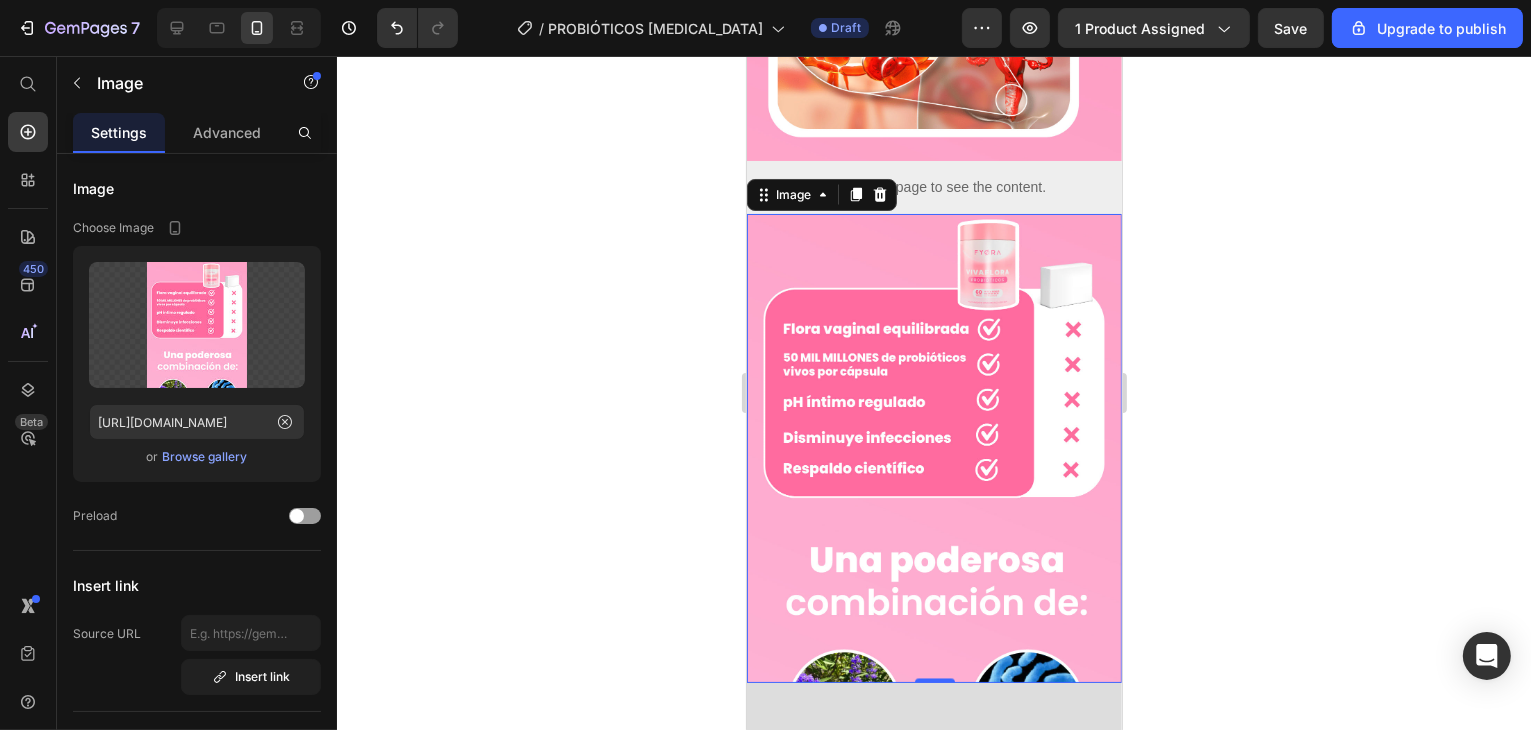 scroll, scrollTop: 3500, scrollLeft: 0, axis: vertical 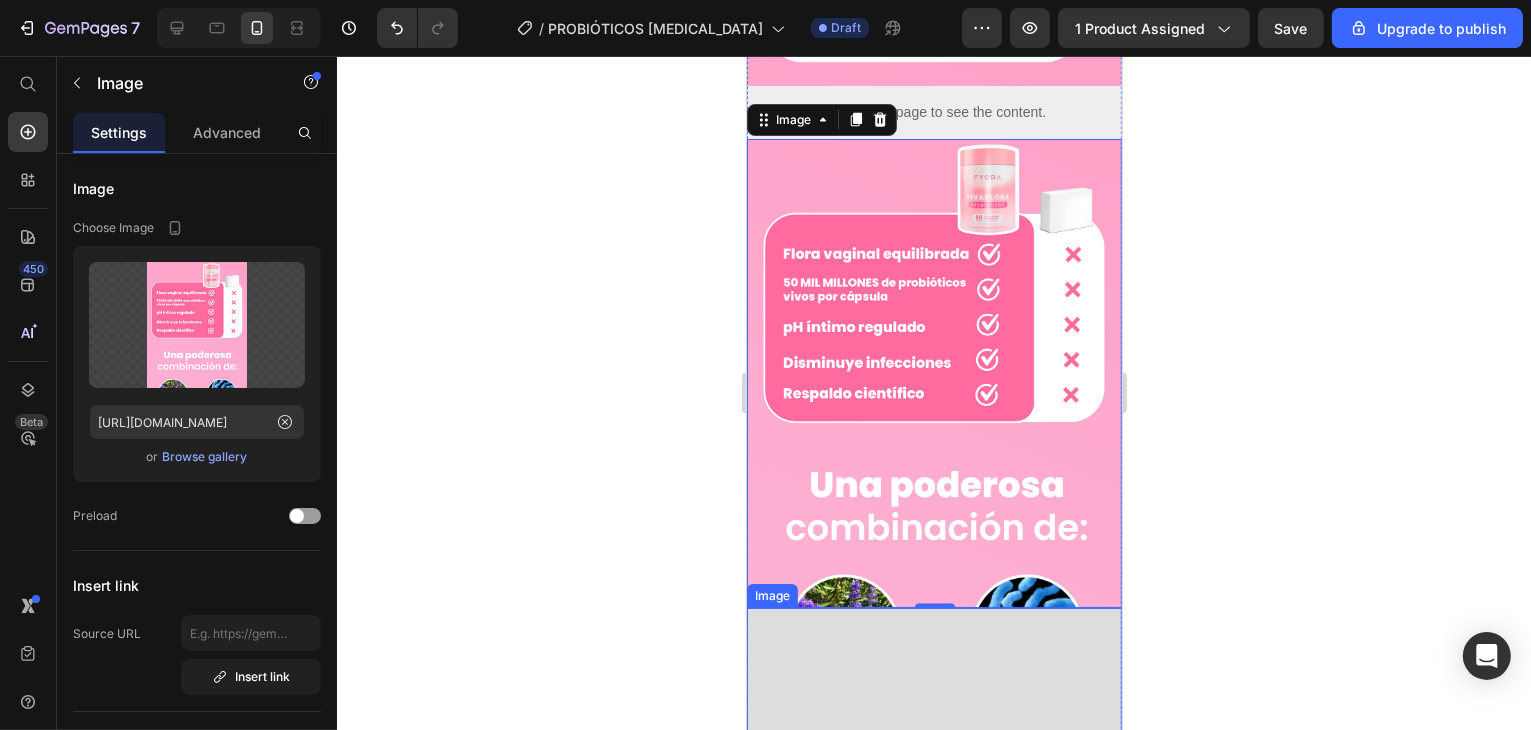 click at bounding box center (933, 842) 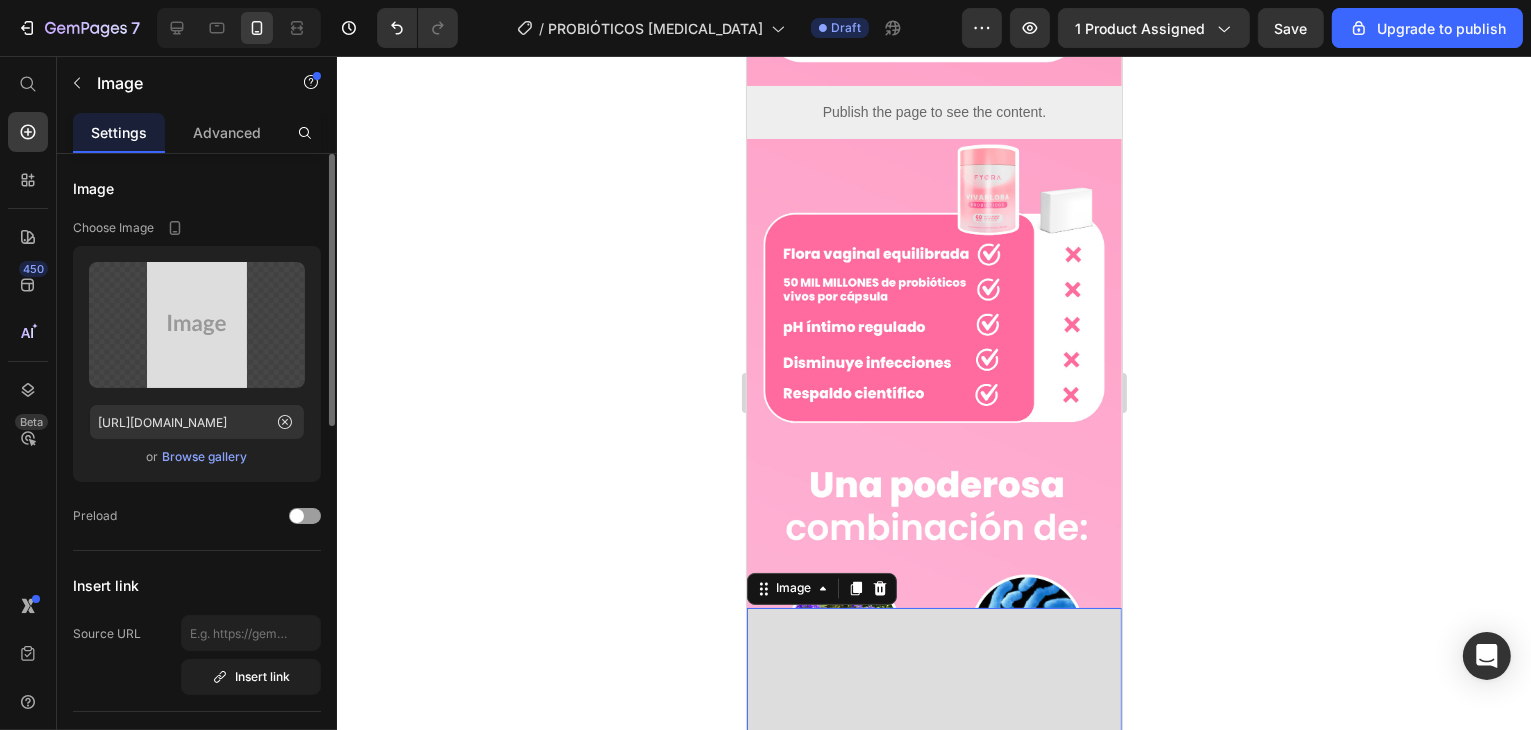 click on "Browse gallery" at bounding box center [205, 457] 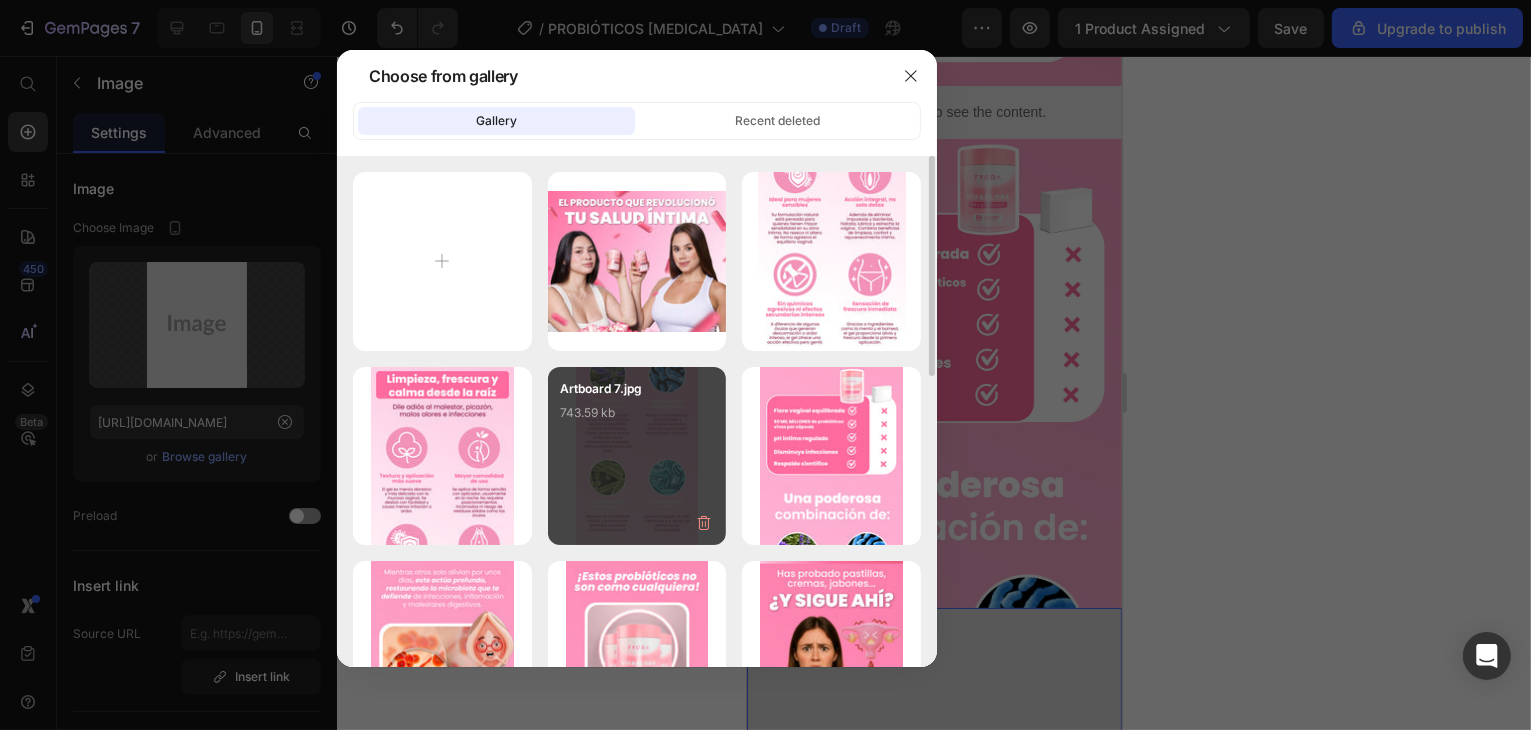 click on "743.59 kb" at bounding box center [637, 413] 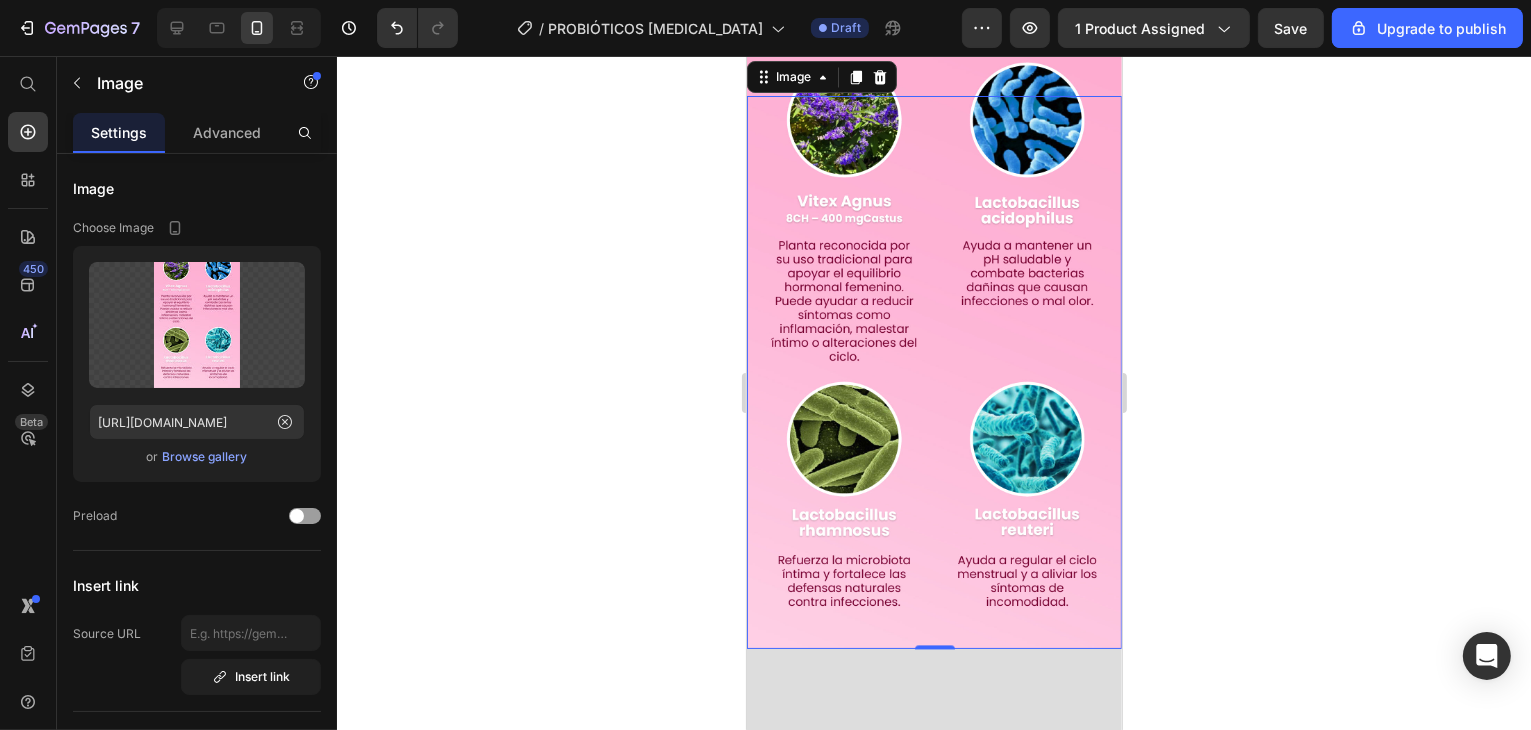 scroll, scrollTop: 4200, scrollLeft: 0, axis: vertical 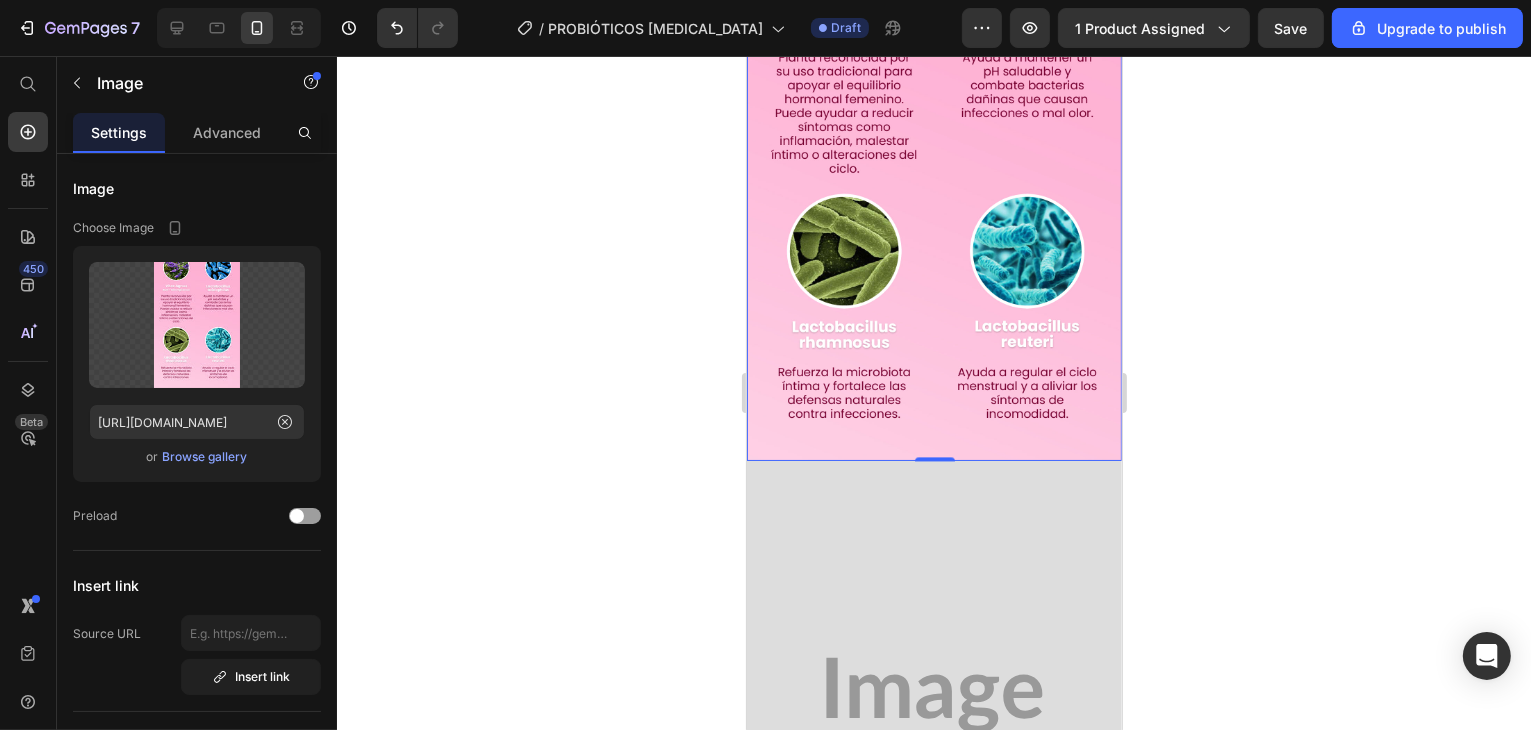click at bounding box center (933, 695) 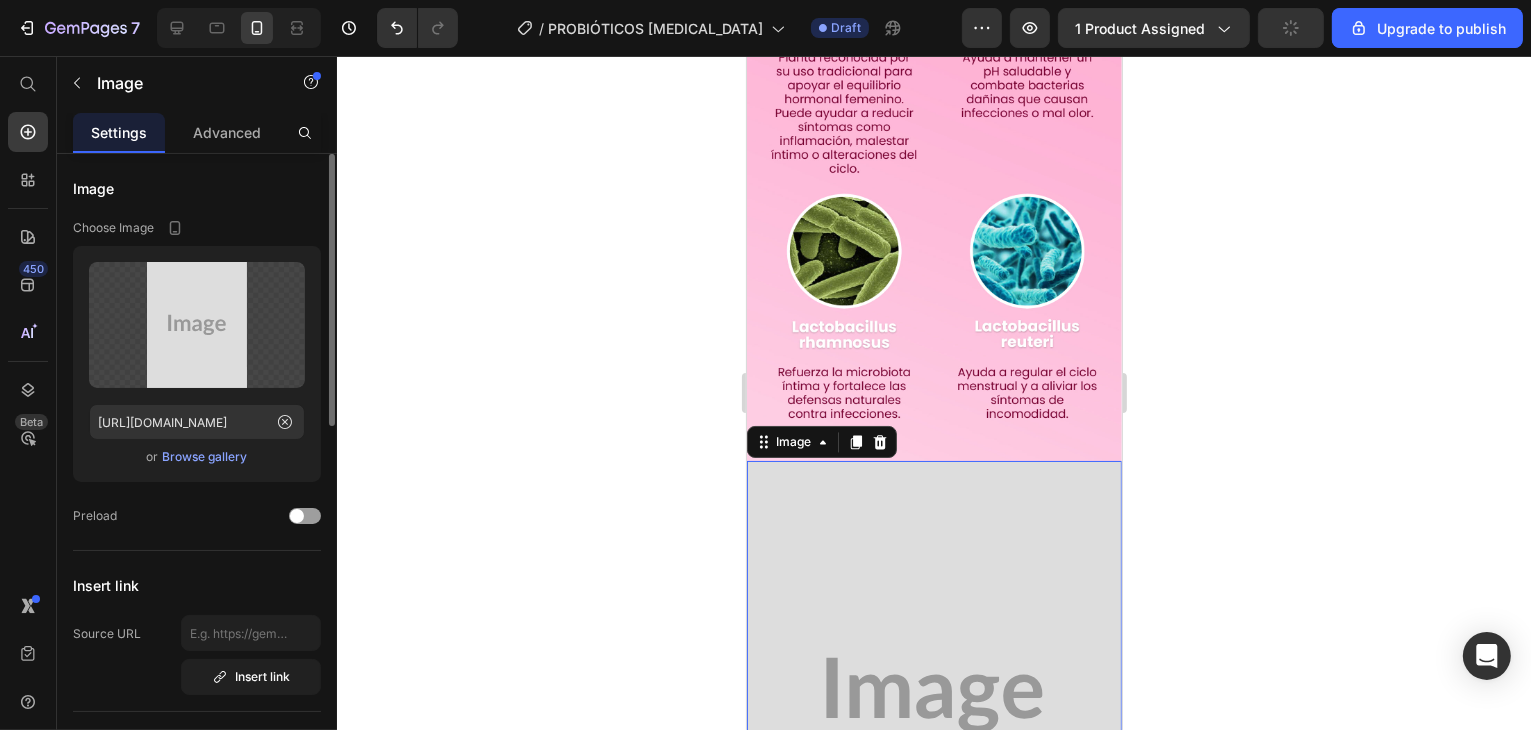 click on "Browse gallery" at bounding box center [205, 457] 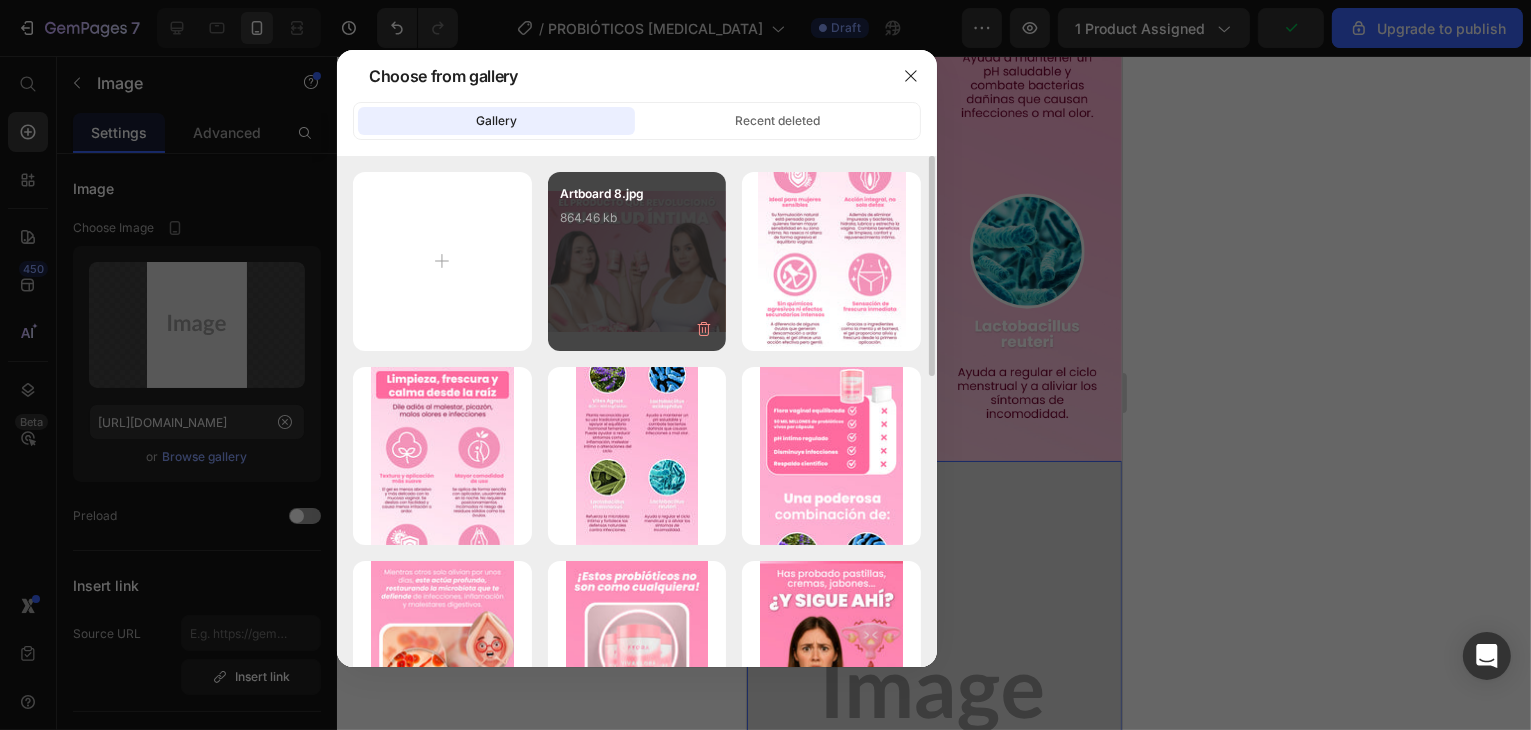 click on "Artboard 8.jpg 864.46 kb" at bounding box center (637, 224) 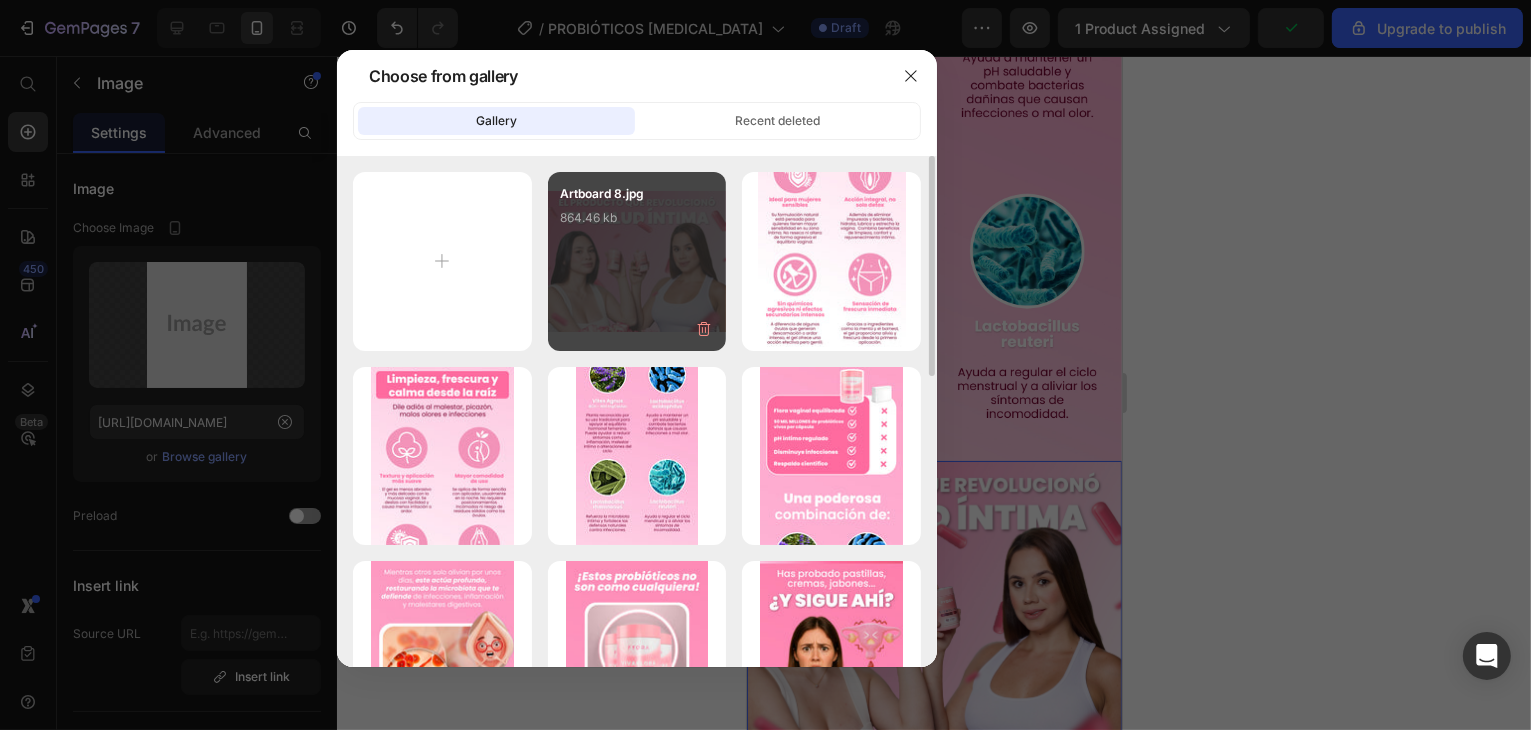 type on "https://cdn.shopify.com/s/files/1/0895/2981/1231/files/gempages_535014254613365900-ac5fec80-734e-4005-846a-b848e8567f29.jpg" 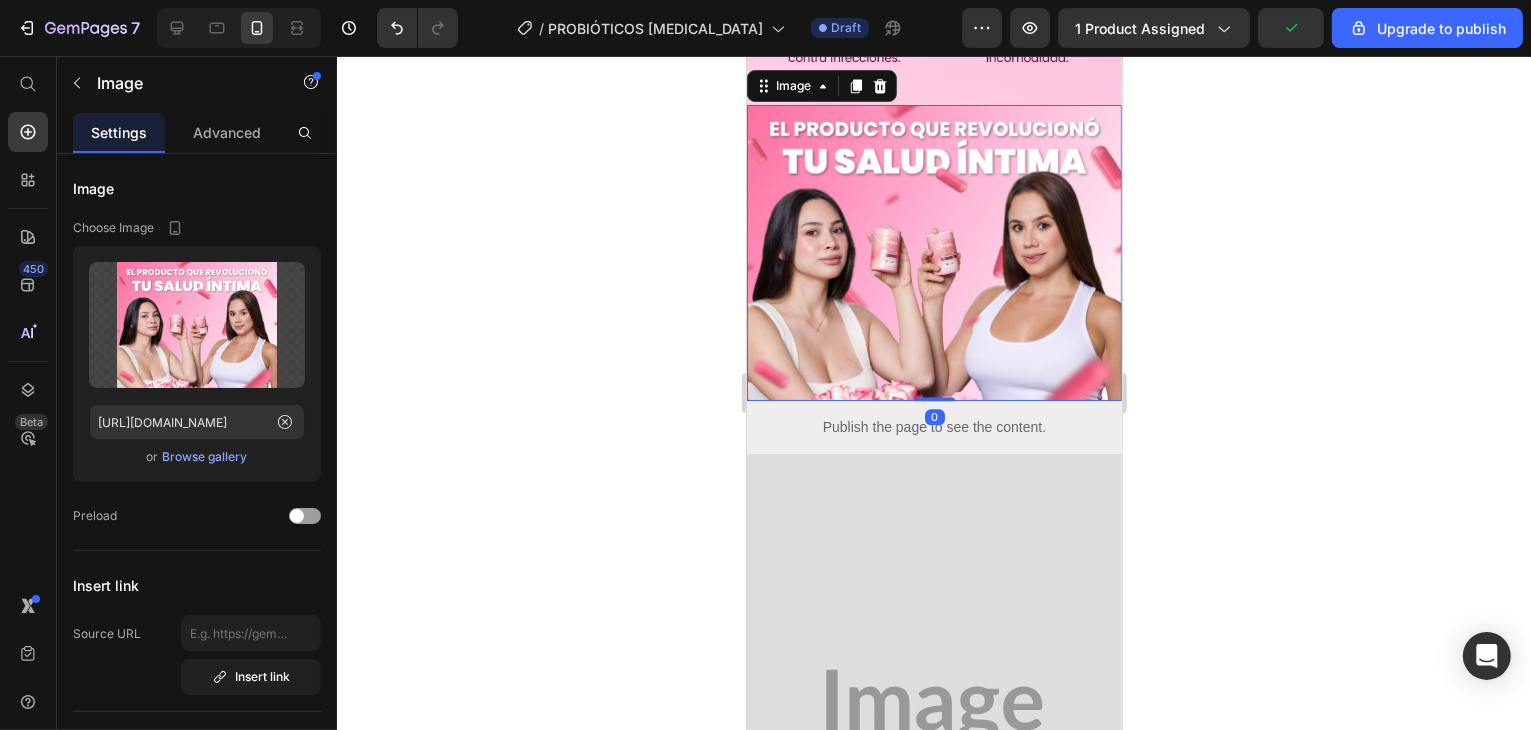 scroll, scrollTop: 4700, scrollLeft: 0, axis: vertical 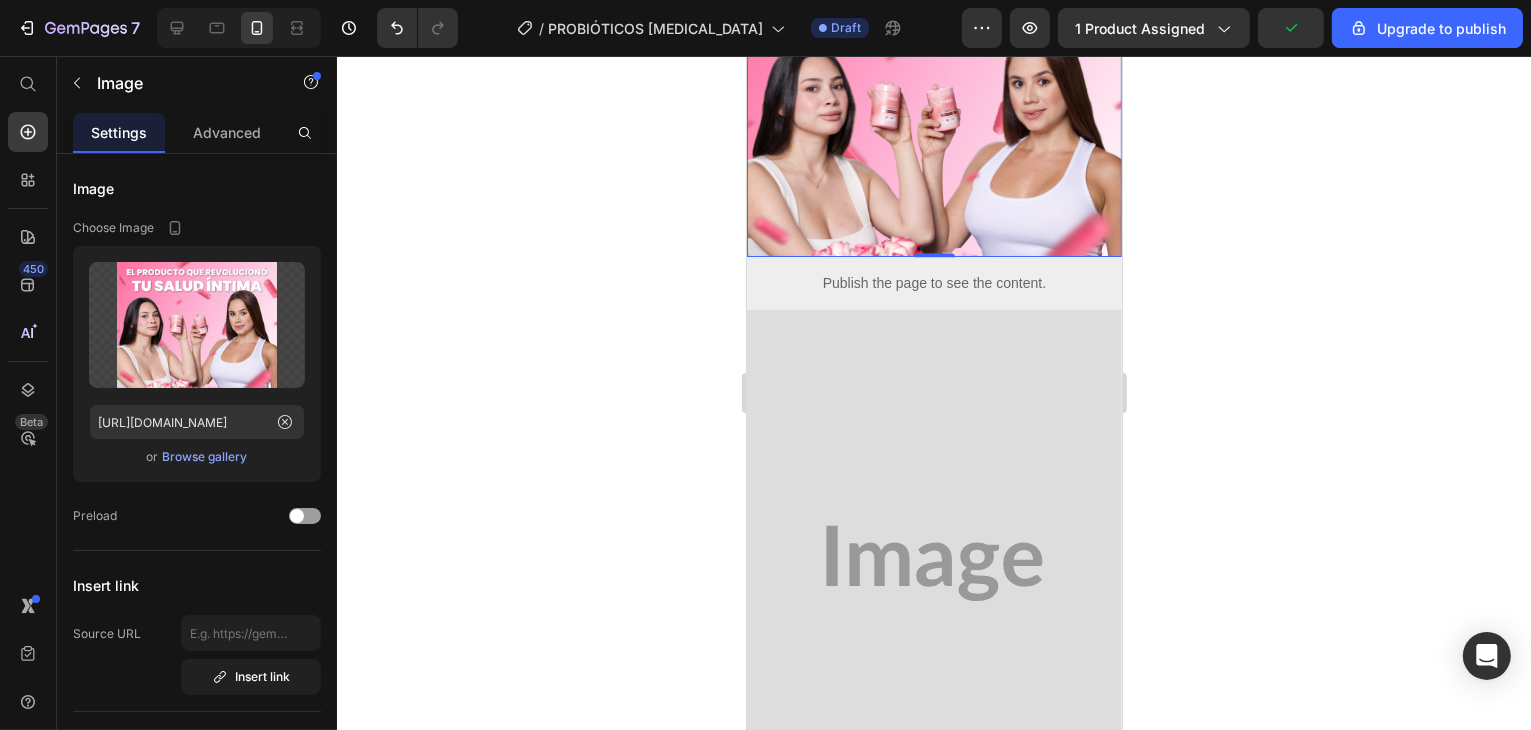 click at bounding box center (933, 563) 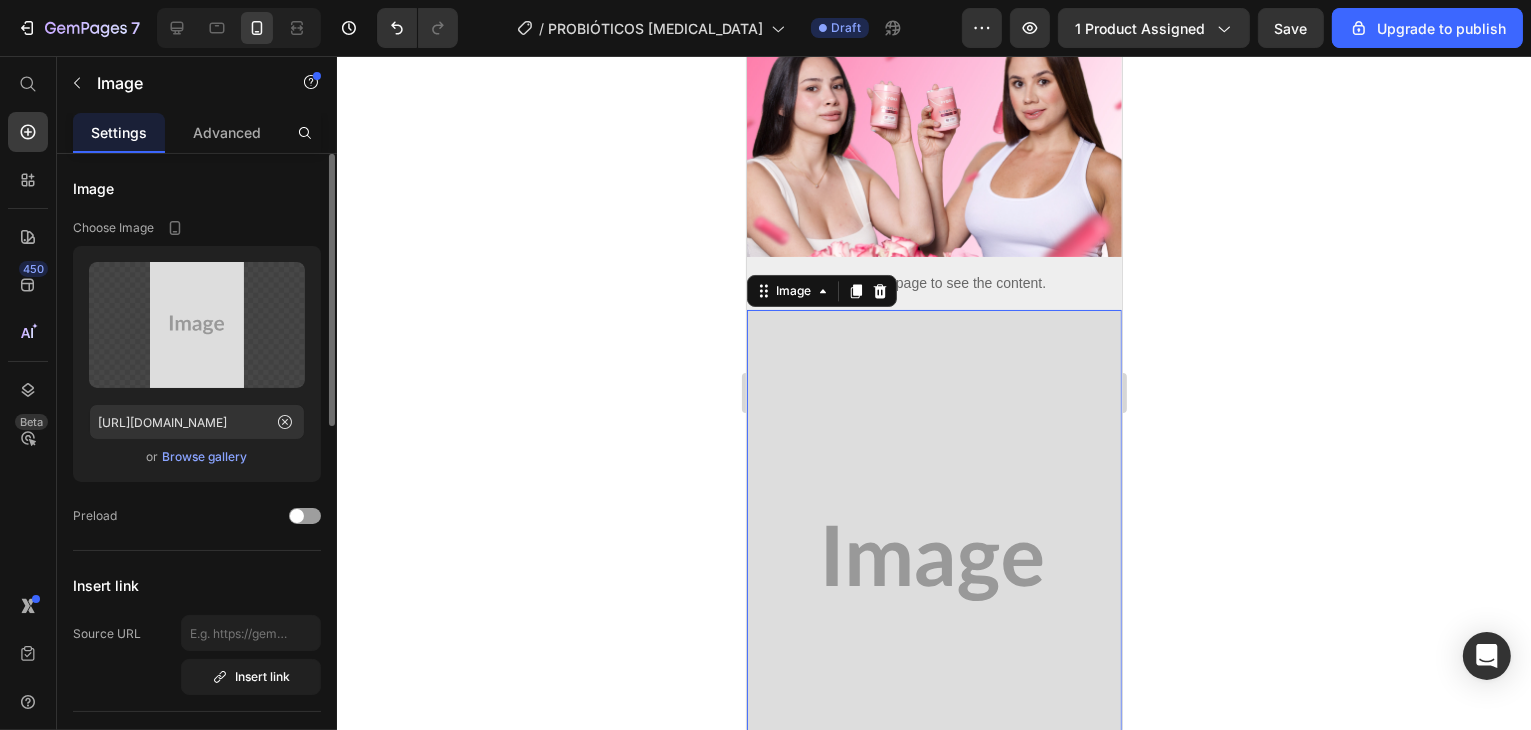 click on "Browse gallery" at bounding box center [205, 457] 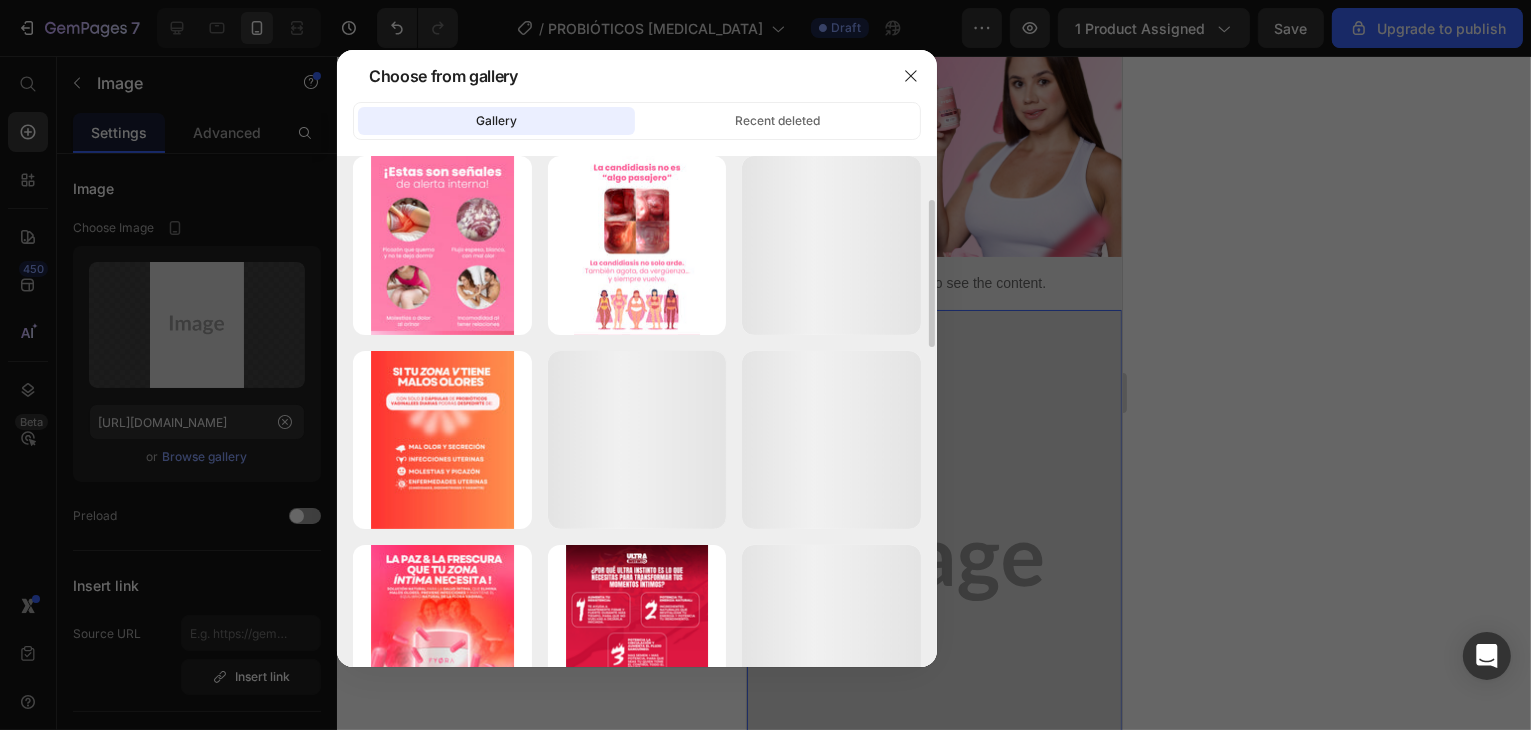 scroll, scrollTop: 500, scrollLeft: 0, axis: vertical 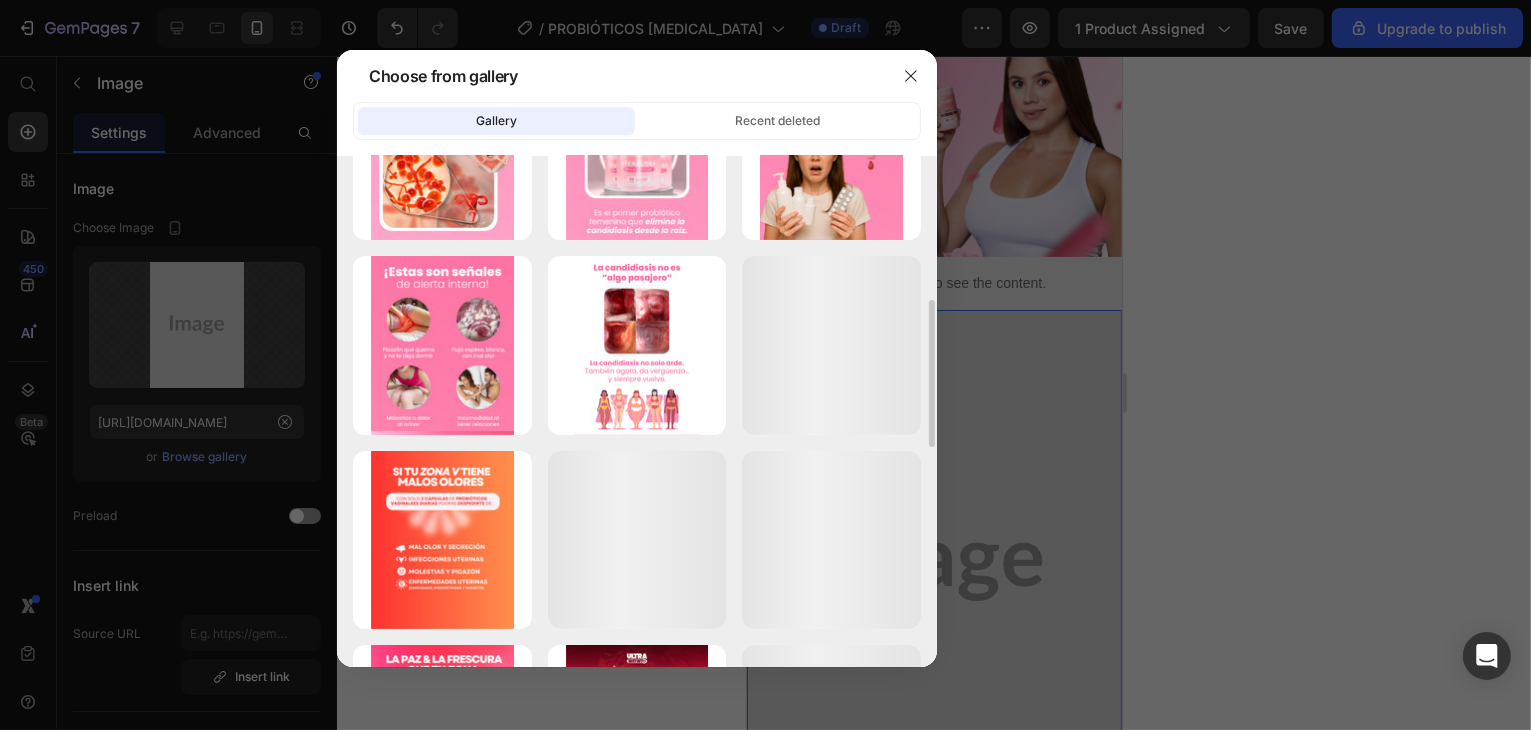 click at bounding box center [765, 365] 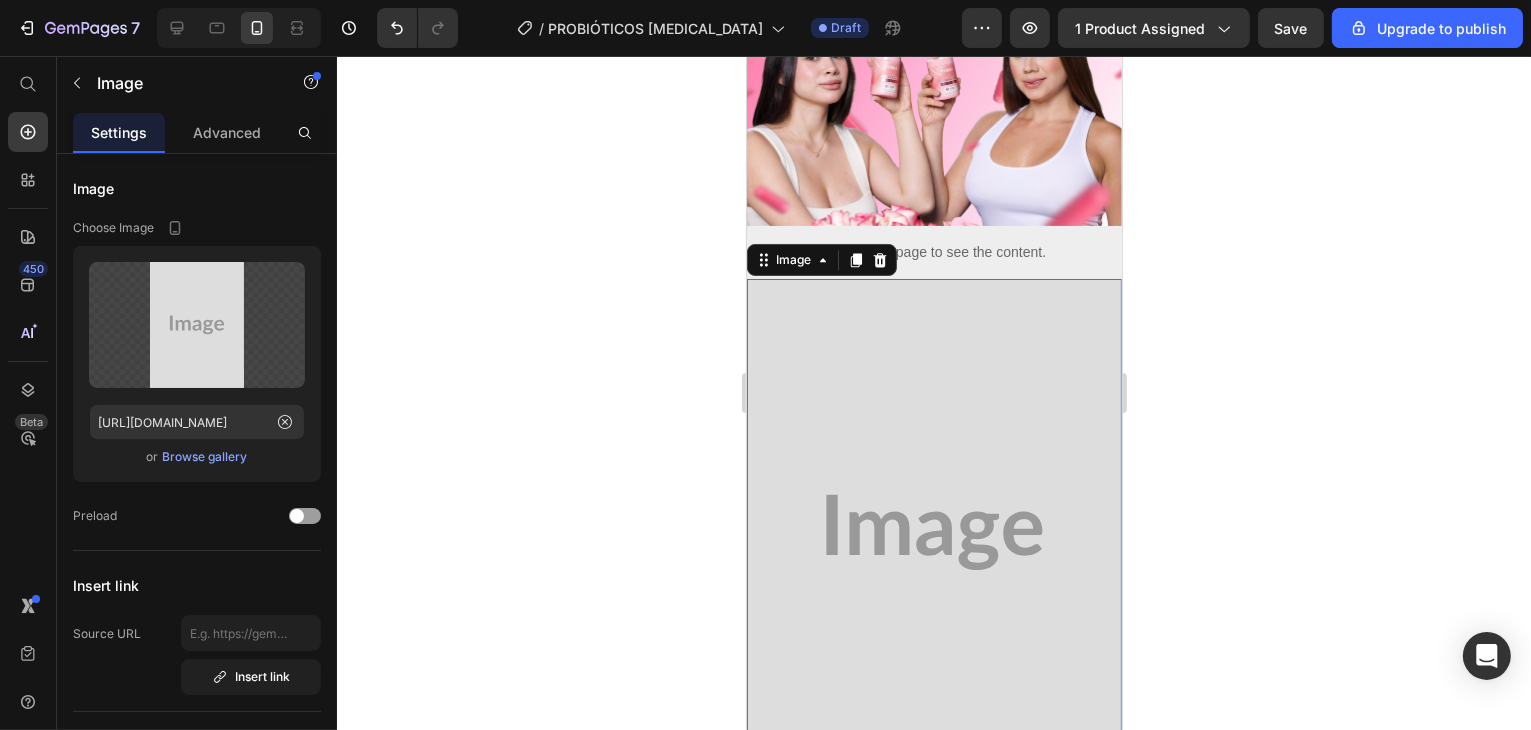 scroll, scrollTop: 4904, scrollLeft: 0, axis: vertical 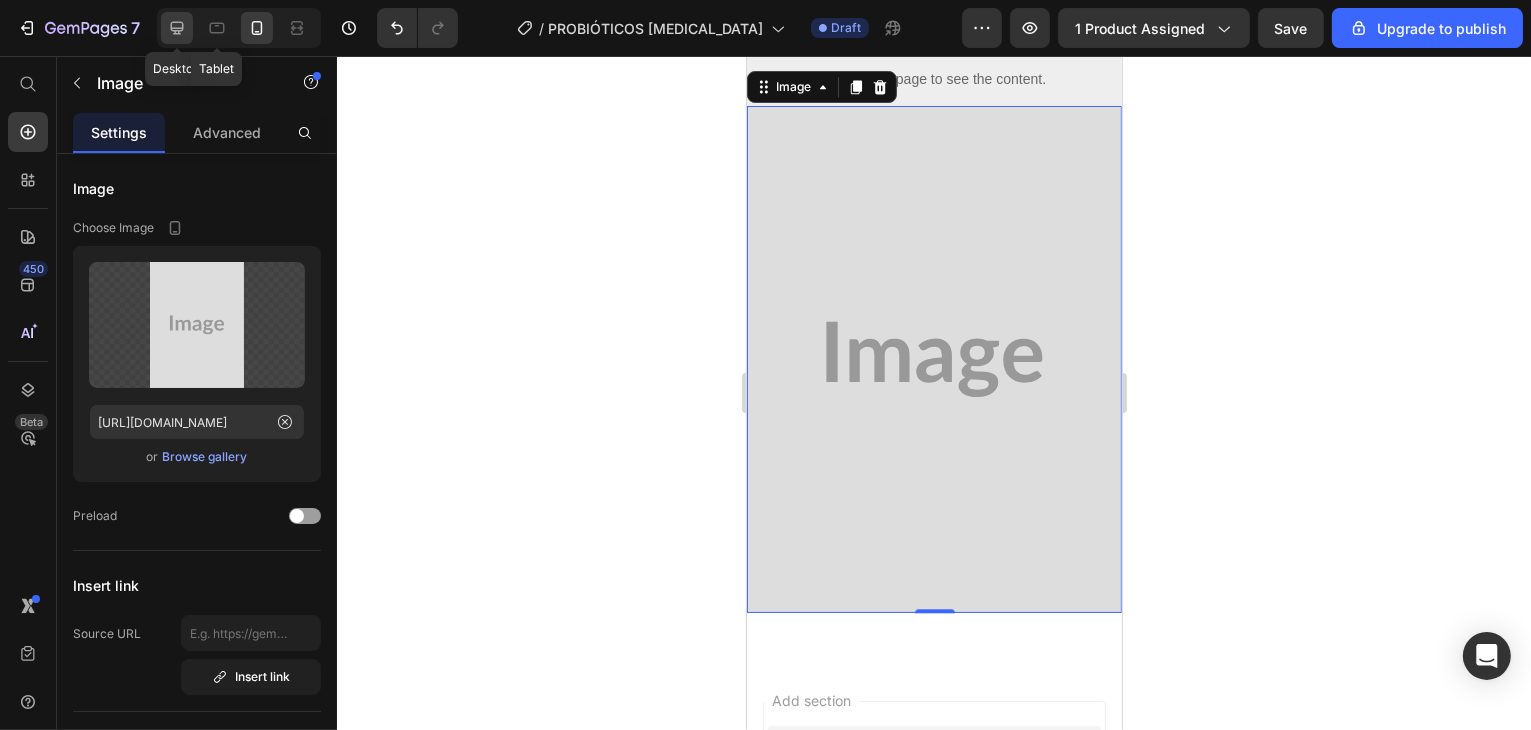 click 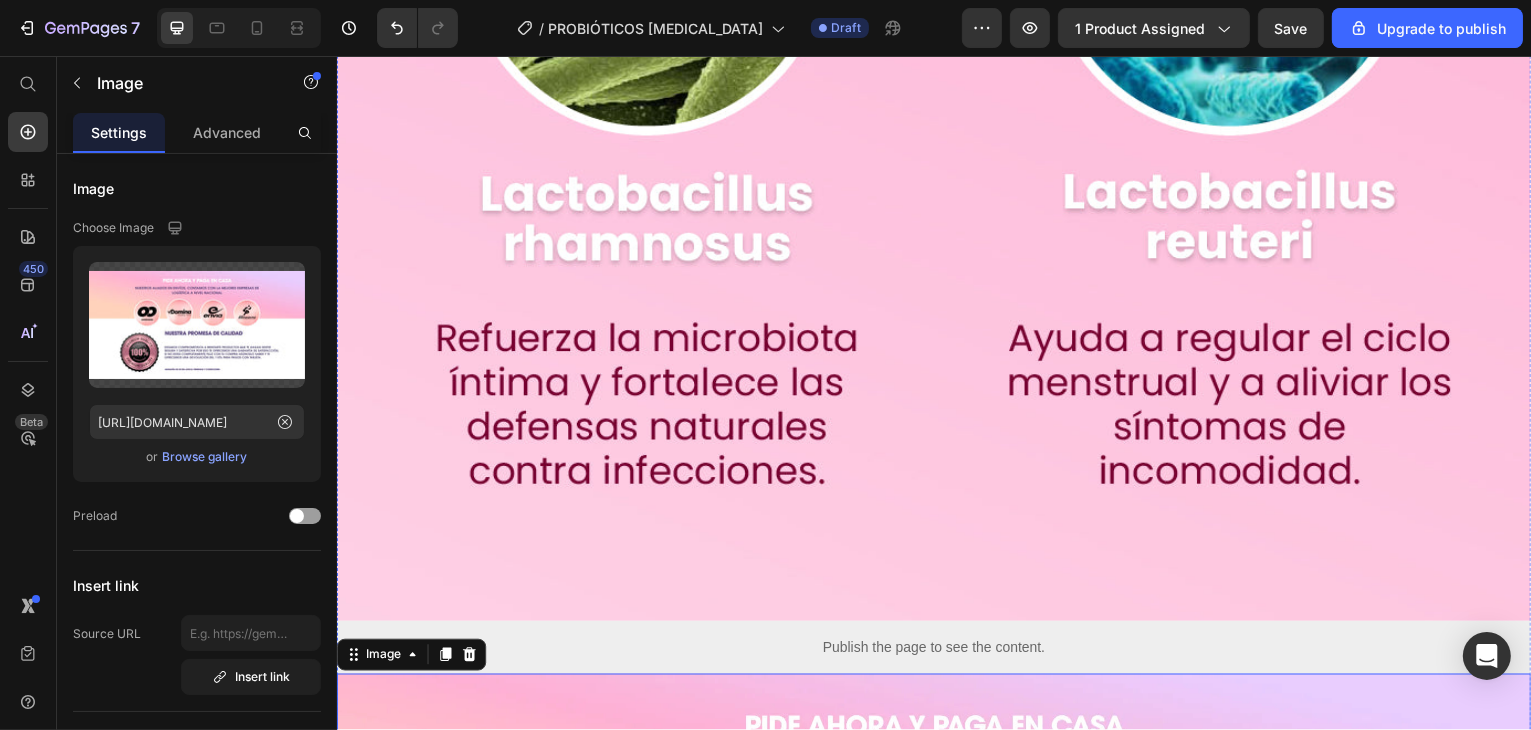 scroll, scrollTop: 13008, scrollLeft: 0, axis: vertical 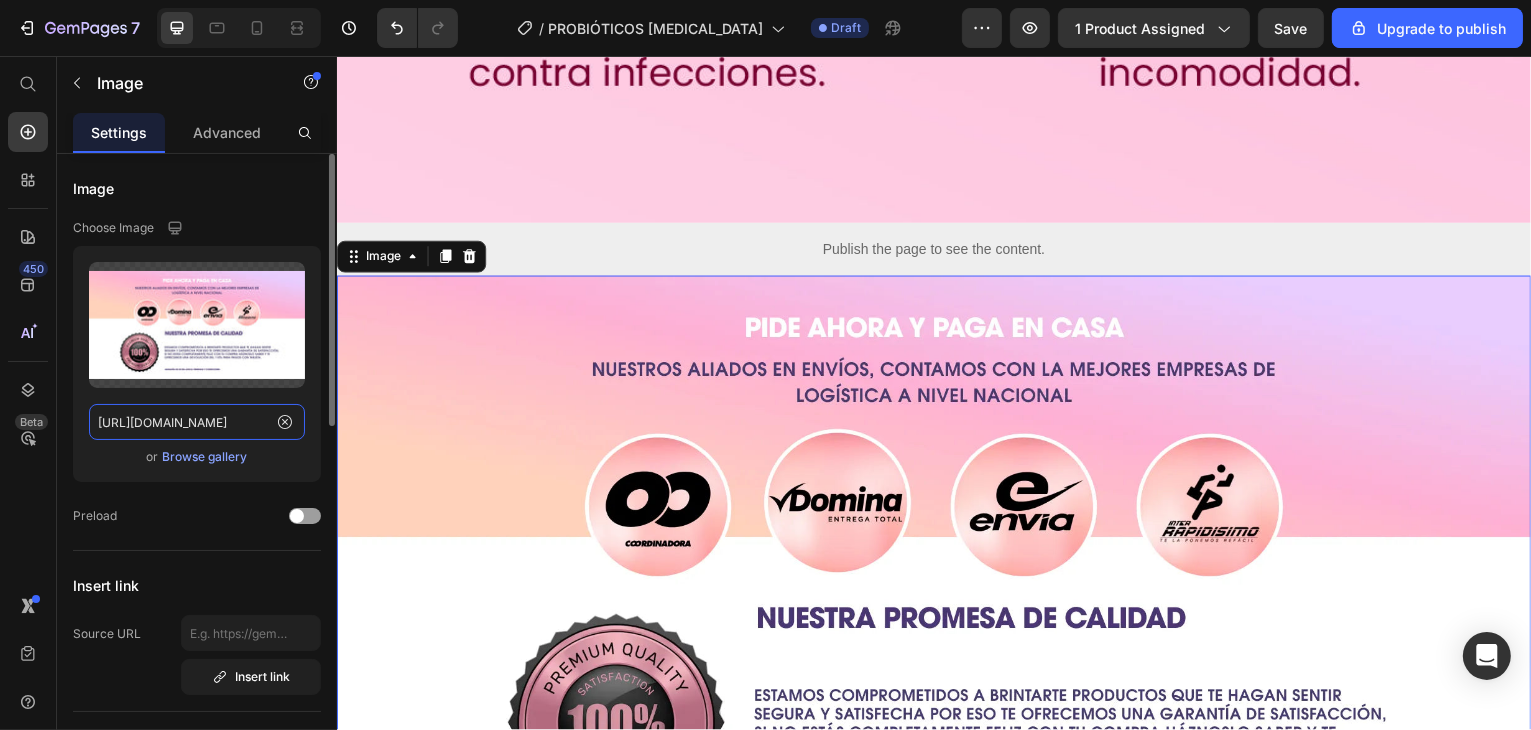 click on "https://cdn.shopify.com/s/files/1/0854/3184/5153/files/Pieza_6_-_Web_e2e2a7ad-4512-49d6-b04f-3aedcbd9ac74.webp?v=17255827434" 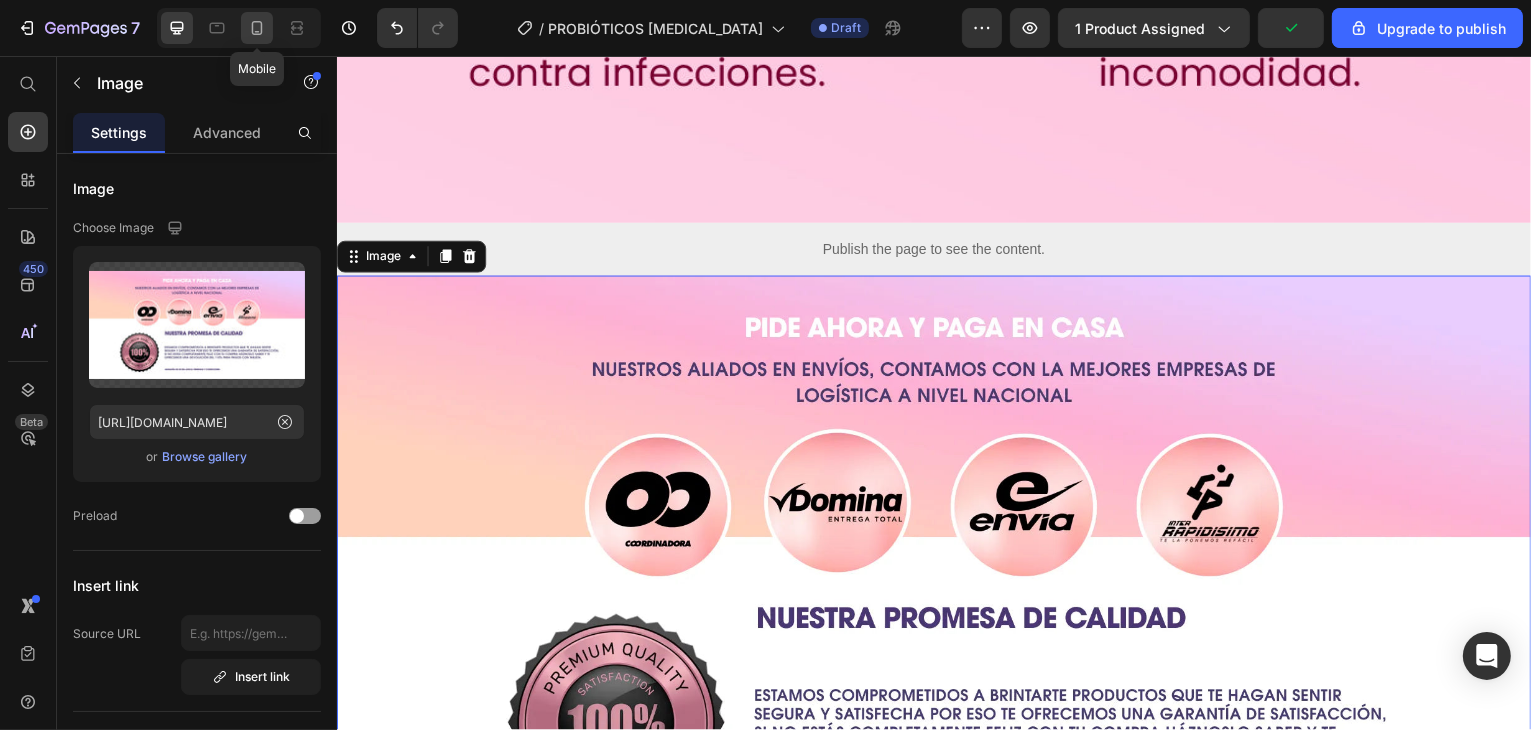 click 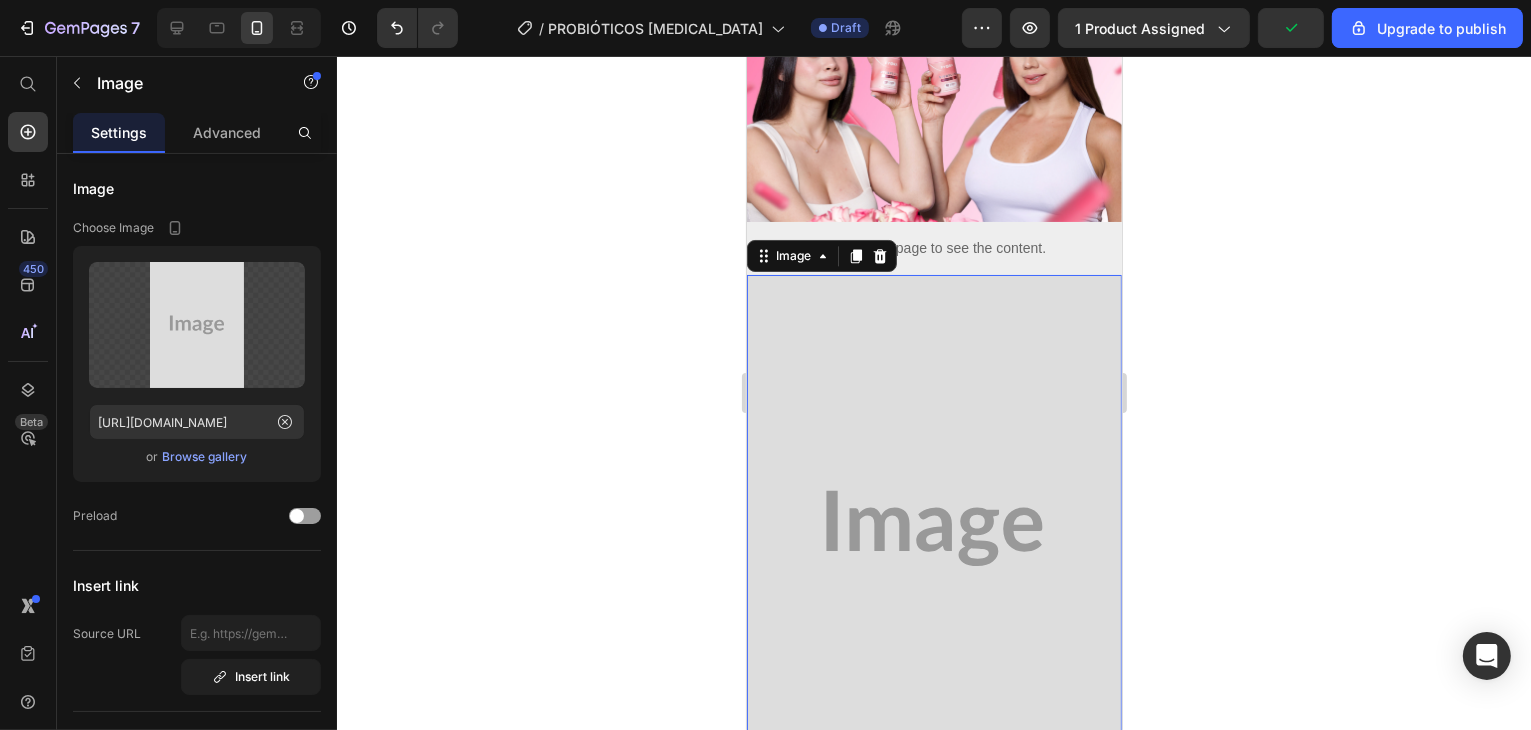 scroll, scrollTop: 4734, scrollLeft: 0, axis: vertical 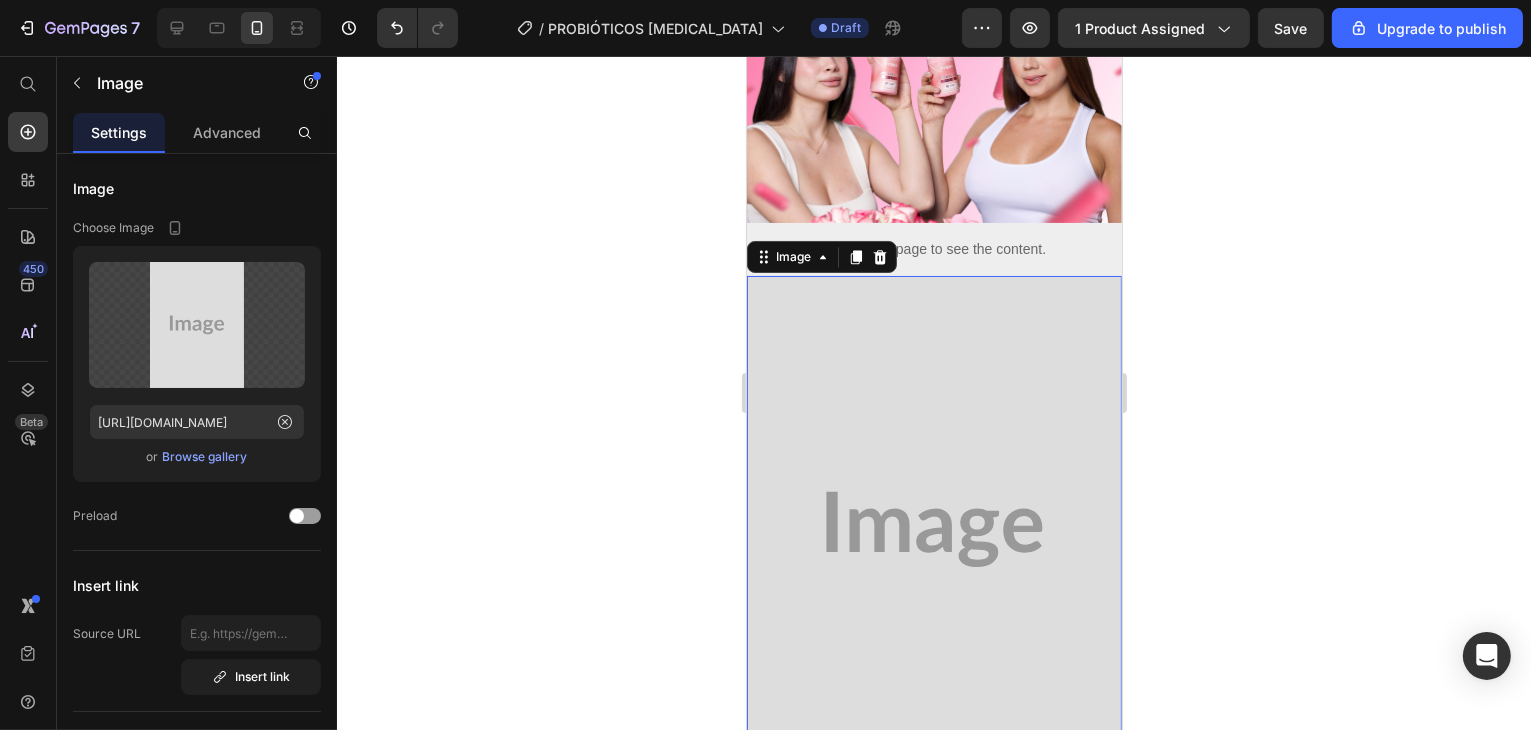click at bounding box center [933, 529] 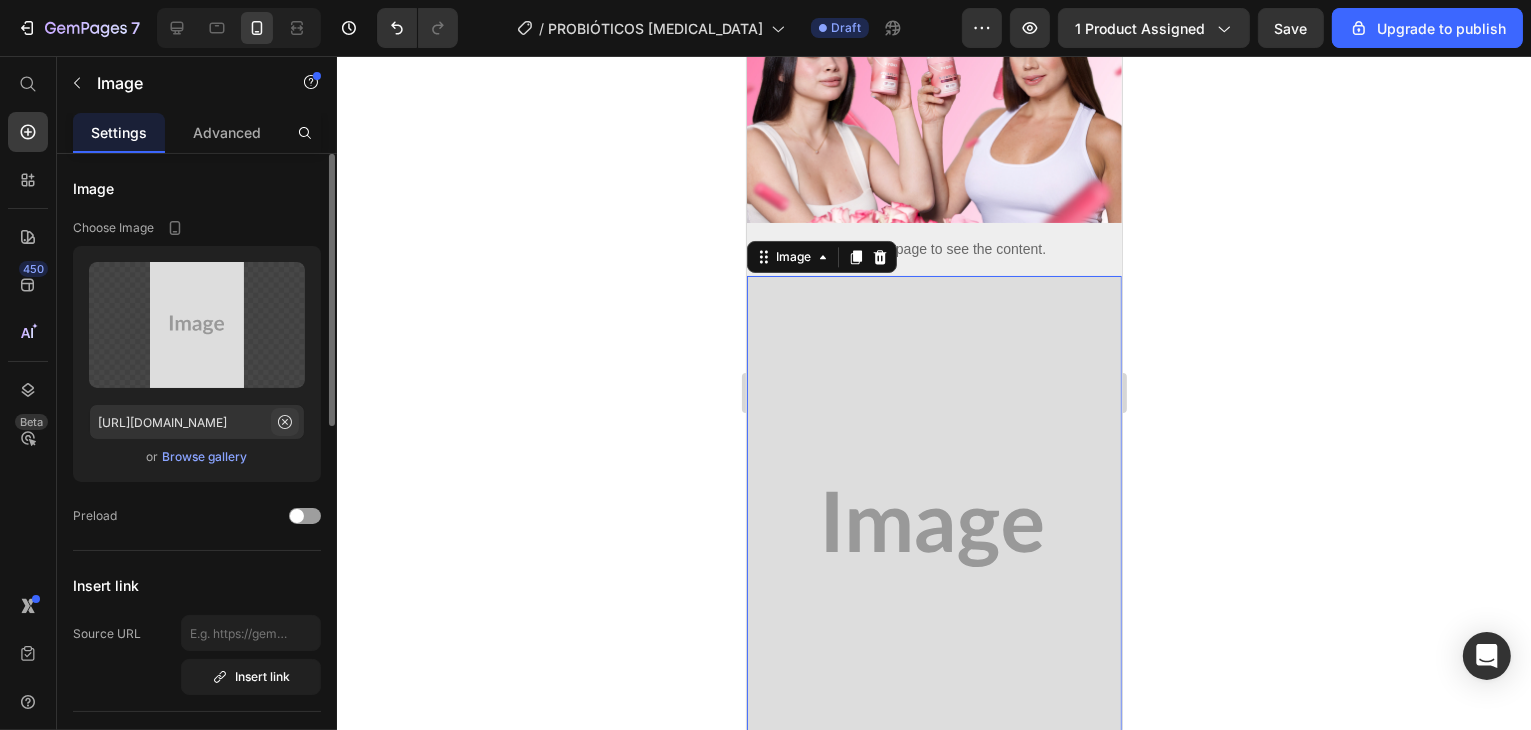 click 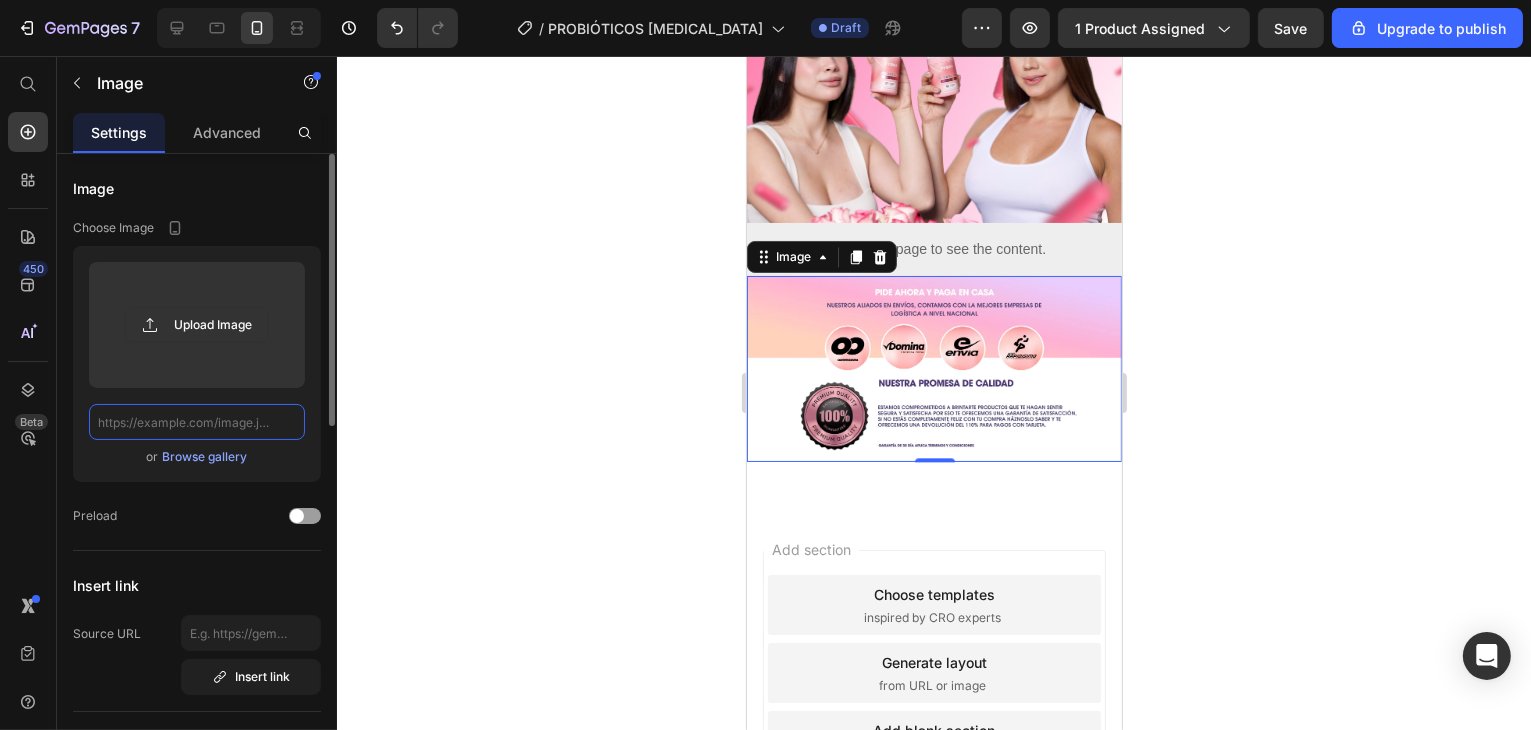 scroll, scrollTop: 4596, scrollLeft: 0, axis: vertical 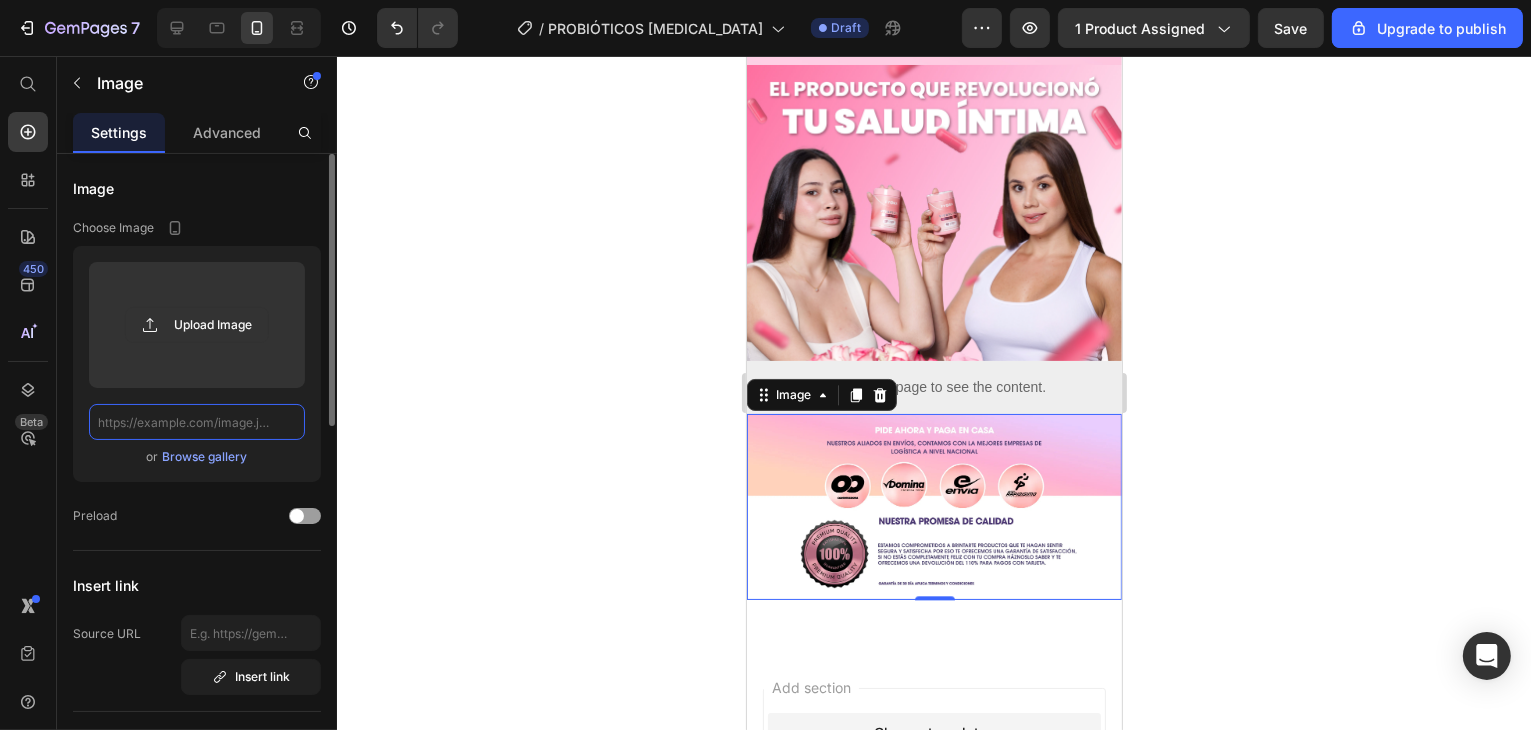 paste on "https://cdn.shopify.com/s/files/1/0854/3184/5153/files/Pieza_6_-_Web_e2e2a7ad-4512-49d6-b04f-3aedcbd9ac74.webp?v=17255827434" 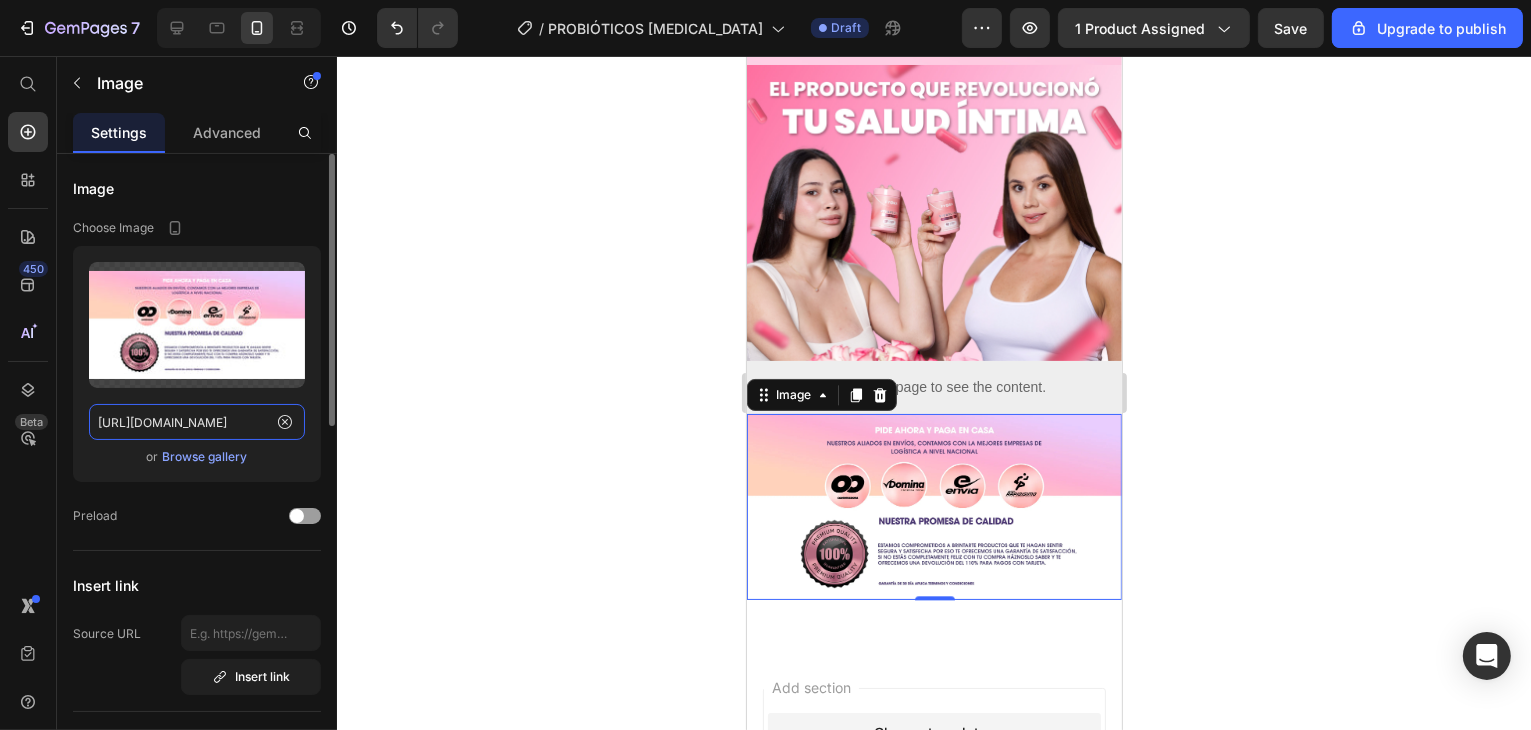 scroll, scrollTop: 0, scrollLeft: 605, axis: horizontal 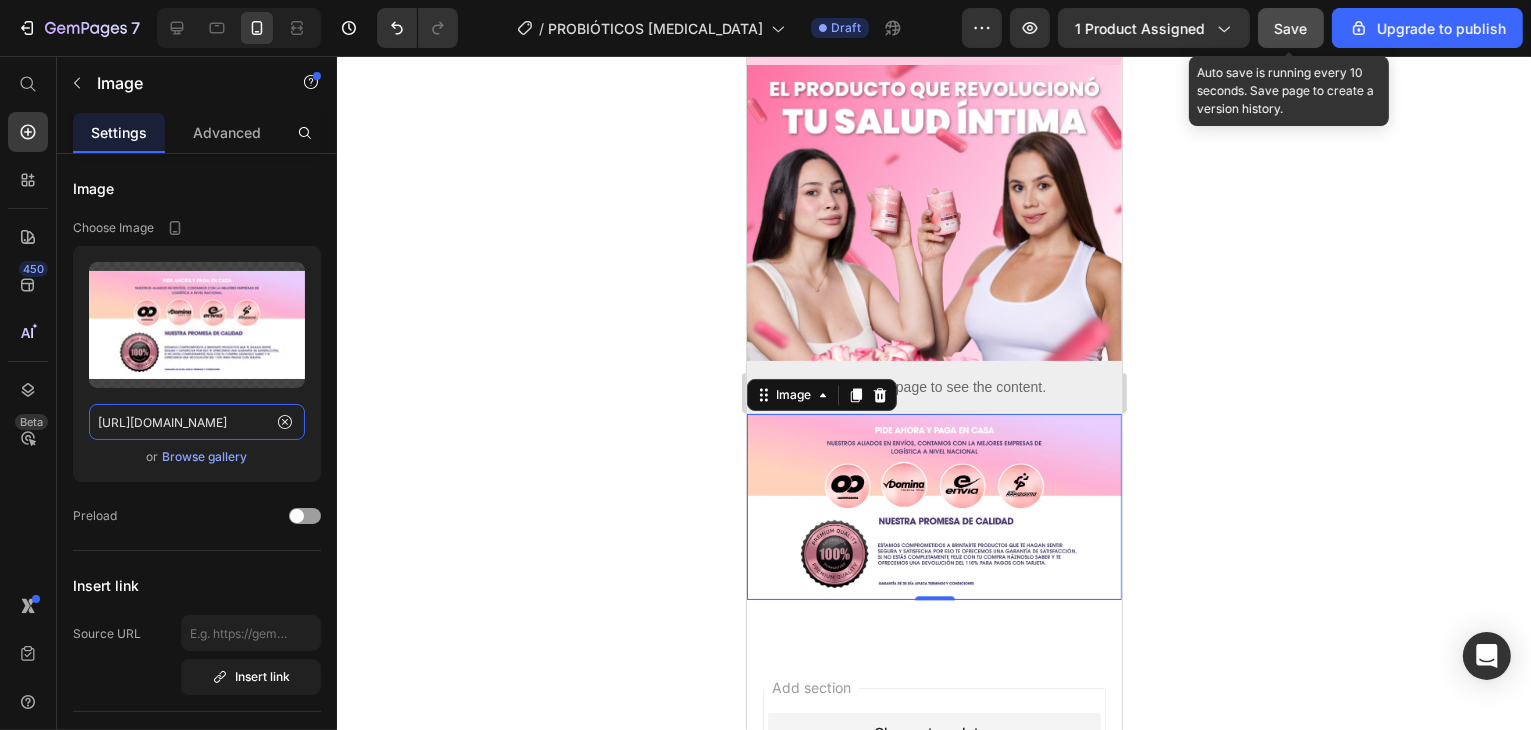 type on "https://cdn.shopify.com/s/files/1/0854/3184/5153/files/Pieza_6_-_Web_e2e2a7ad-4512-49d6-b04f-3aedcbd9ac74.webp?v=17255827434" 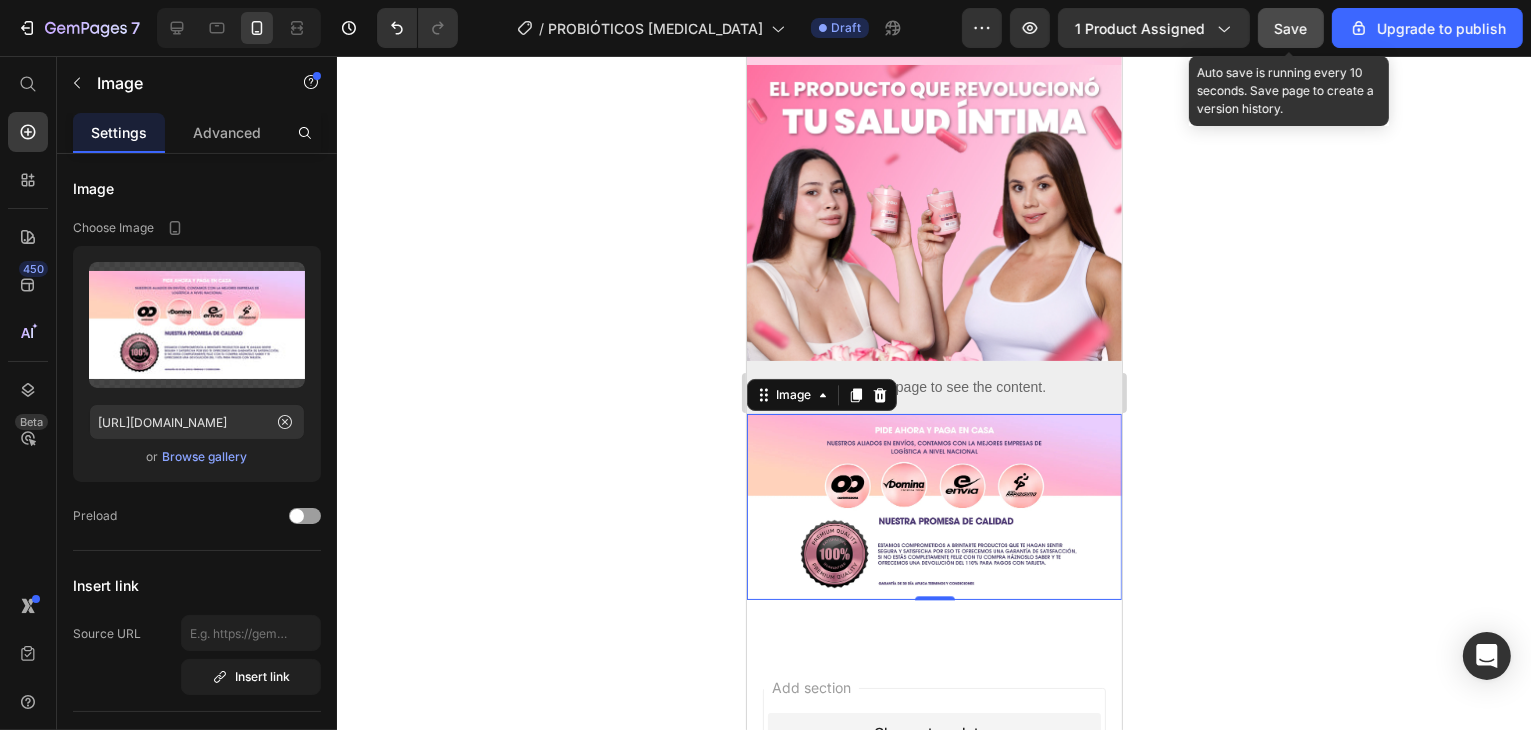 click on "Save" 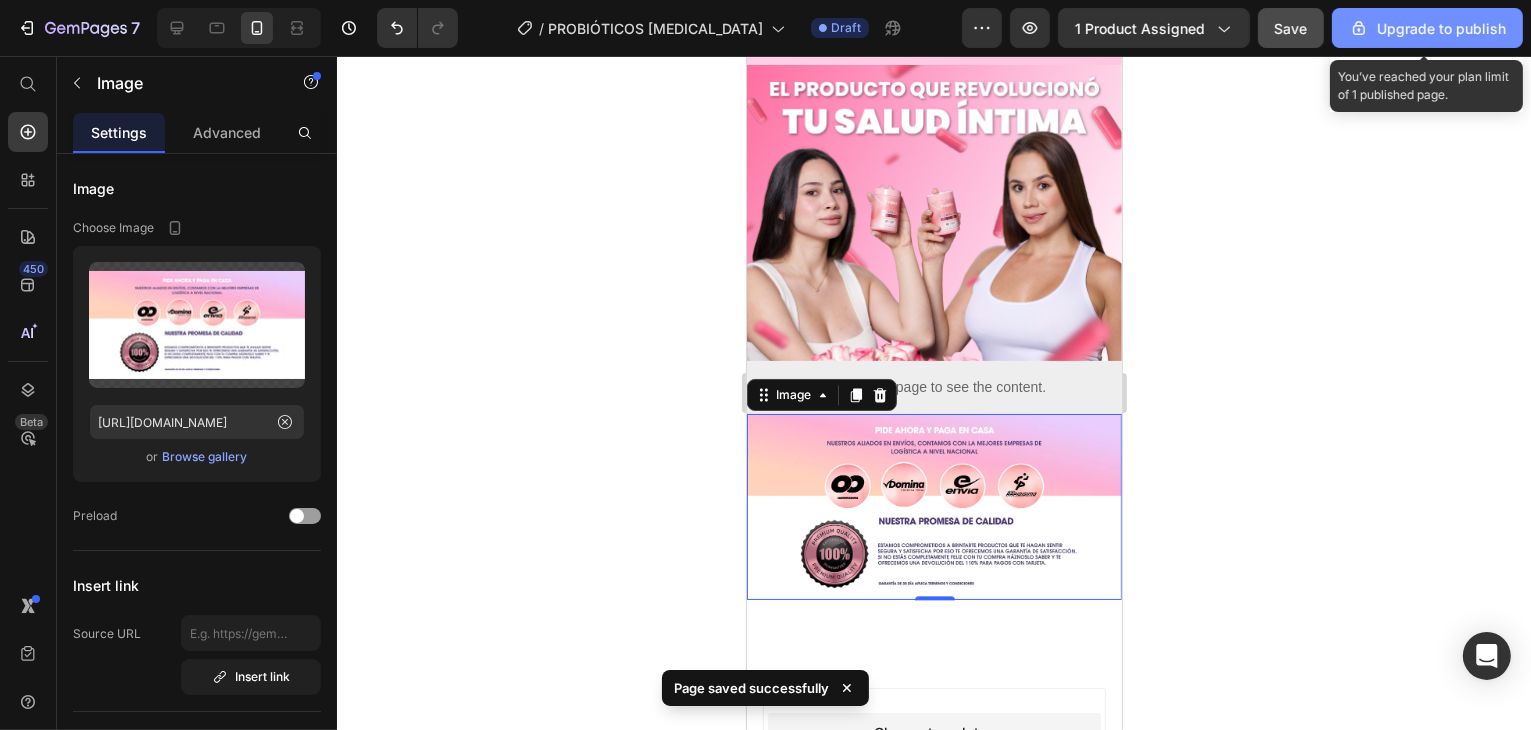 type 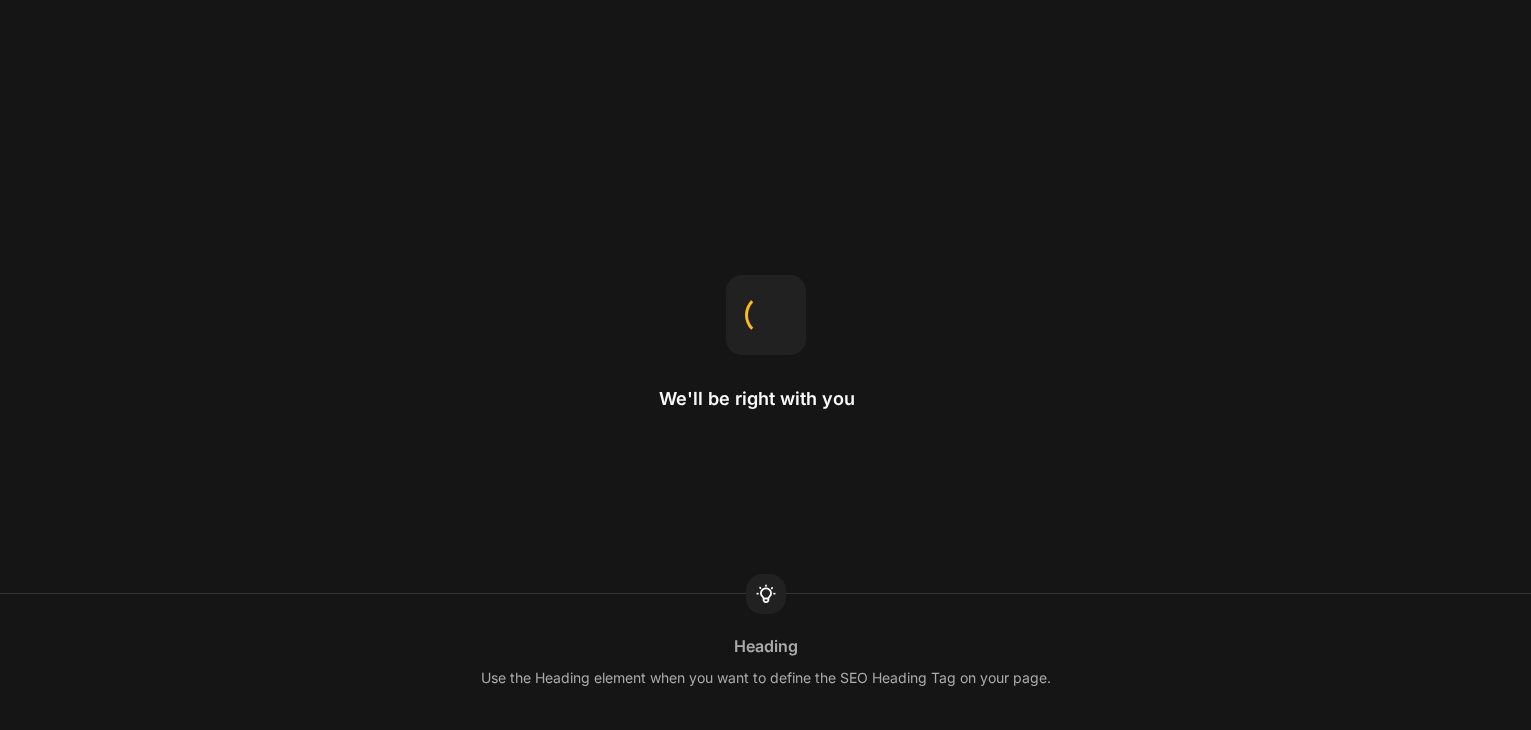 scroll, scrollTop: 0, scrollLeft: 0, axis: both 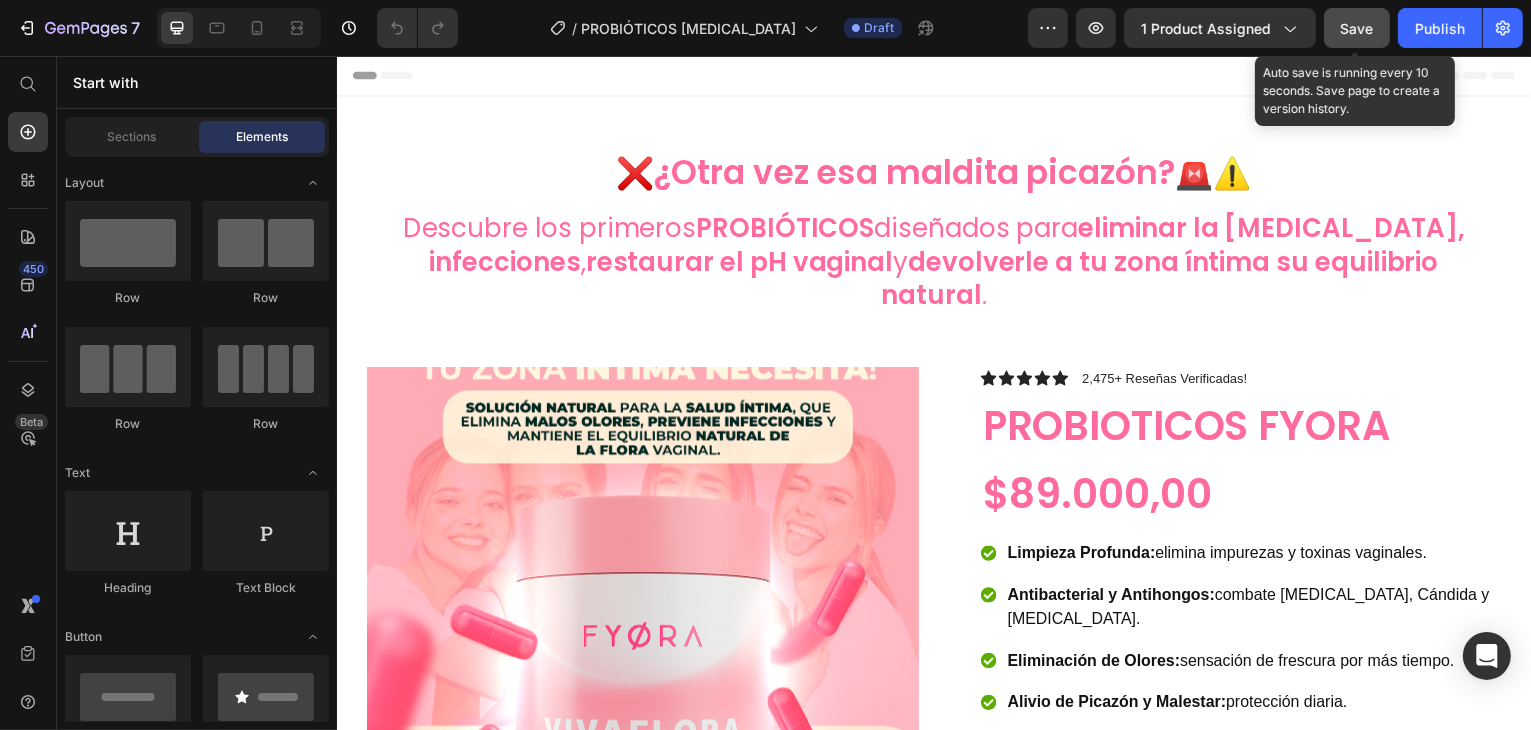click on "Save" 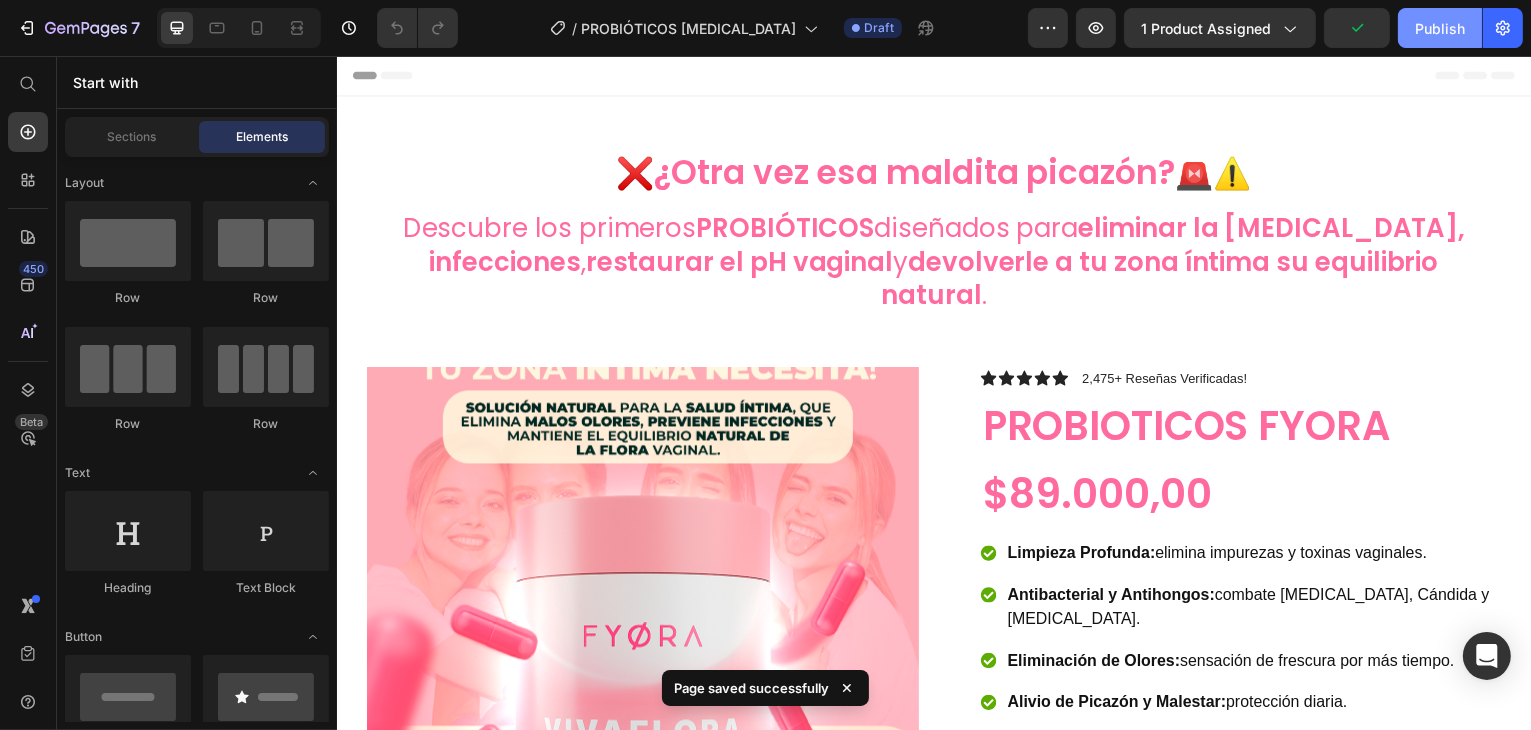 click on "Publish" at bounding box center (1440, 28) 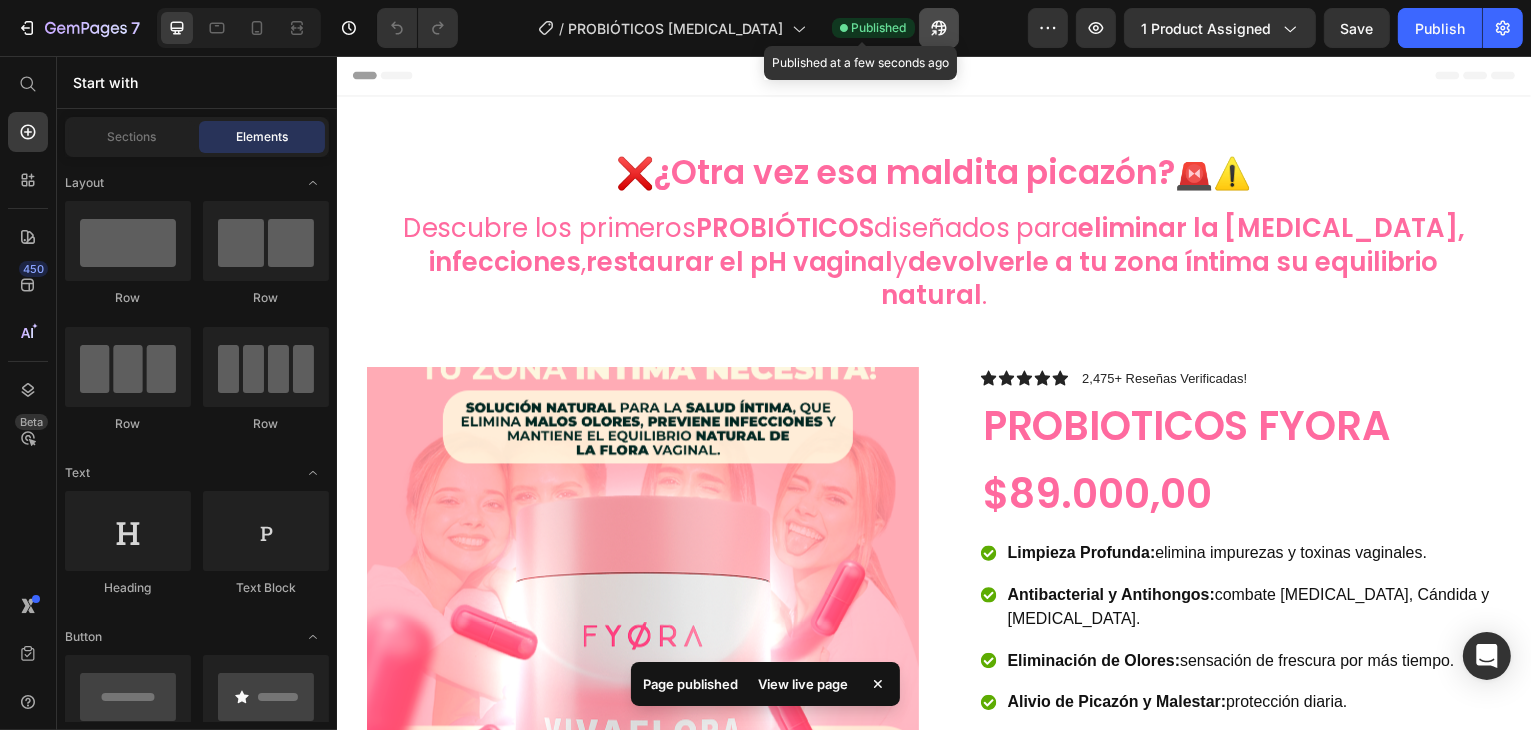 click 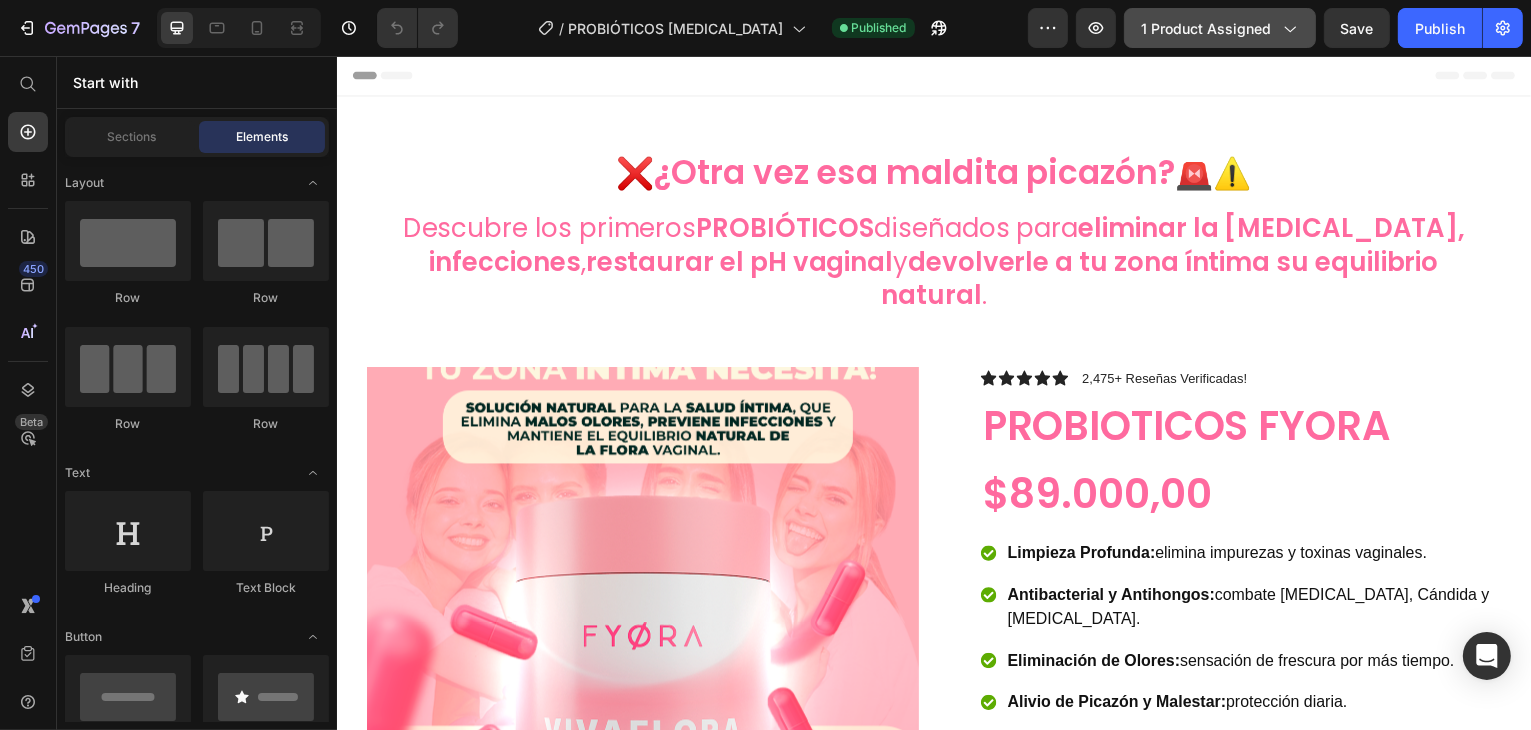 click on "1 product assigned" 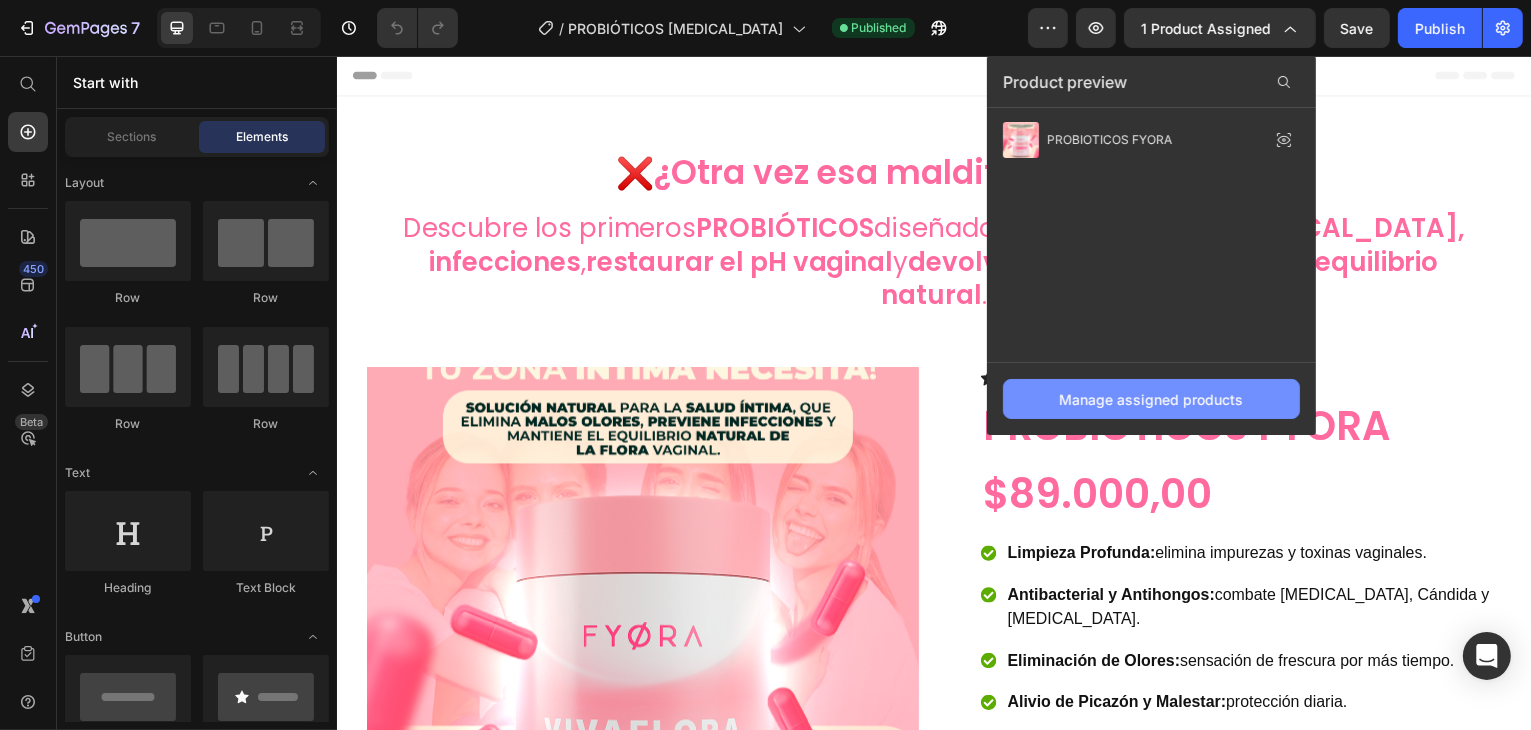 click on "Manage assigned products" at bounding box center [1152, 399] 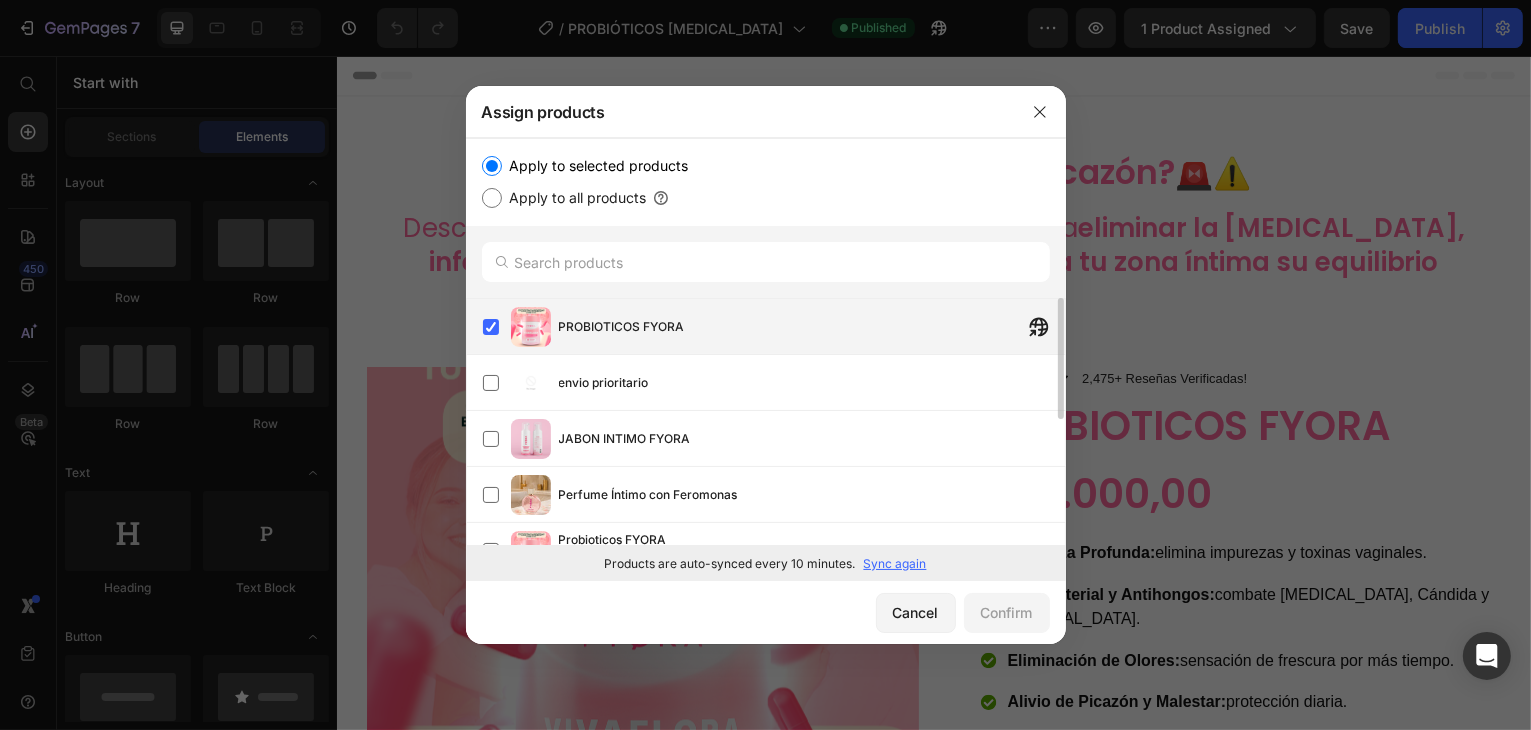 click at bounding box center [531, 327] 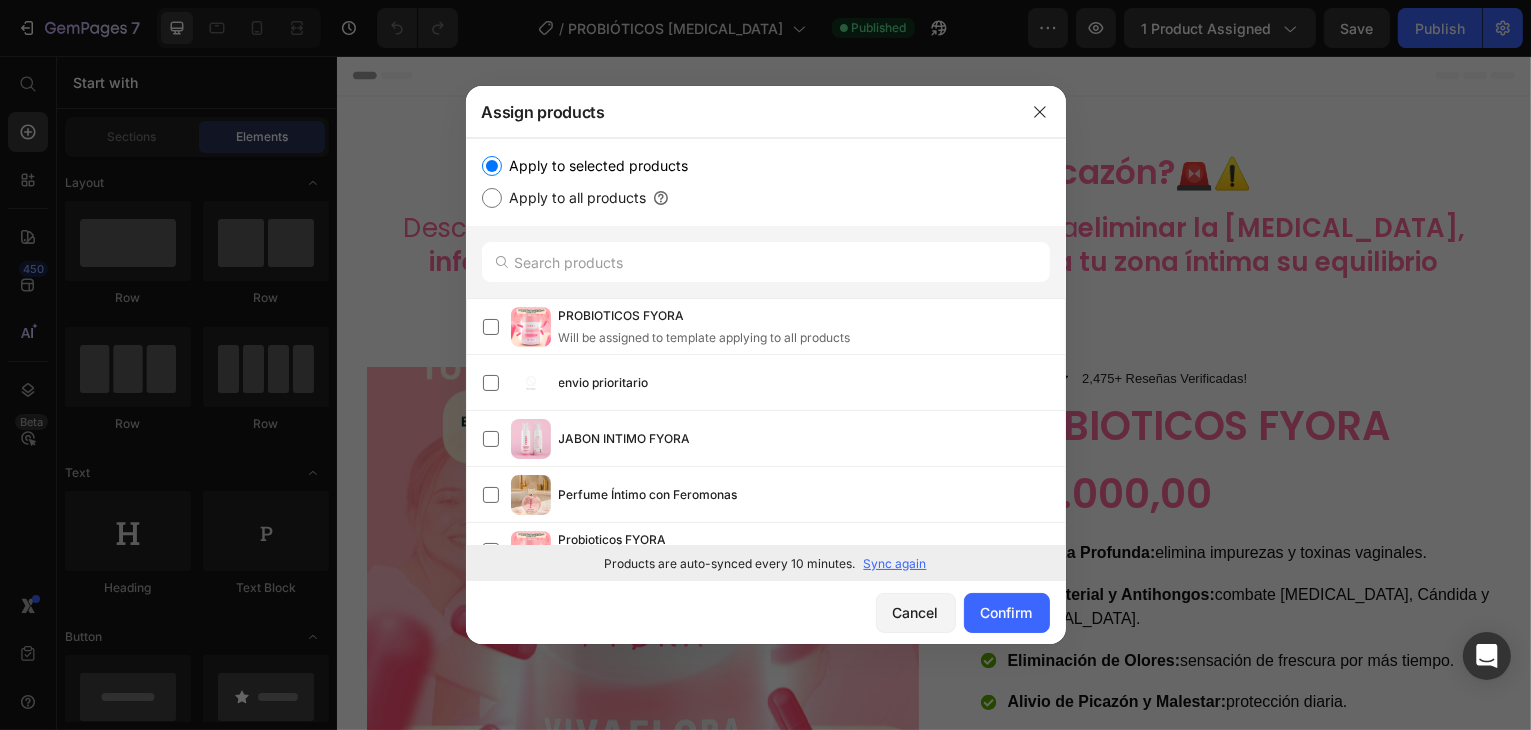 click on "Sync again" at bounding box center [895, 564] 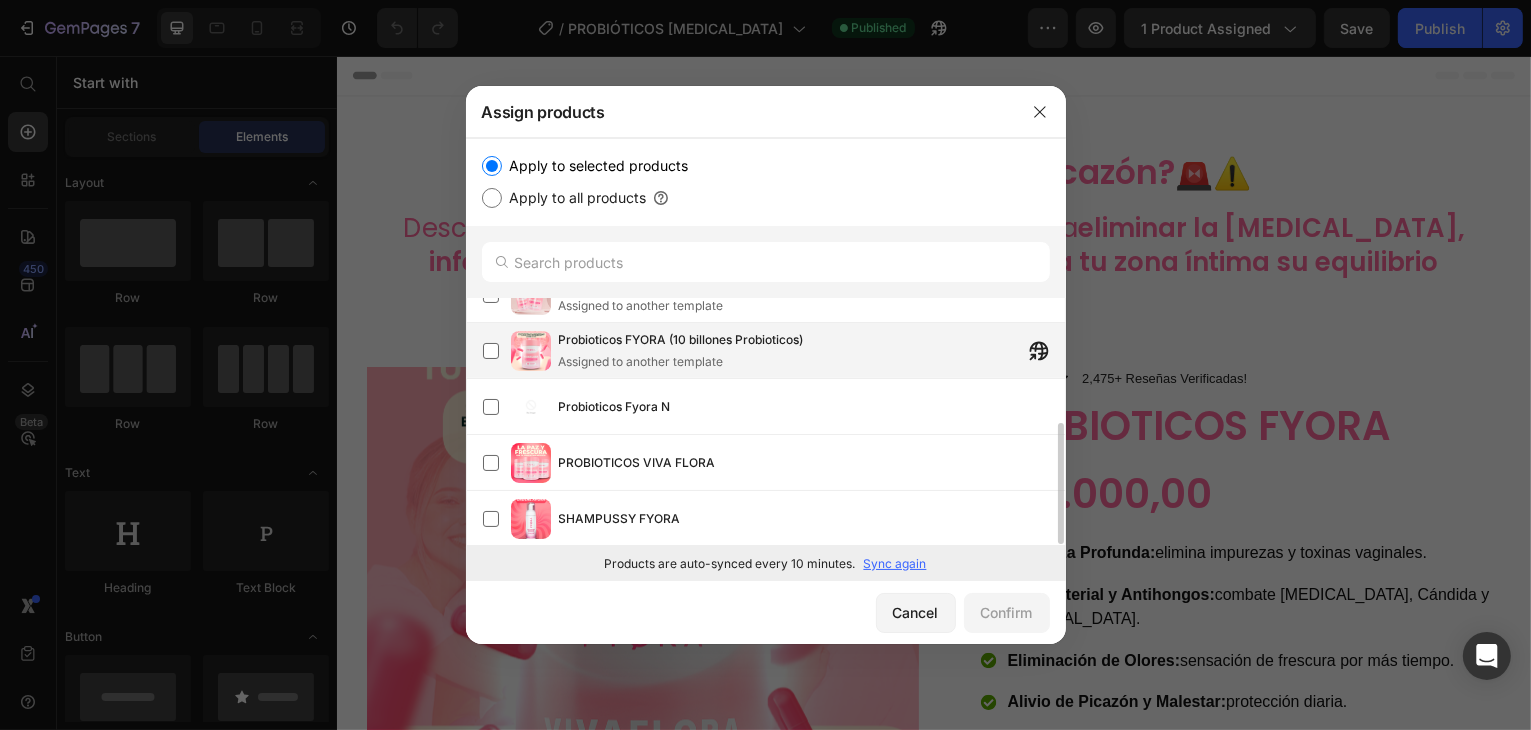scroll, scrollTop: 156, scrollLeft: 0, axis: vertical 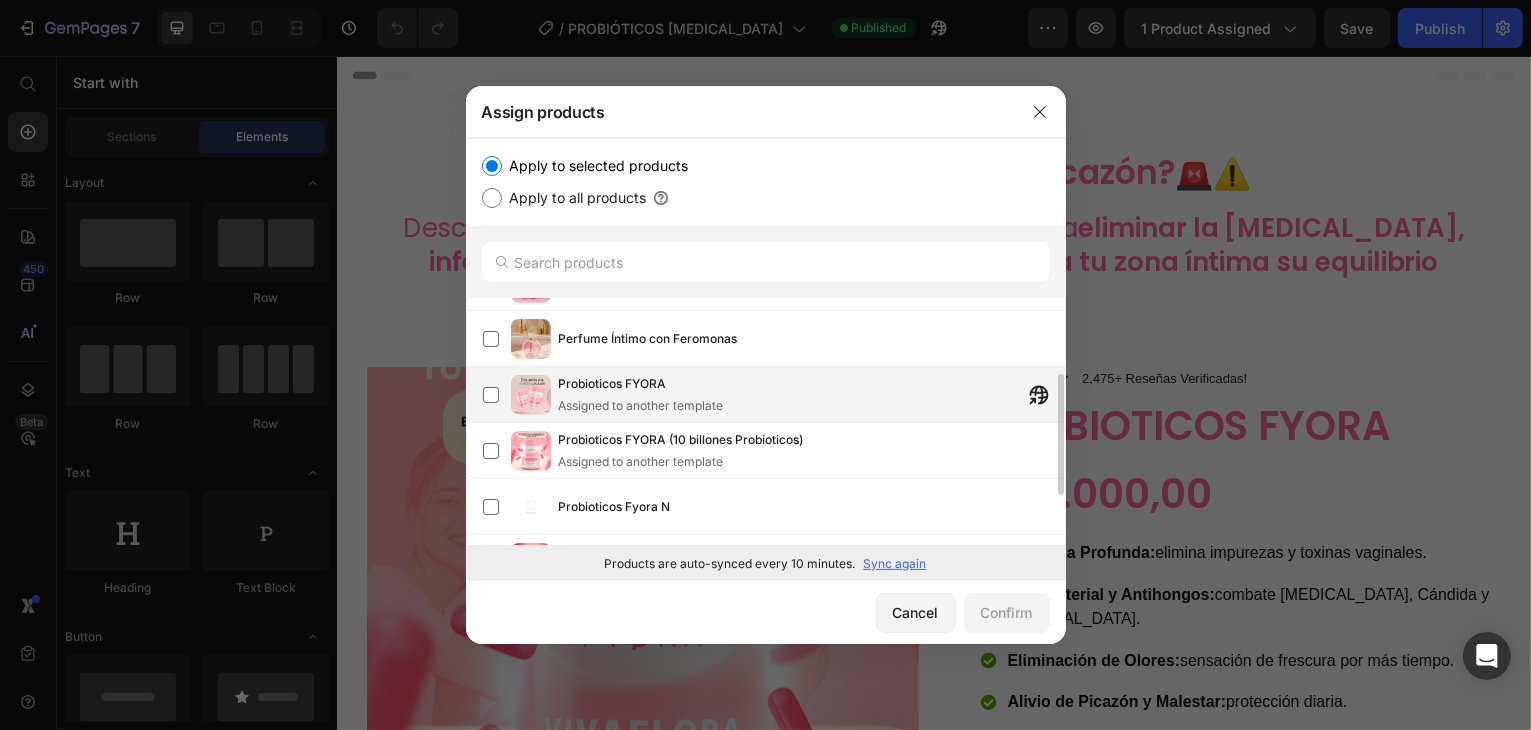 click on "Assigned to another template" at bounding box center [641, 406] 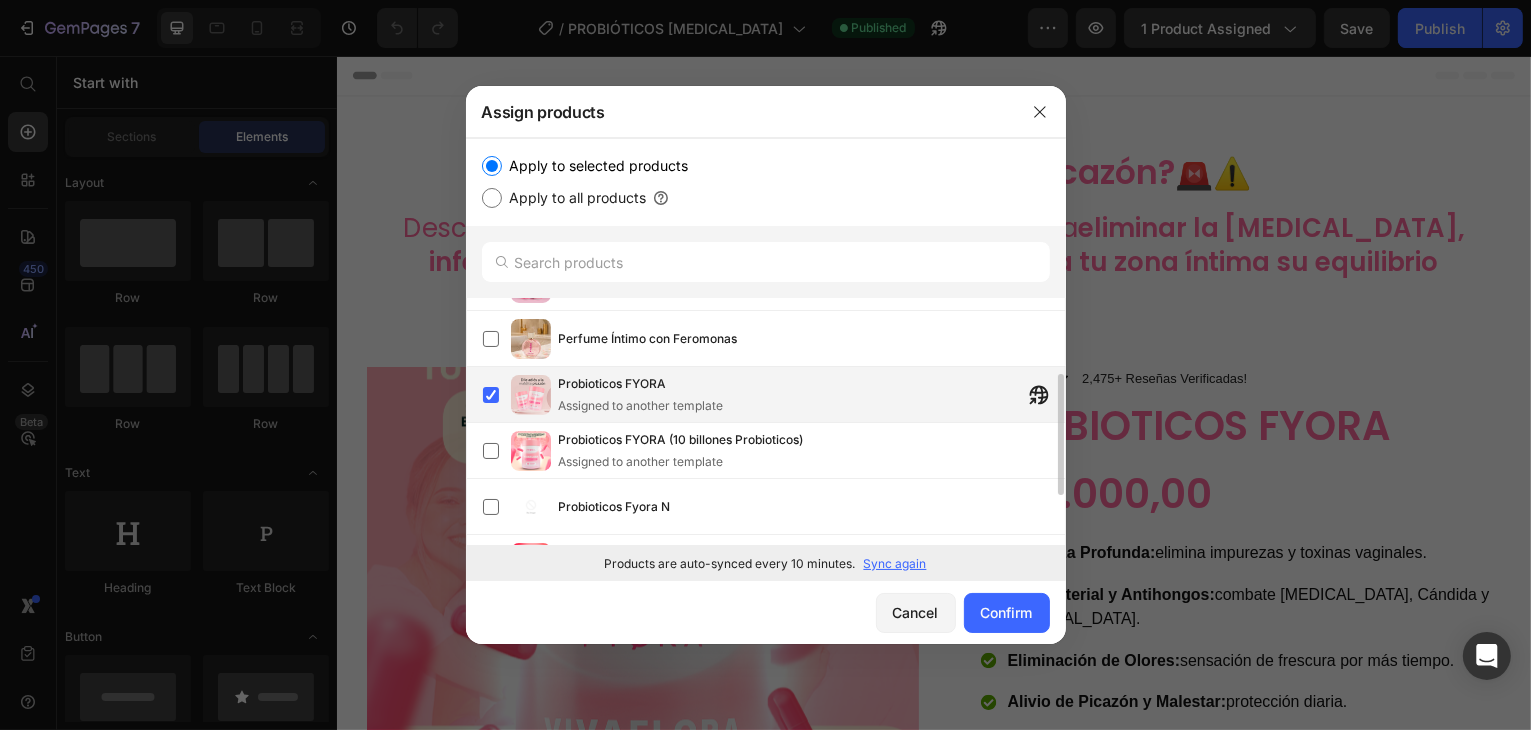 click on "Probioticos FYORA  Assigned to another template" at bounding box center [812, 395] 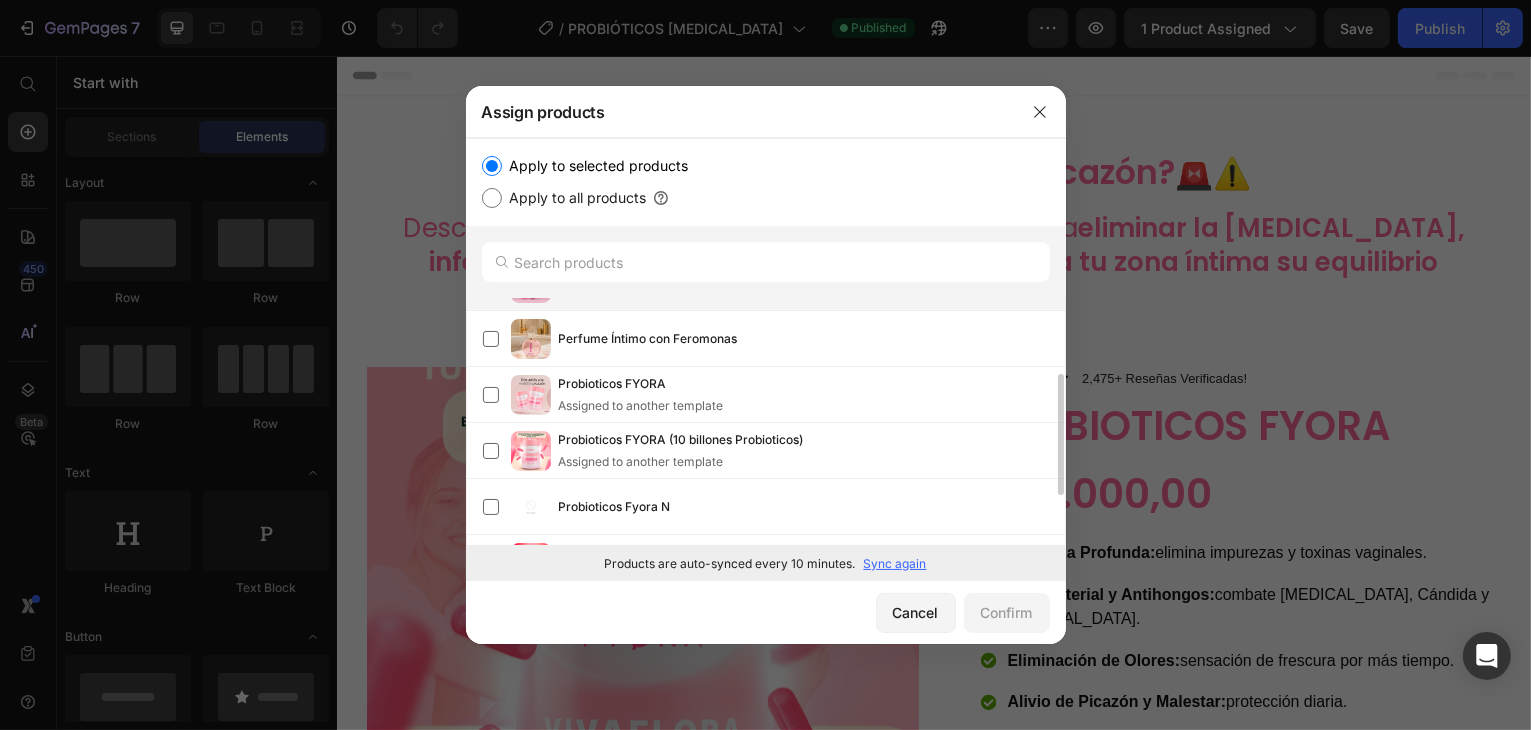 scroll, scrollTop: 0, scrollLeft: 0, axis: both 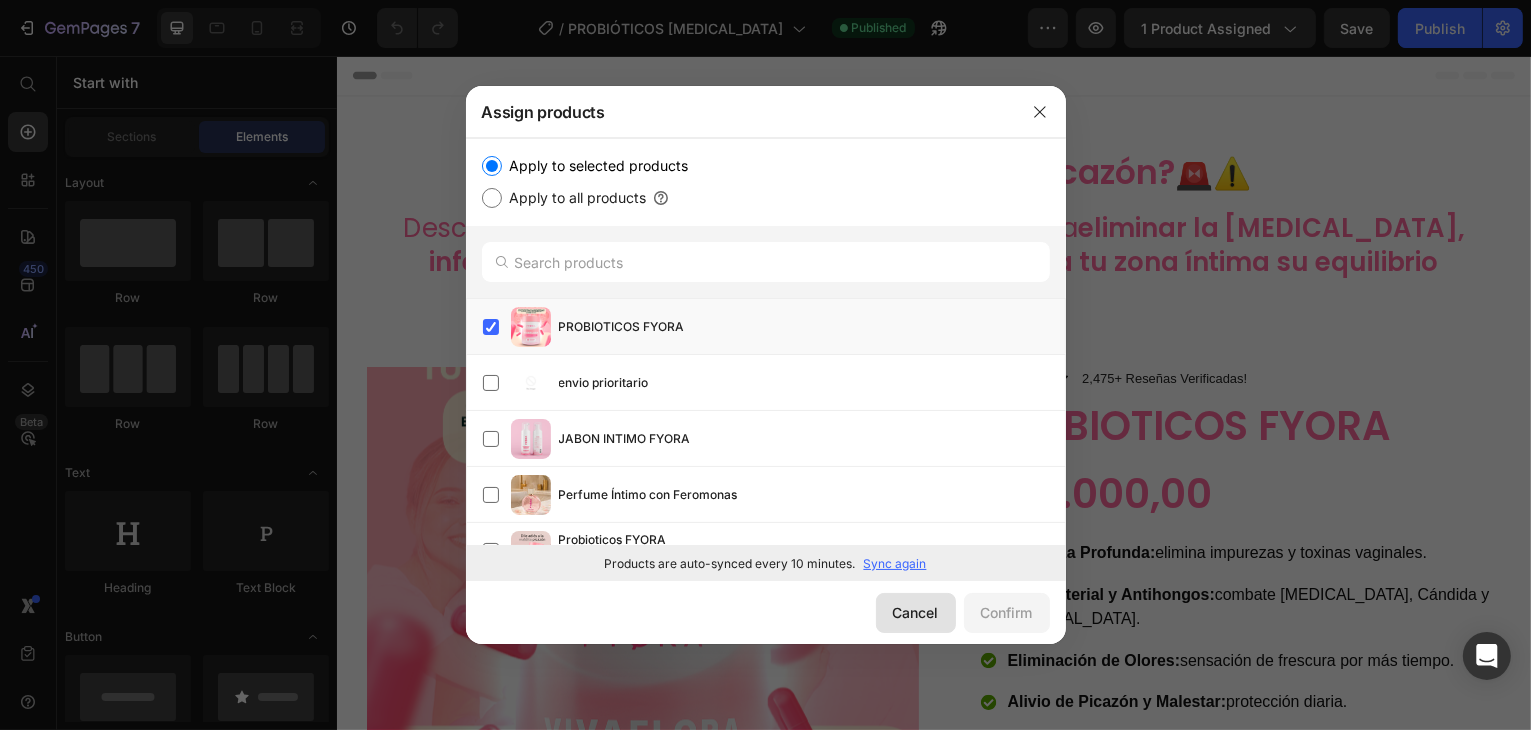 click on "Cancel" at bounding box center (916, 612) 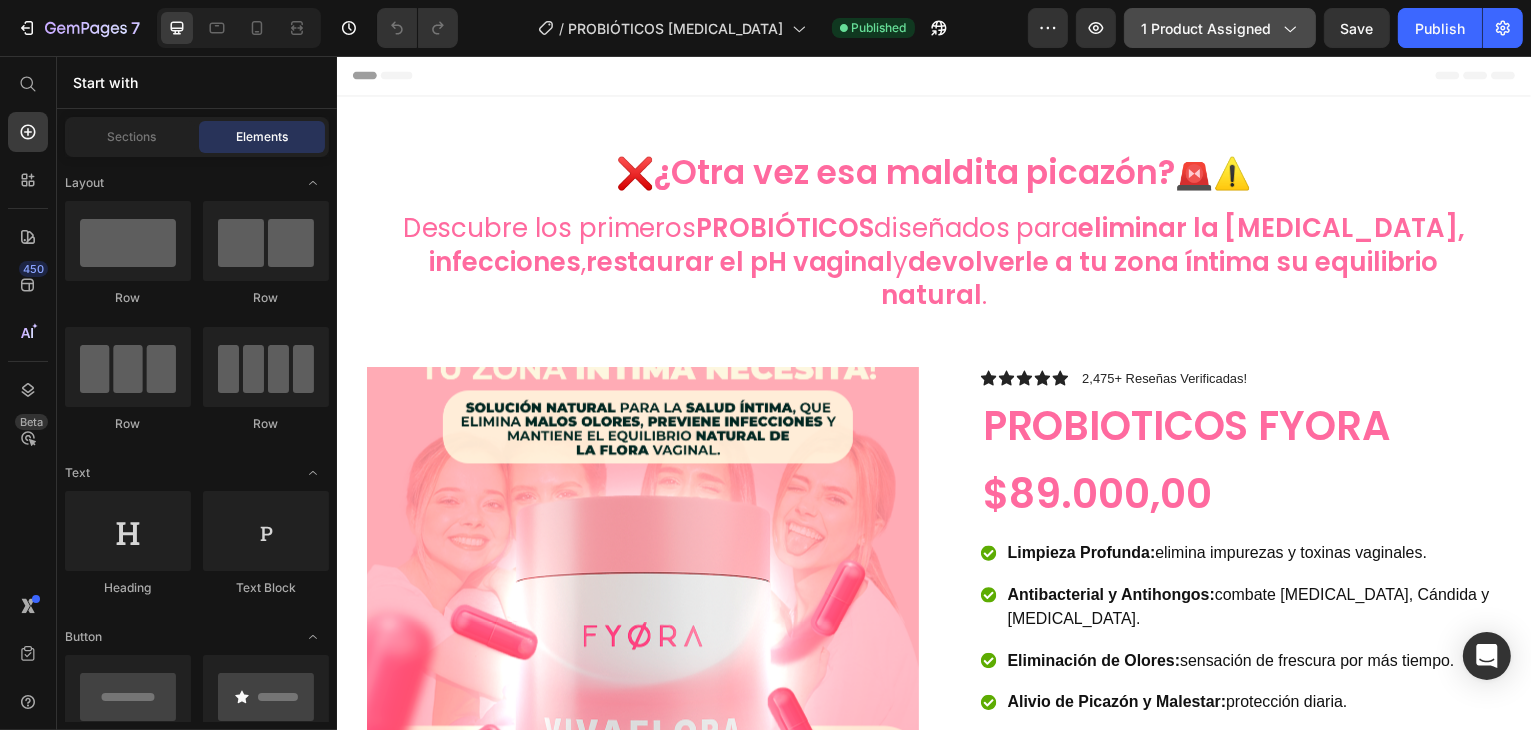 click on "1 product assigned" 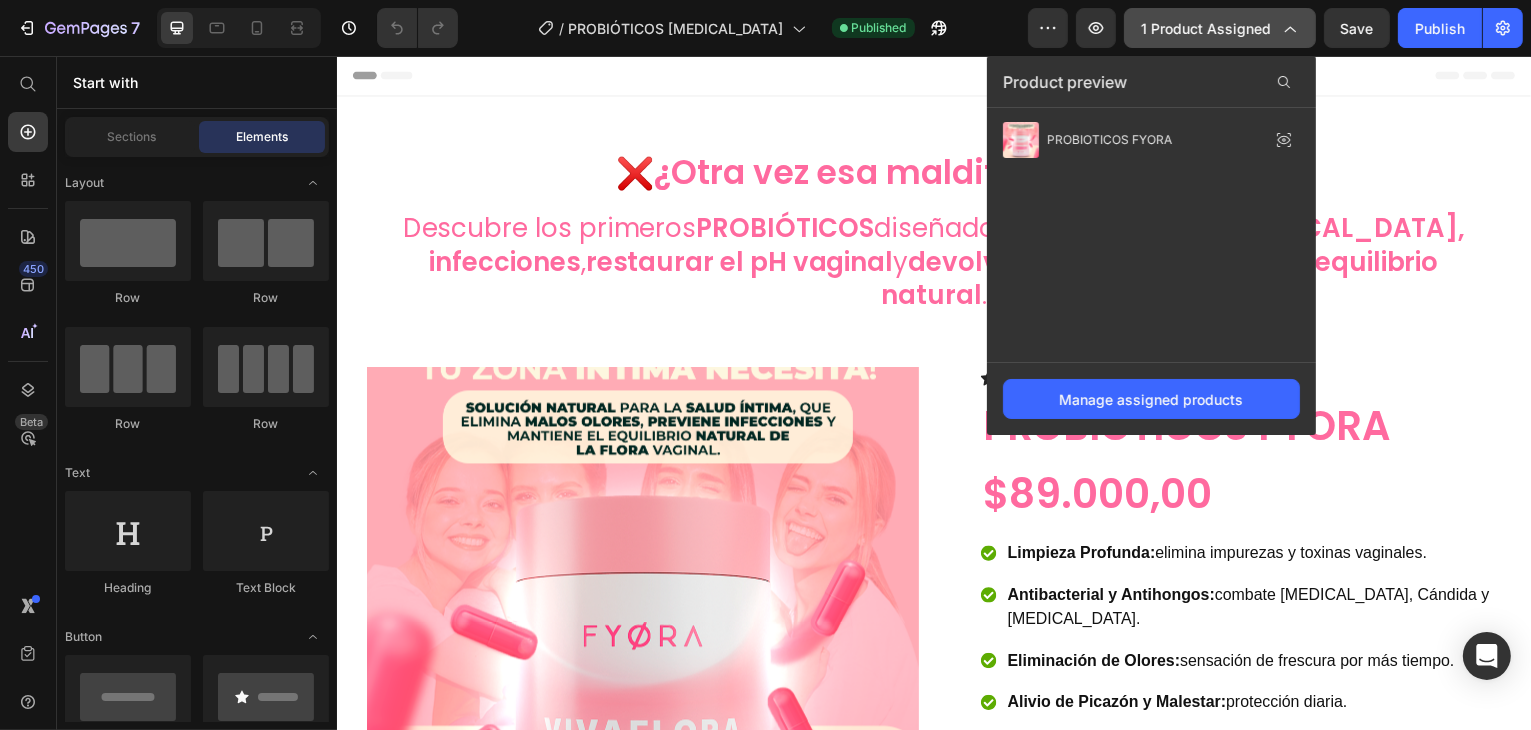 click on "1 product assigned" 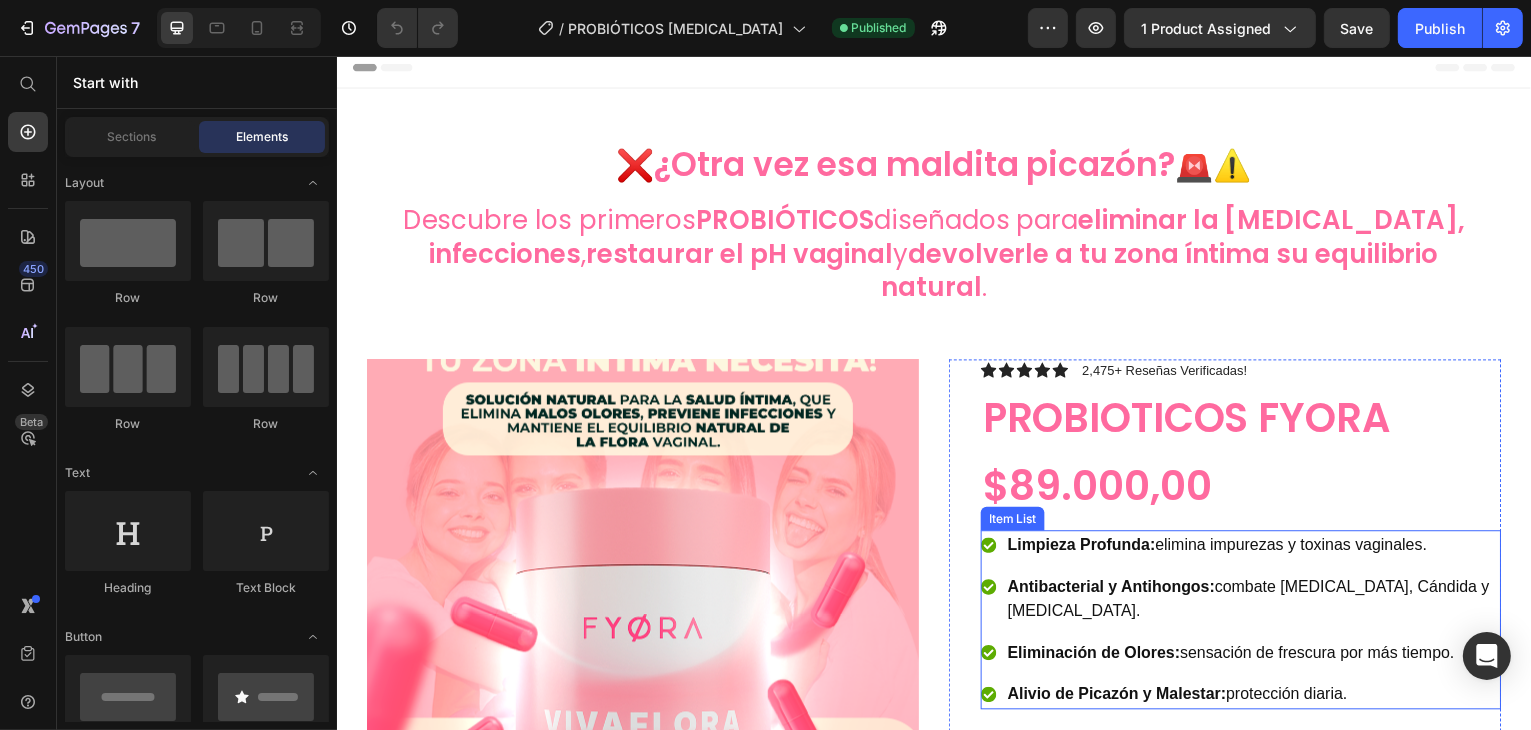 scroll, scrollTop: 0, scrollLeft: 0, axis: both 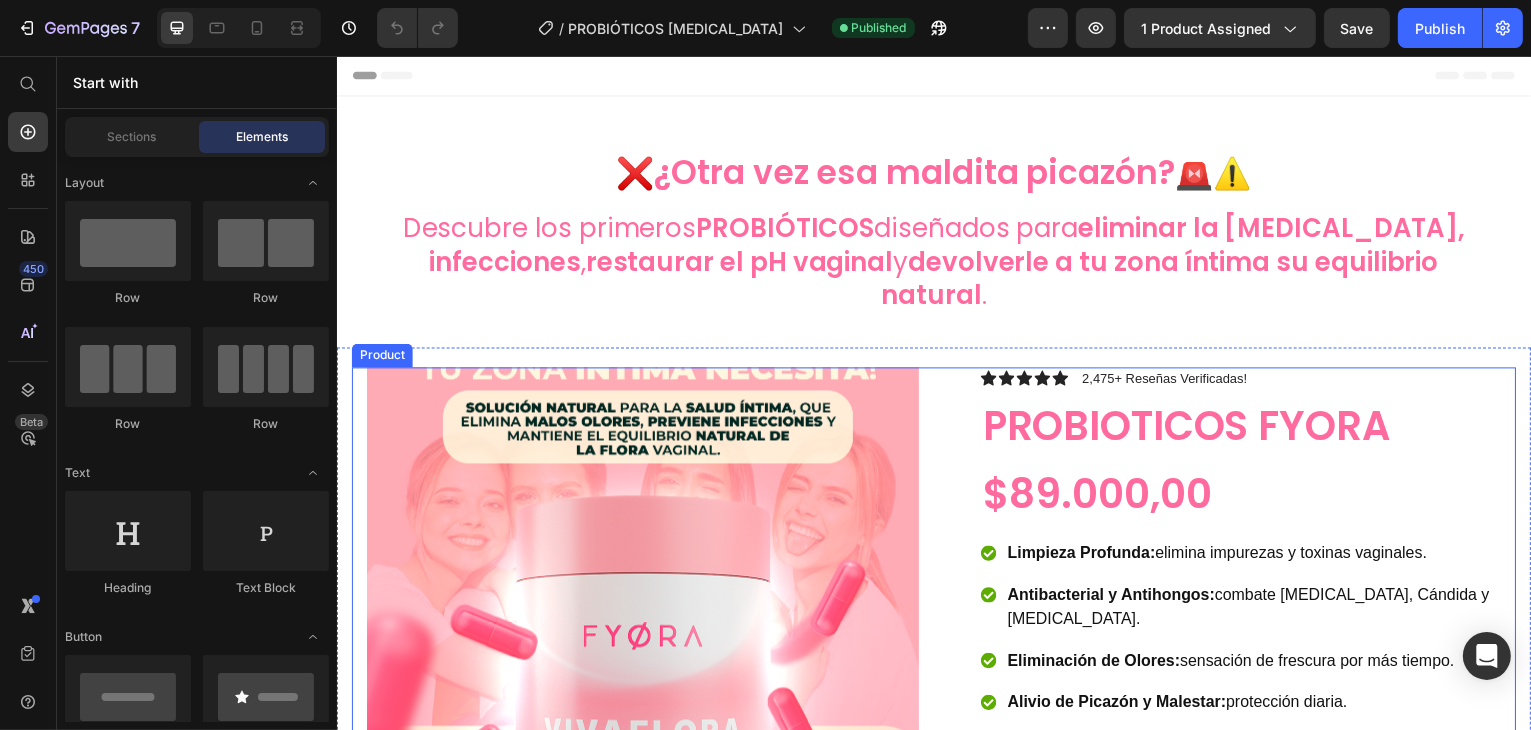 click on "Product Images Icon Icon Icon Icon Icon Icon List 2,475+ Reseñas Verificadas! Text Block Row PROBIOTICOS FYORA Product Title $89.000,00 Product Price Row Limpieza Profunda:  elimina impurezas y toxinas vaginales. Antibacterial y Antihongos:  combate E. coli, Cándida y Staphylococcus. Eliminación de Olores:  sensación de frescura por más tiempo. Alivio de Picazón y Malestar:  protección diaria. Item List Row
Publish the page to see the content.
Custom Code Product" at bounding box center [936, 704] 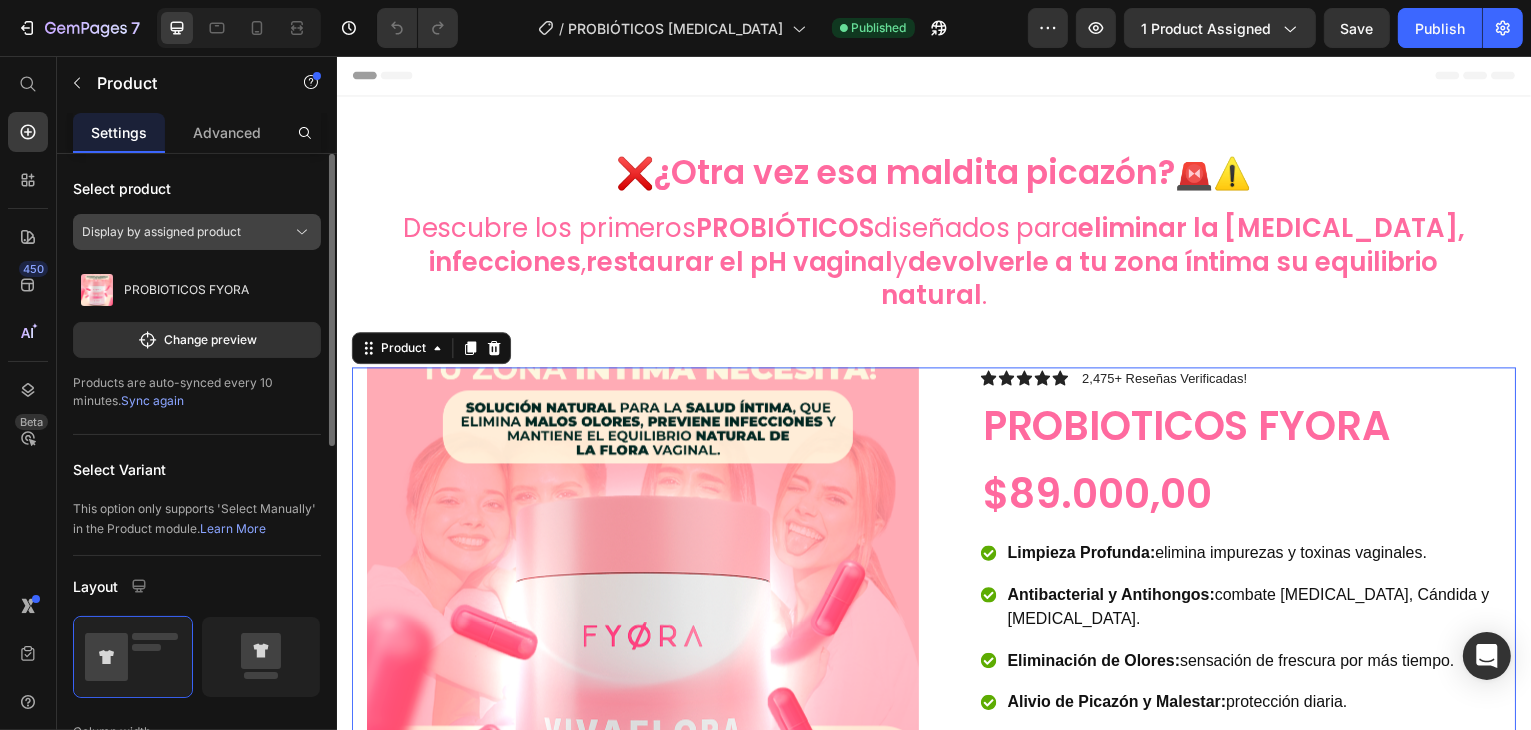 click on "Display by assigned product" at bounding box center [161, 232] 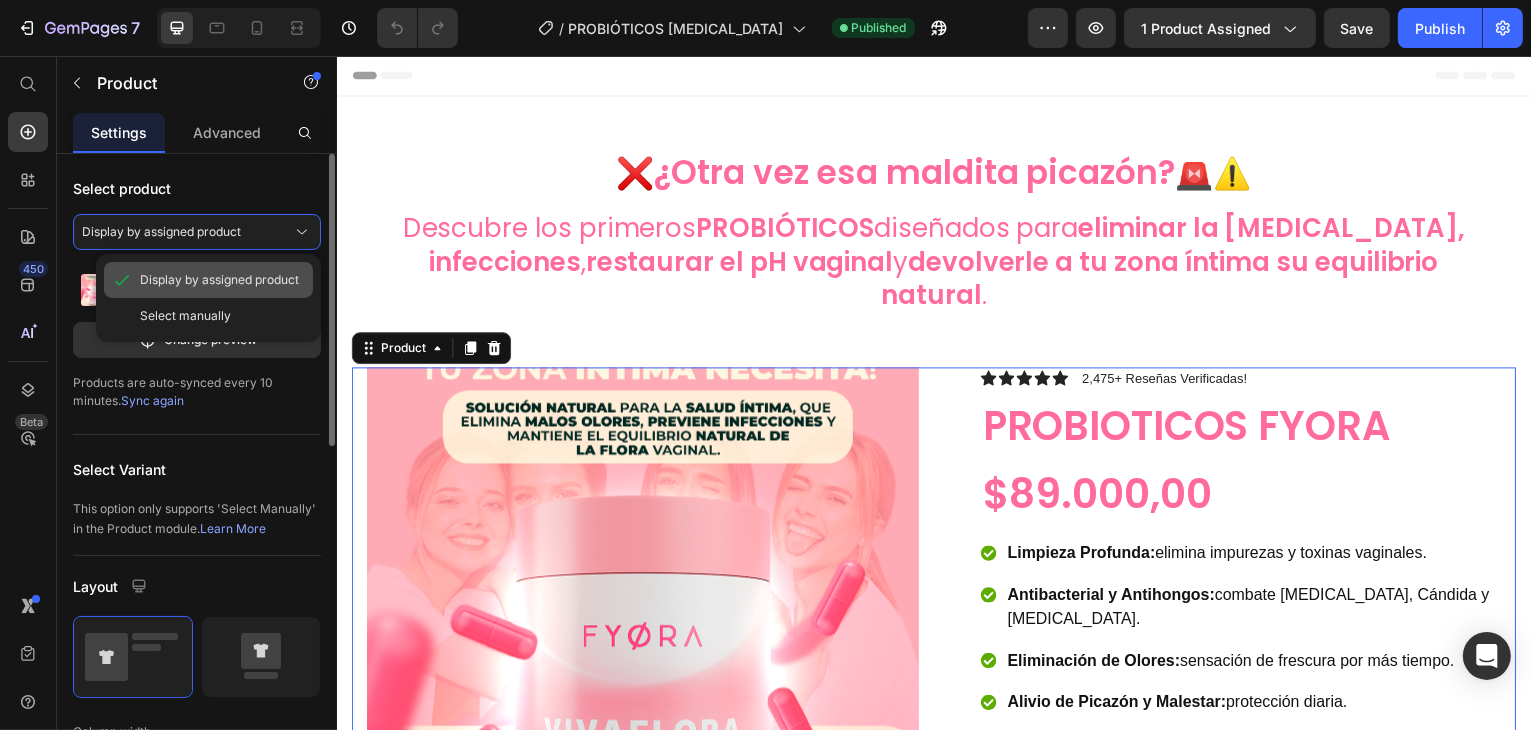 click on "Display by assigned product" at bounding box center [219, 280] 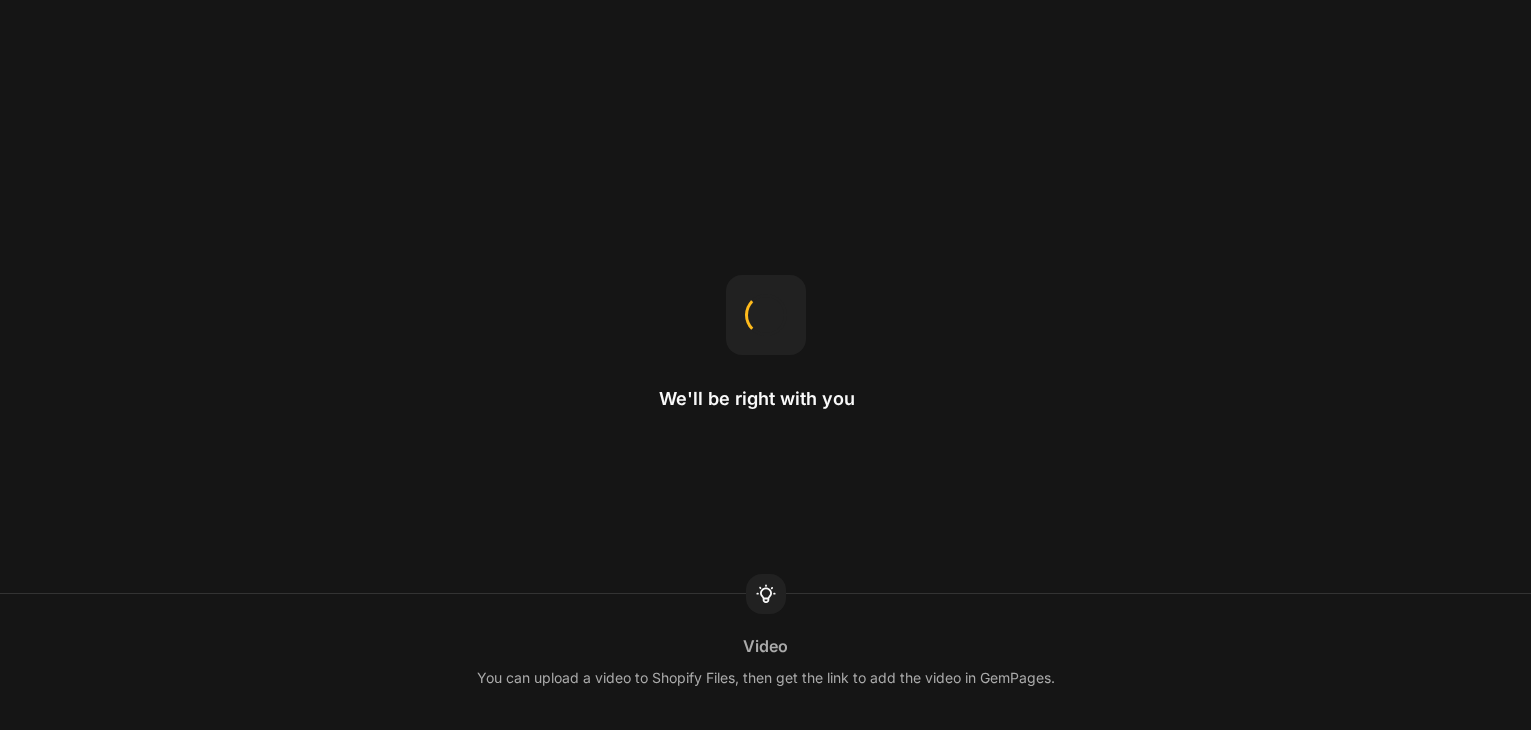 scroll, scrollTop: 0, scrollLeft: 0, axis: both 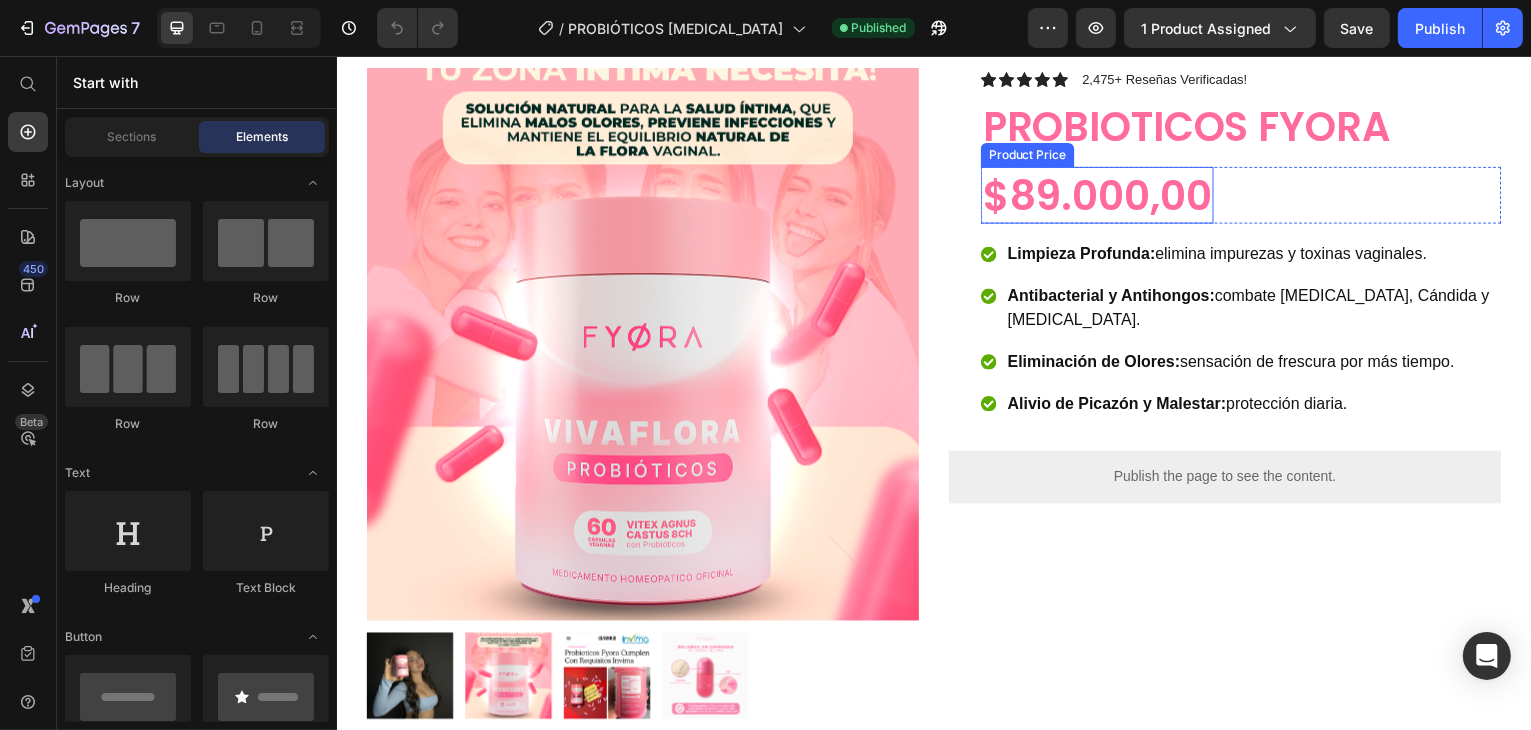 click on "Product Images Icon Icon Icon Icon Icon Icon List 2,475+ Reseñas Verificadas! Text Block Row PROBIOTICOS FYORA Product Title $89.000,00 Product Price Row Limpieza Profunda:  elimina impurezas y toxinas vaginales. Antibacterial y Antihongos:  combate [MEDICAL_DATA], Cándida y [MEDICAL_DATA]. Eliminación de Olores:  sensación de frescura por más tiempo. [PERSON_NAME] y Malestar:  protección diaria. Item List Row
Publish the page to see the content.
Custom Code Product" at bounding box center [936, 404] 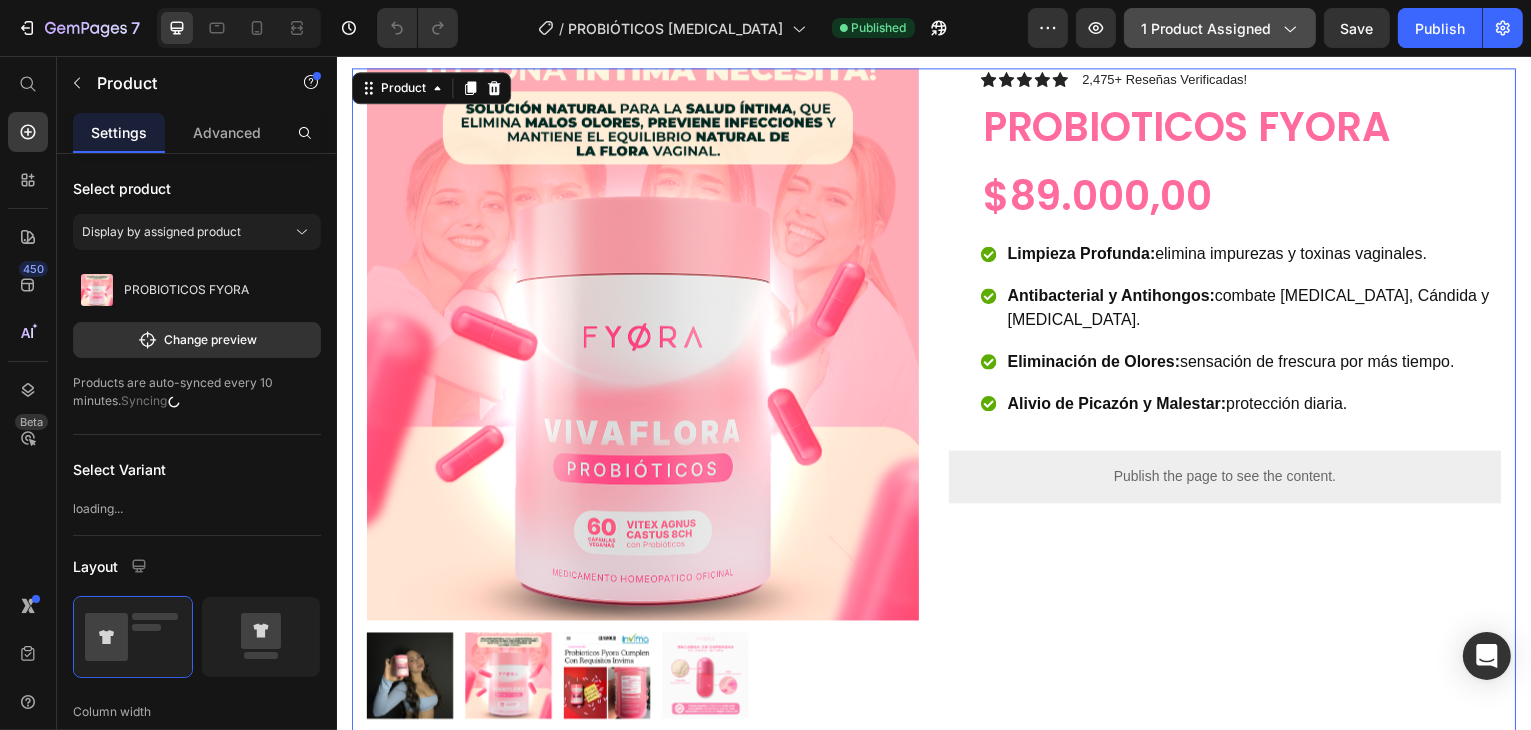 click on "1 product assigned" 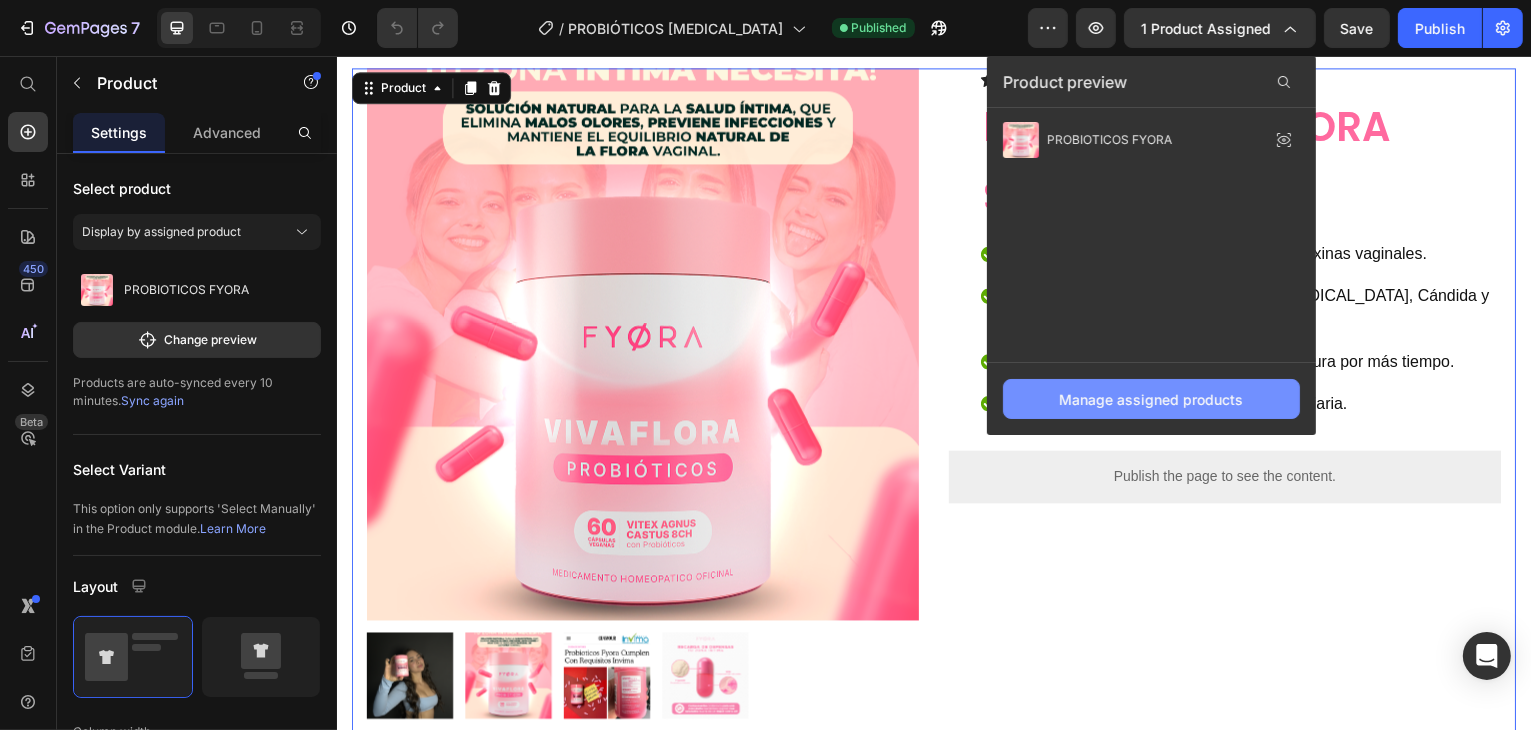 click on "Manage assigned products" at bounding box center [1151, 399] 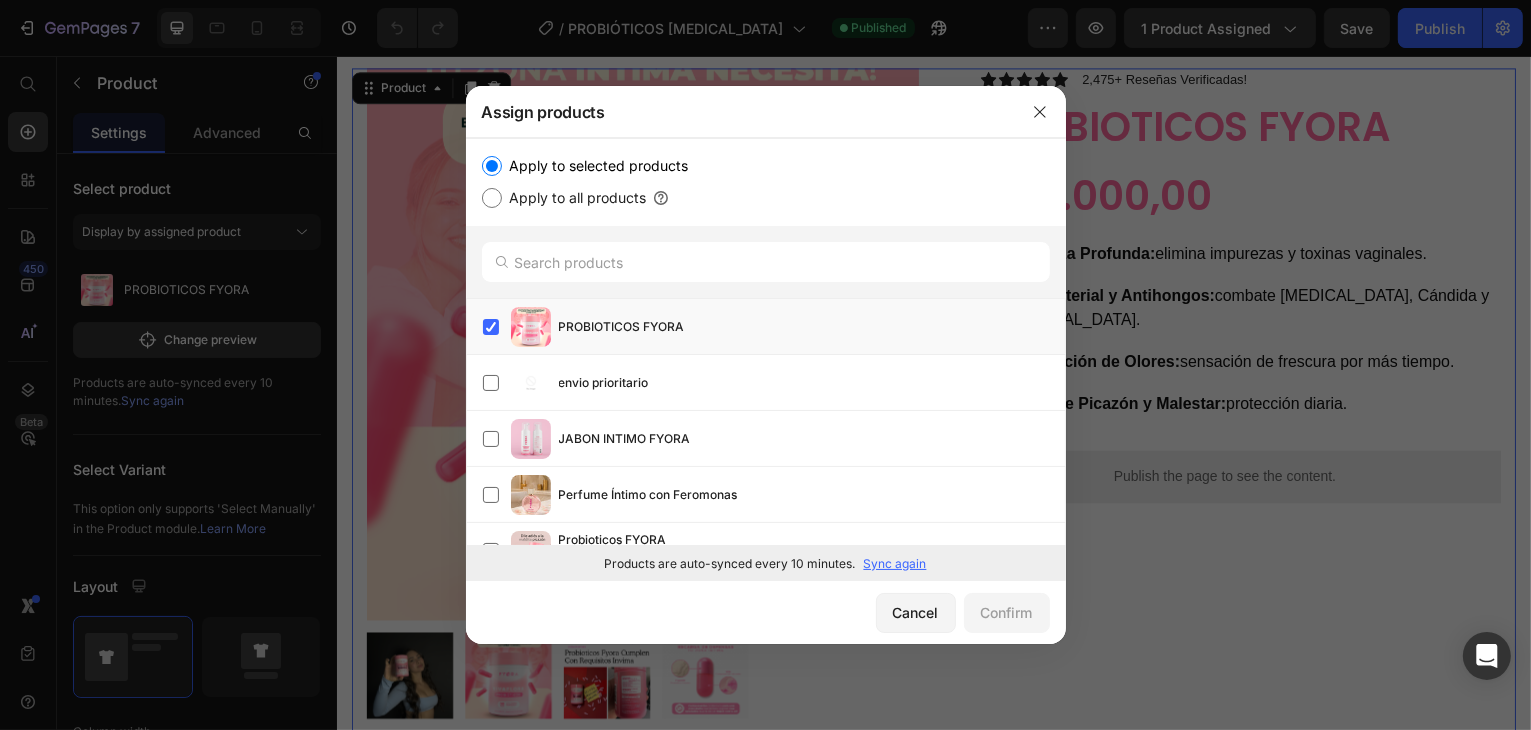 click on "Sync again" at bounding box center [895, 564] 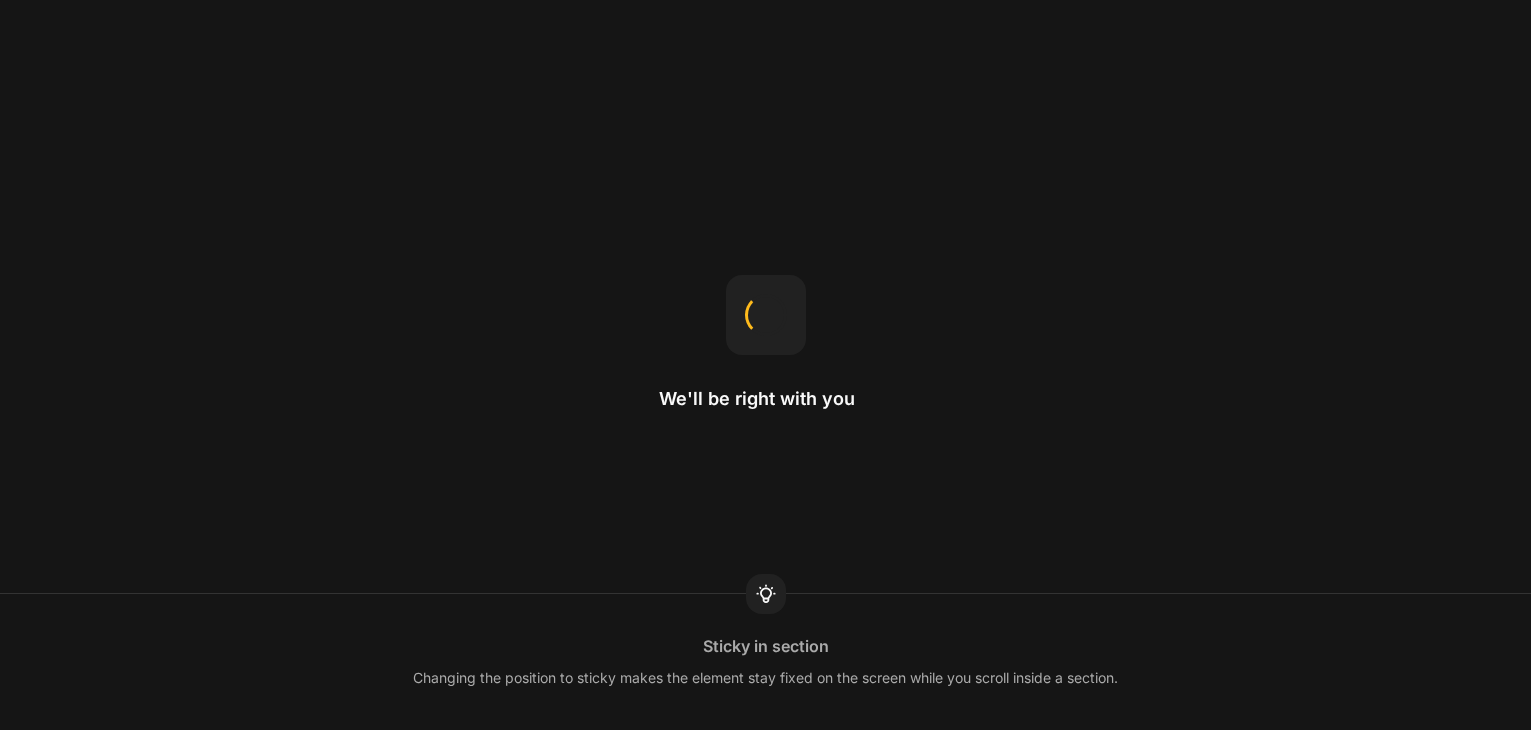 scroll, scrollTop: 0, scrollLeft: 0, axis: both 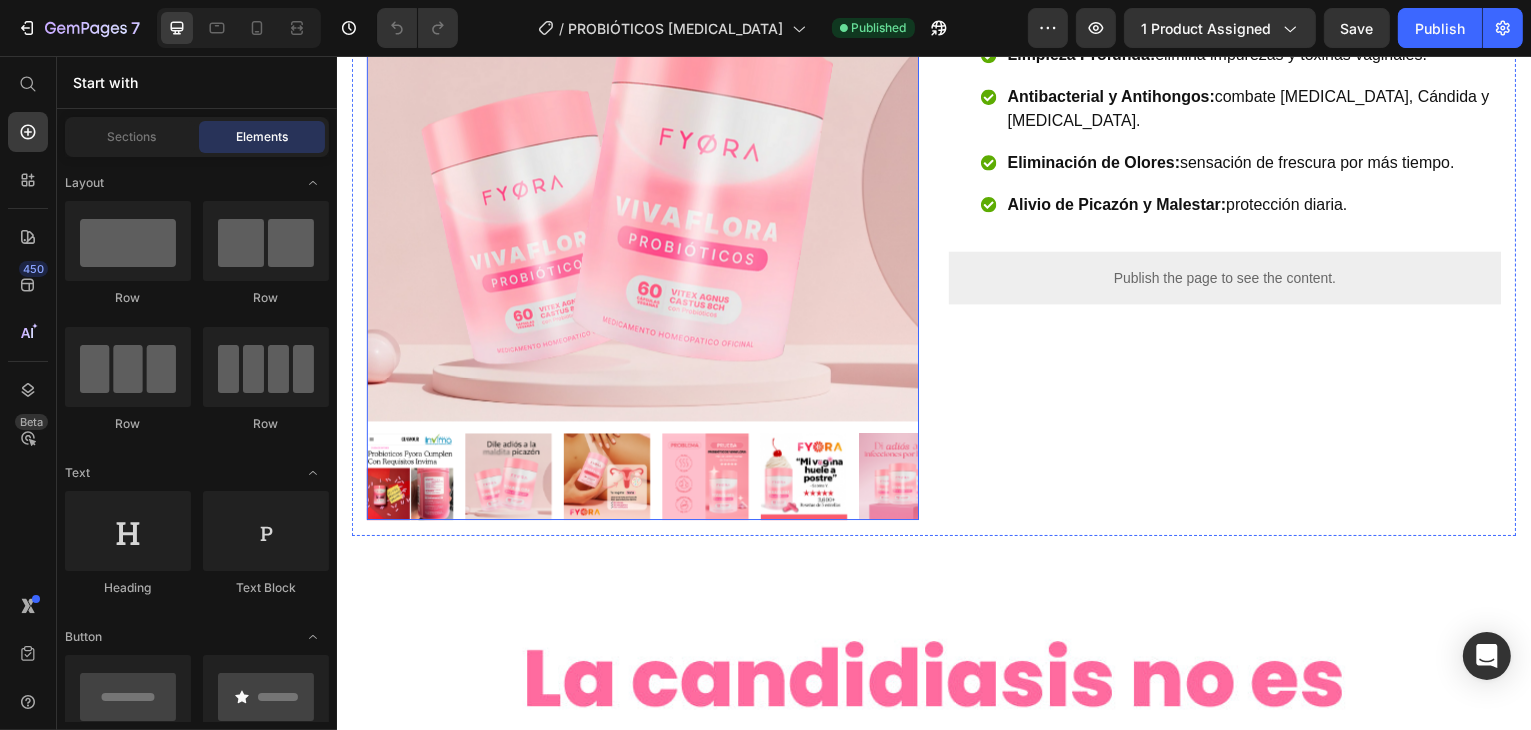 click at bounding box center (904, 479) 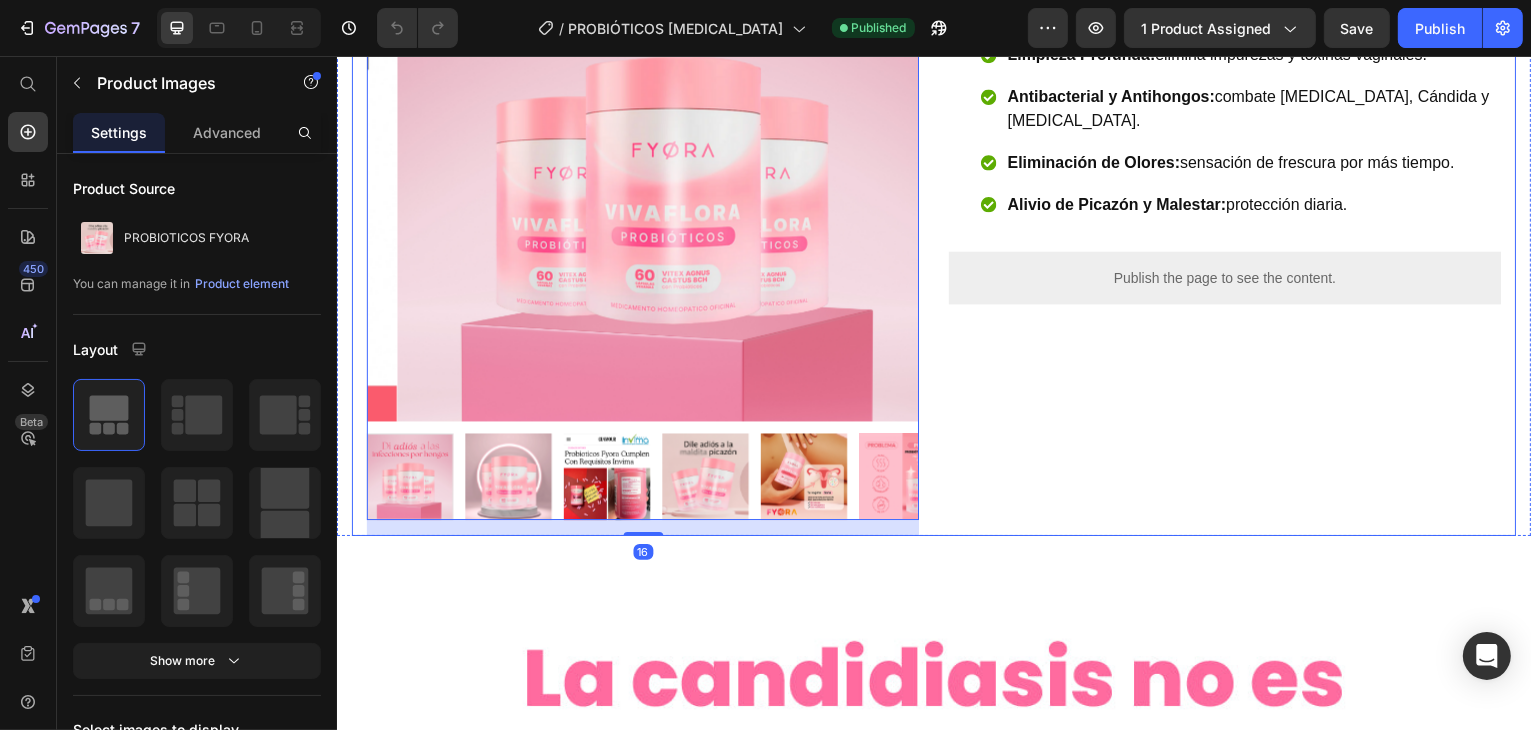 click on "Icon Icon Icon Icon Icon Icon List 2,475+ Reseñas Verificadas! Text Block Row PROBIOTICOS FYORA Product Title $89.000,00 Product Price Row Limpieza Profunda:  elimina impurezas y toxinas vaginales. Antibacterial y Antihongos:  combate [MEDICAL_DATA], Cándida y [MEDICAL_DATA]. Eliminación de Olores:  sensación de frescura por más tiempo. [PERSON_NAME] y Malestar:  protección diaria. Item List Row
Publish the page to see the content.
Custom Code" at bounding box center [1228, 204] 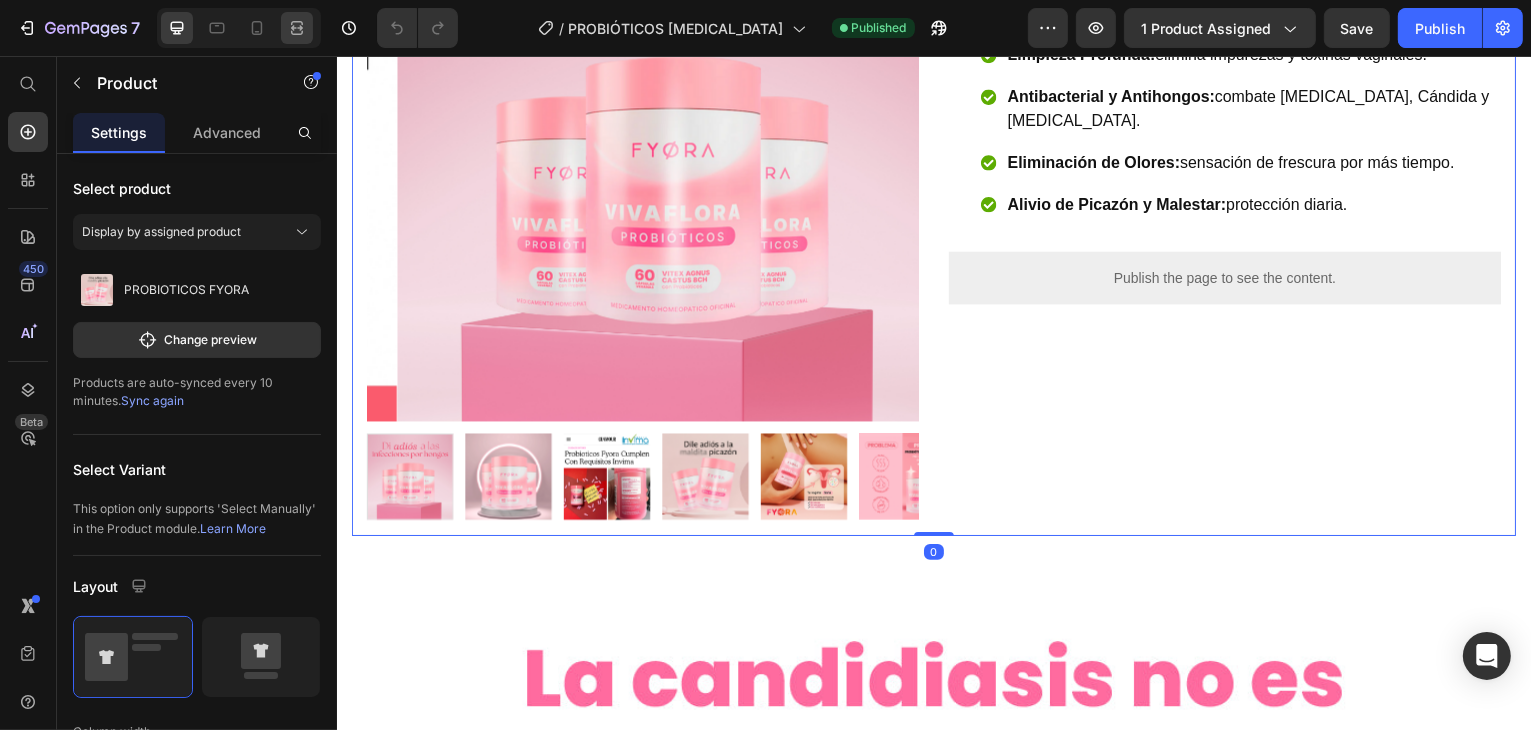 drag, startPoint x: 256, startPoint y: 26, endPoint x: 298, endPoint y: 32, distance: 42.426407 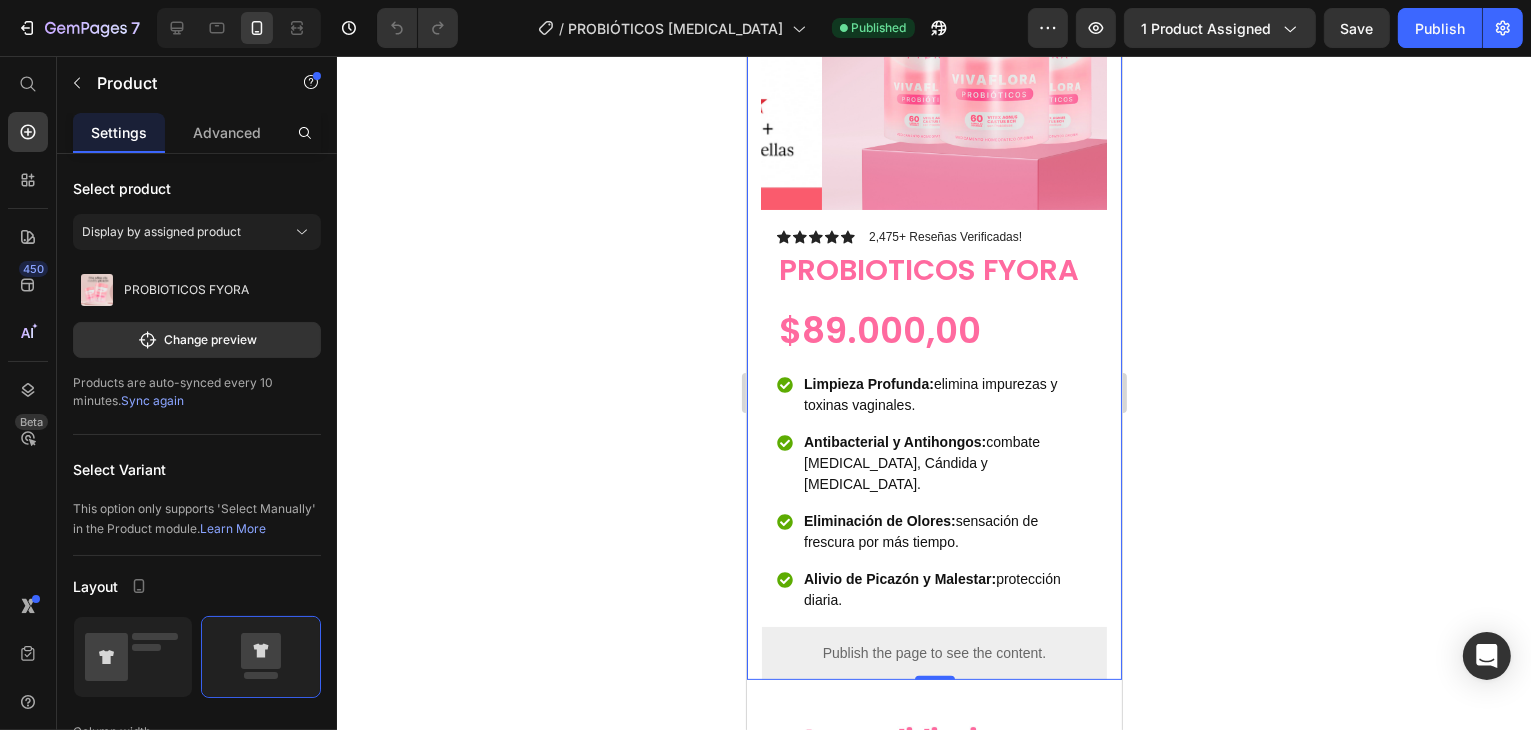 scroll, scrollTop: 157, scrollLeft: 0, axis: vertical 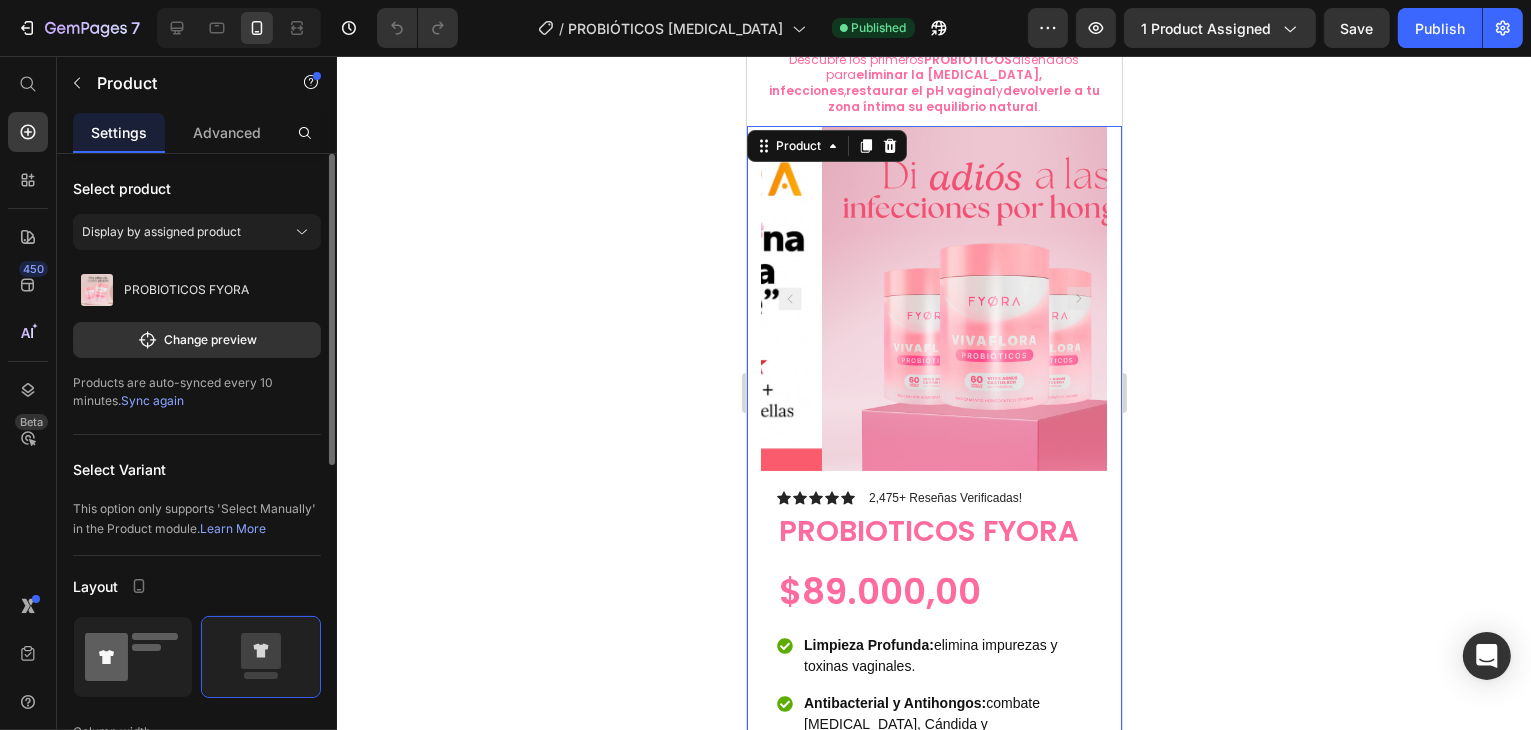 click 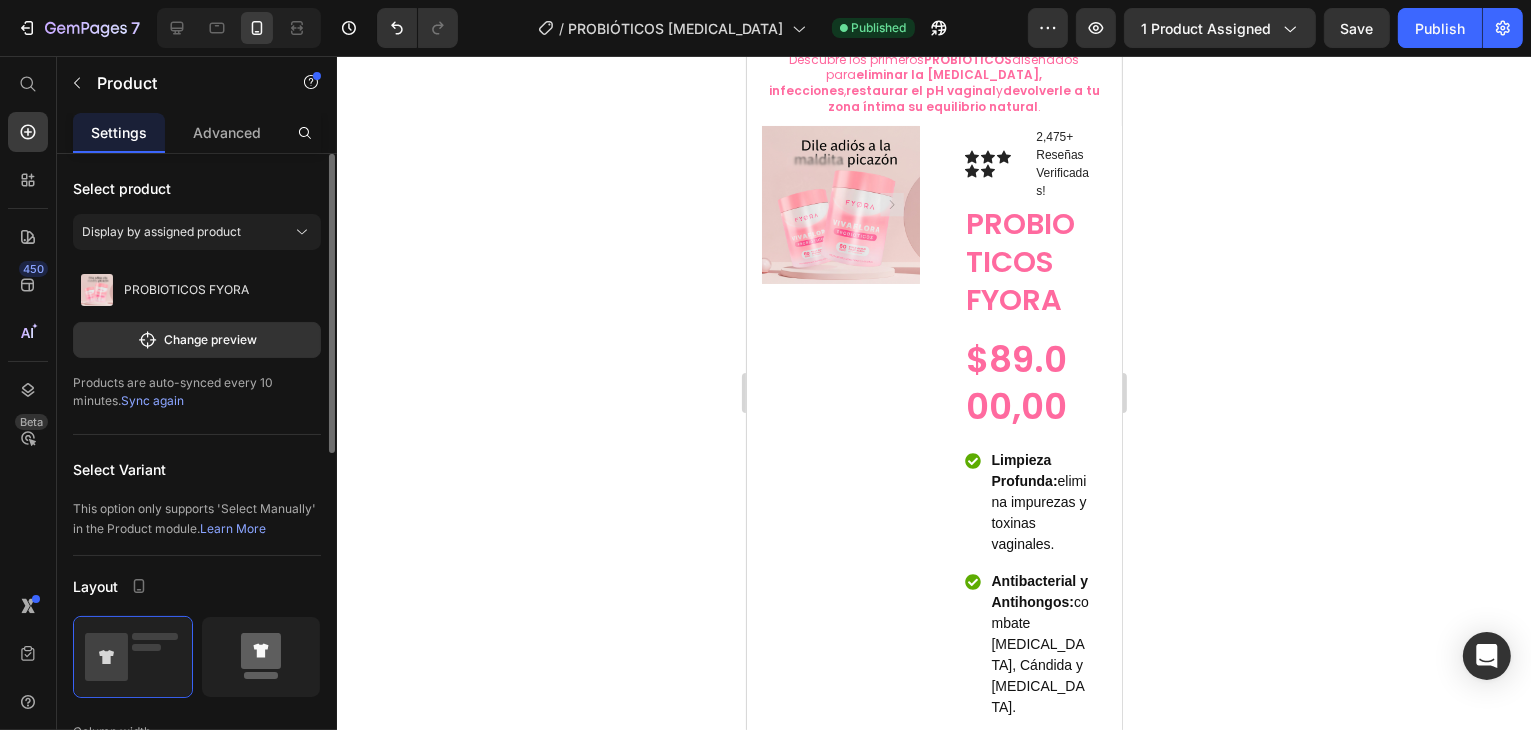click 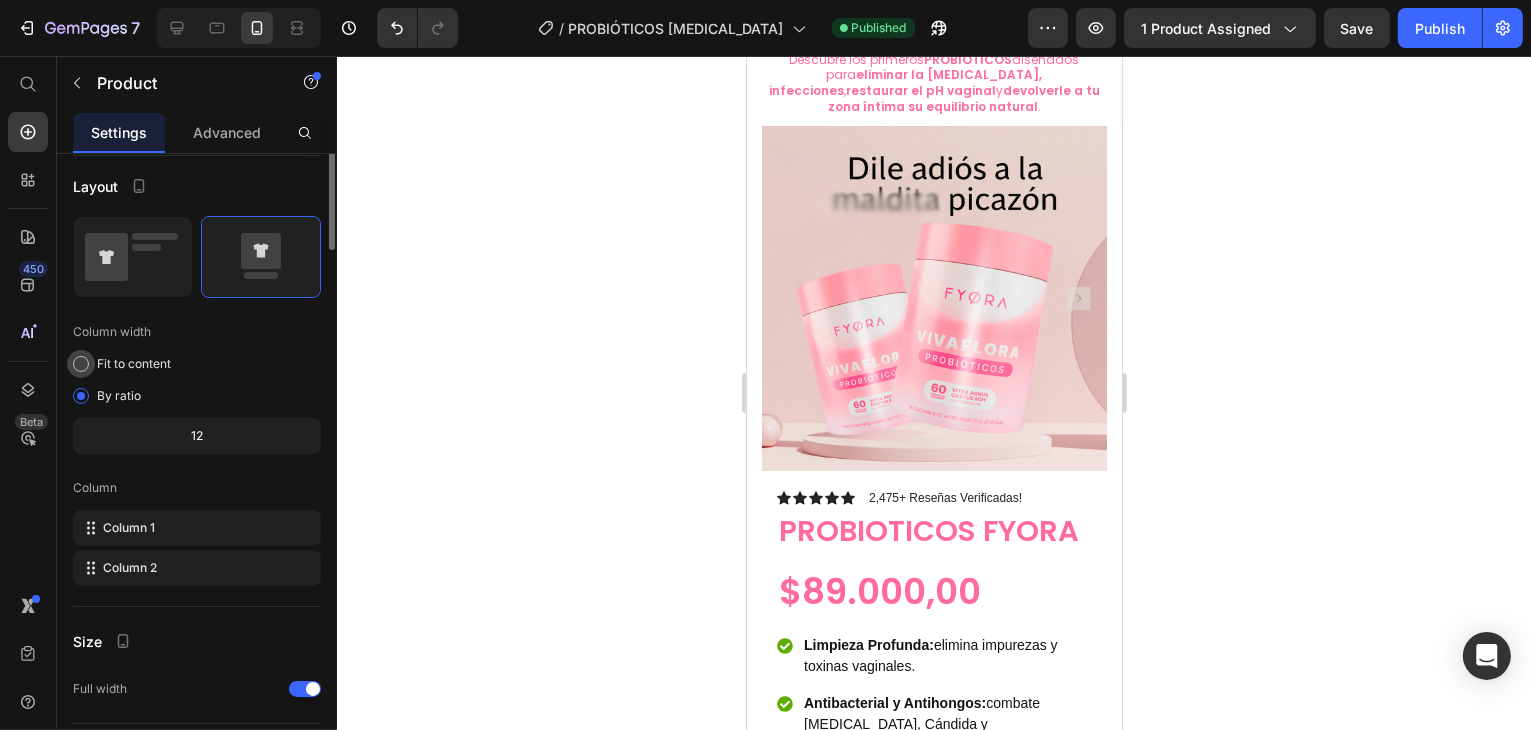 scroll, scrollTop: 0, scrollLeft: 0, axis: both 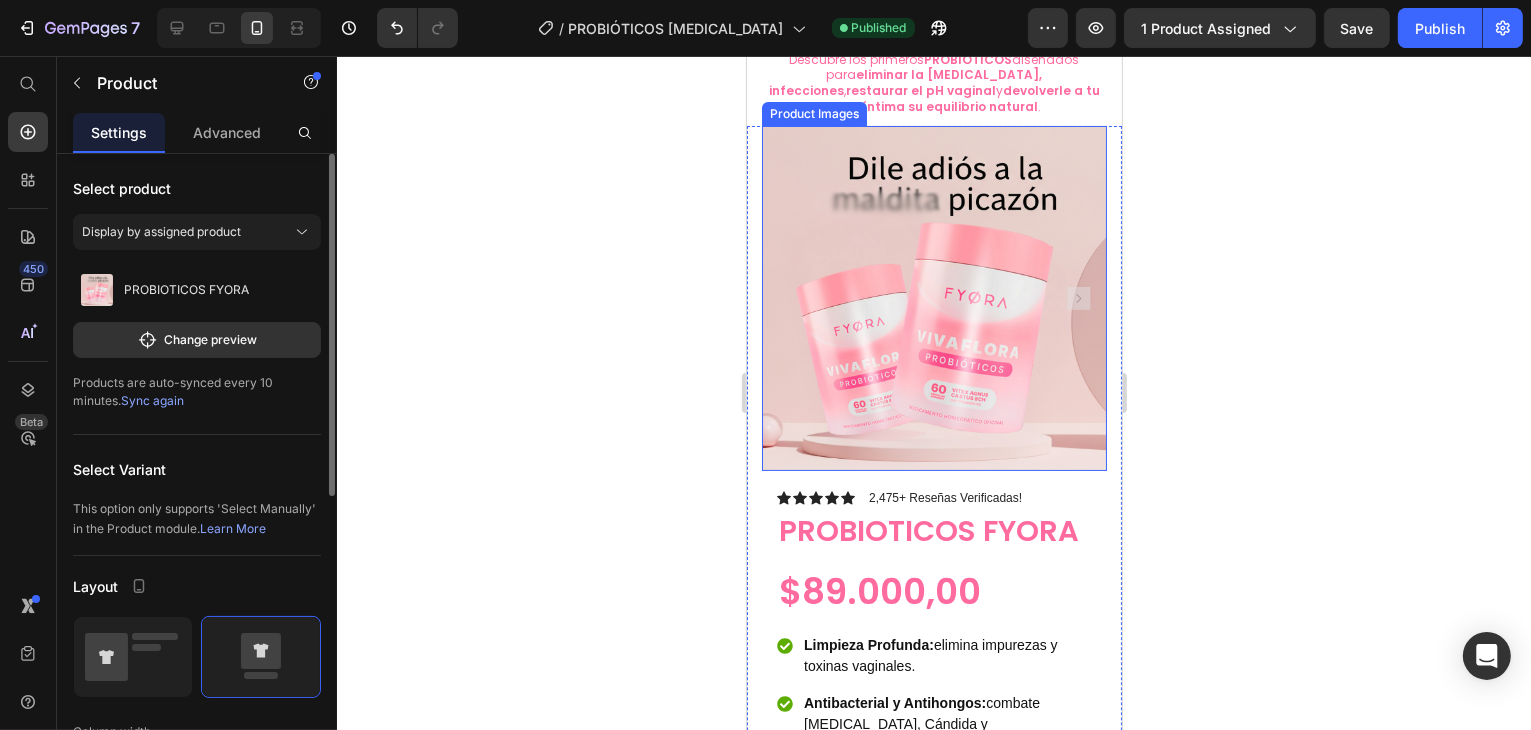 click at bounding box center [933, 298] 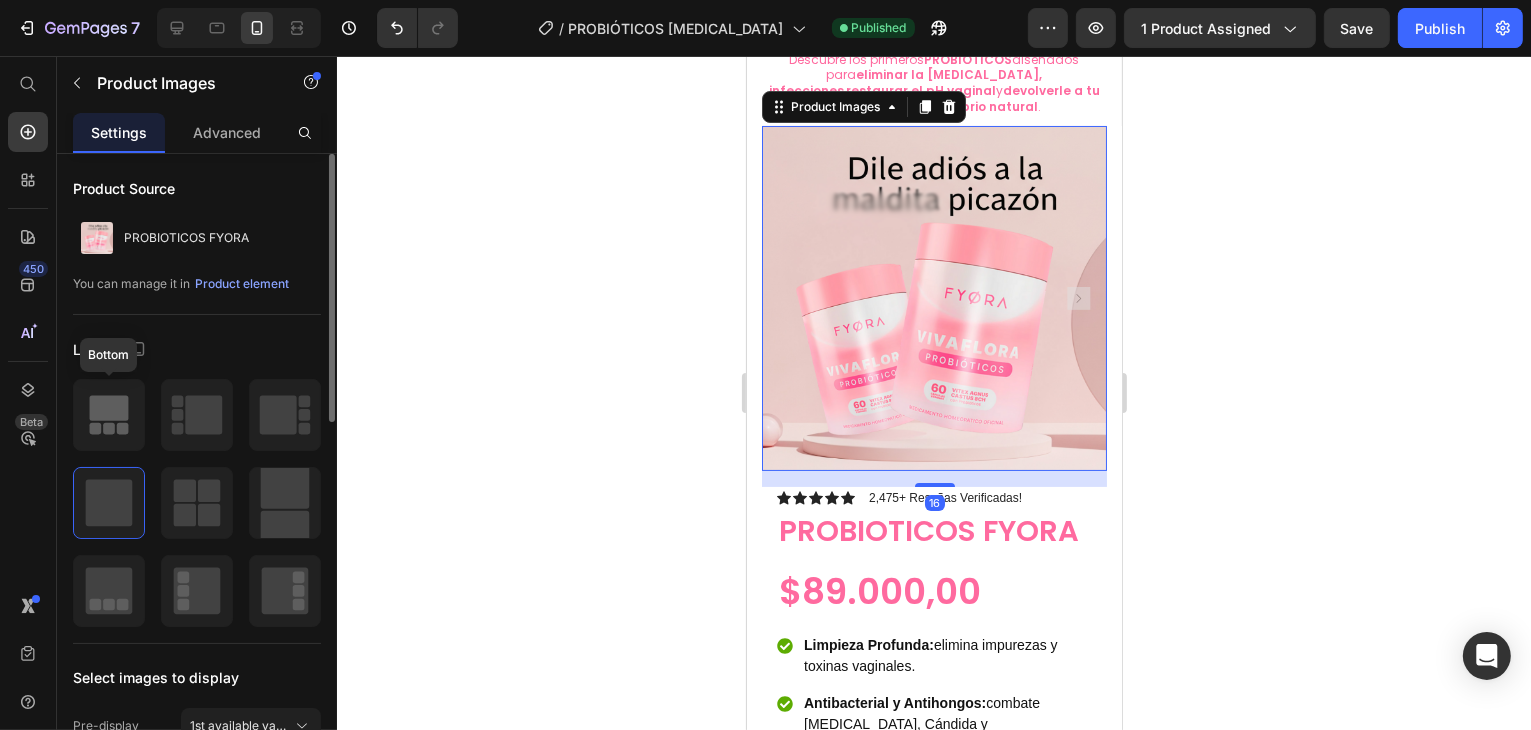 click 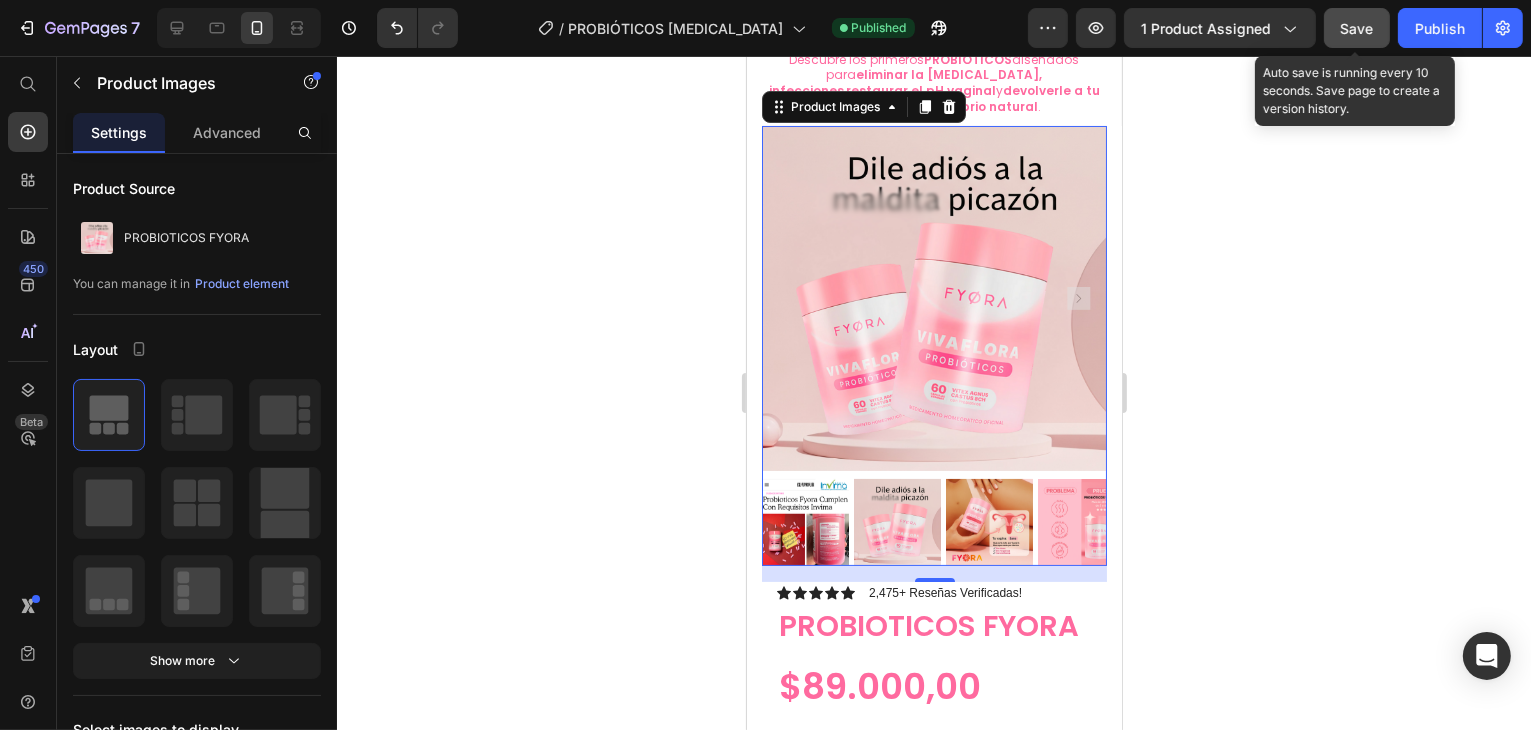click on "Save" 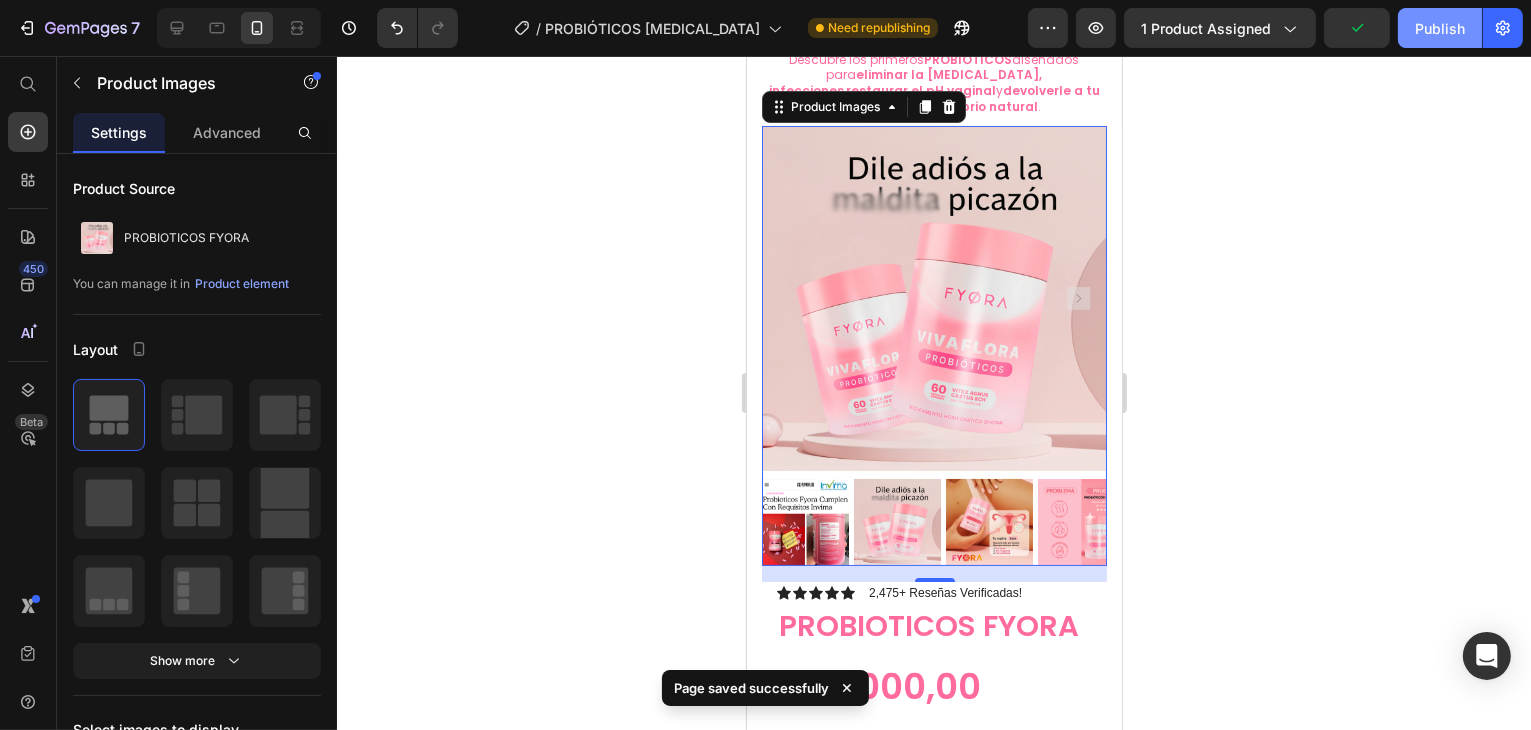 click on "Publish" at bounding box center (1440, 28) 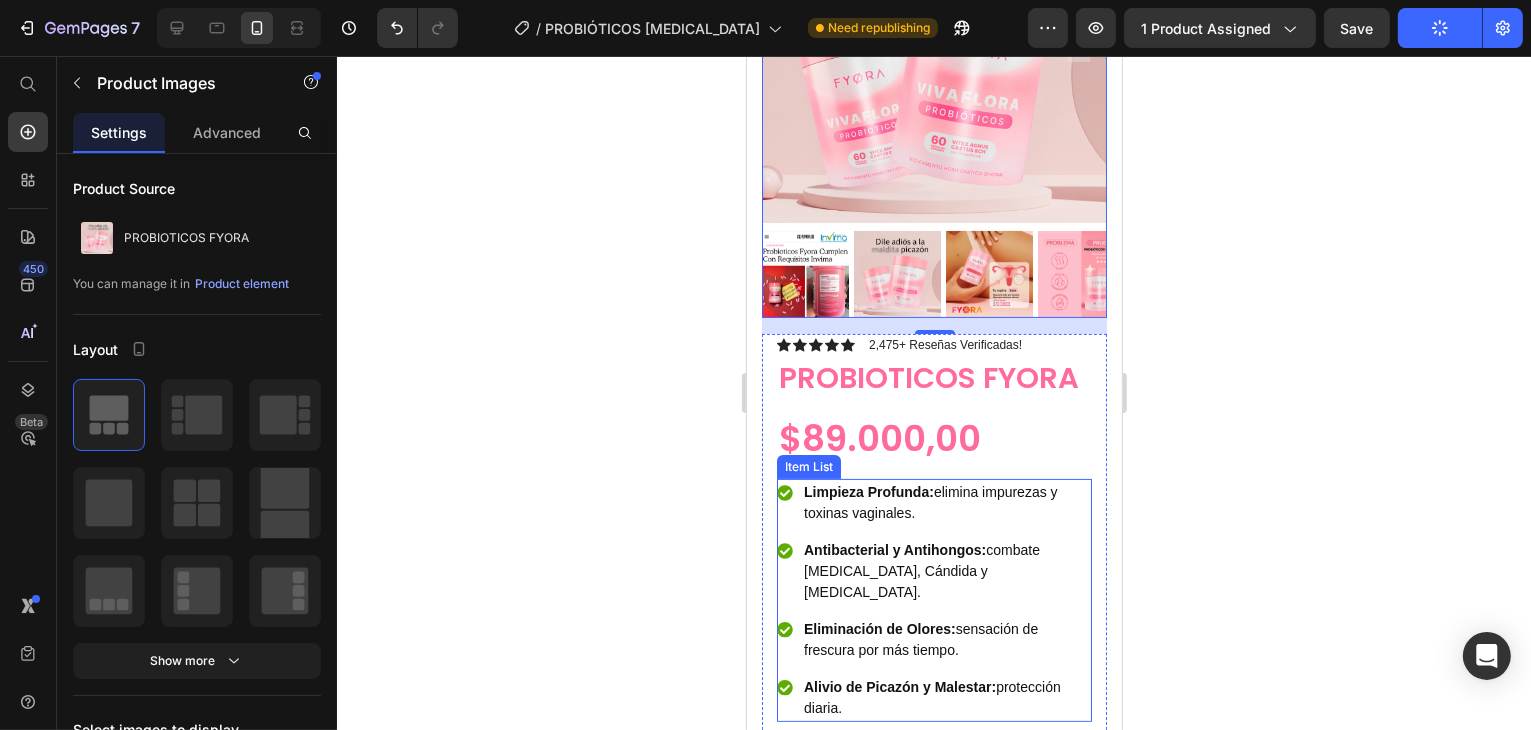 scroll, scrollTop: 500, scrollLeft: 0, axis: vertical 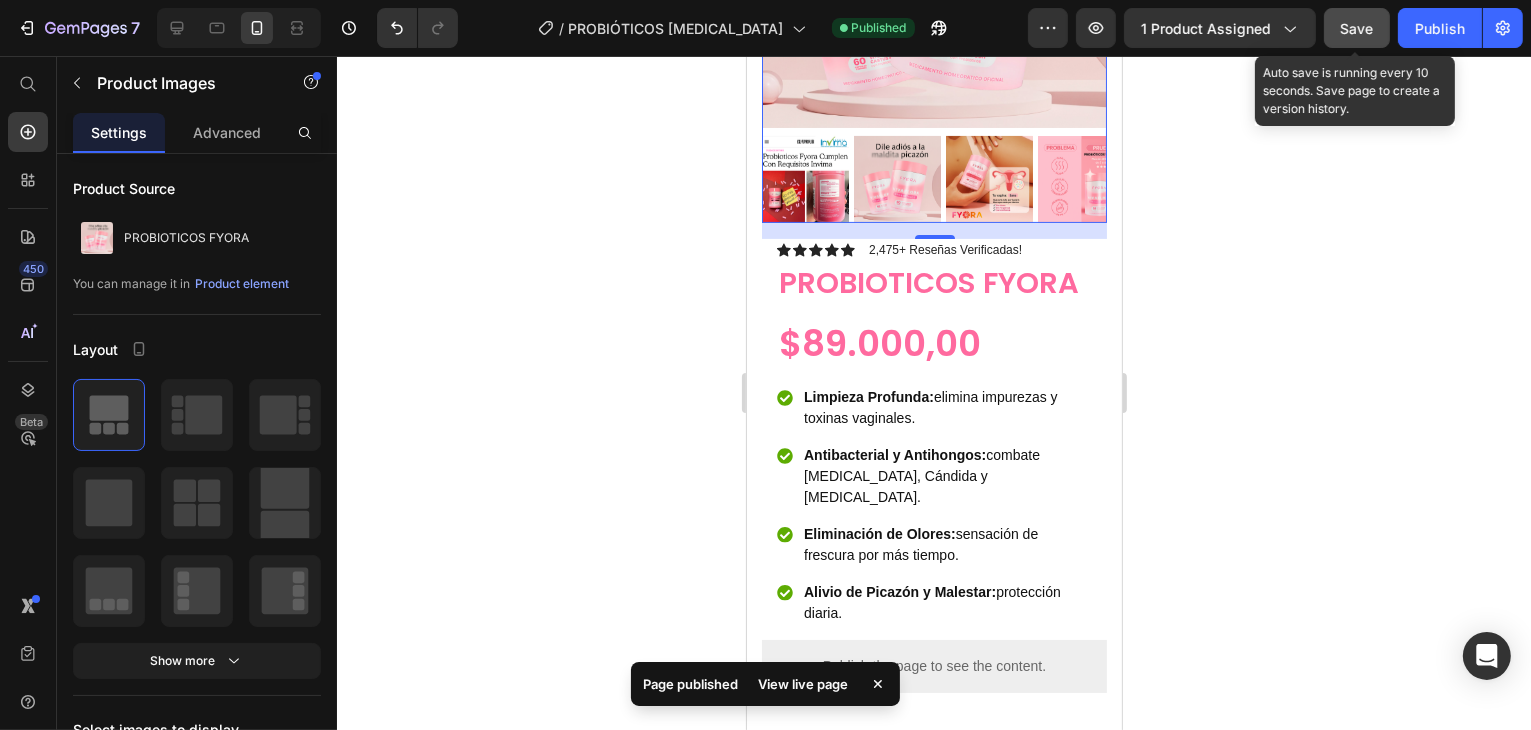 click on "Save" at bounding box center (1357, 28) 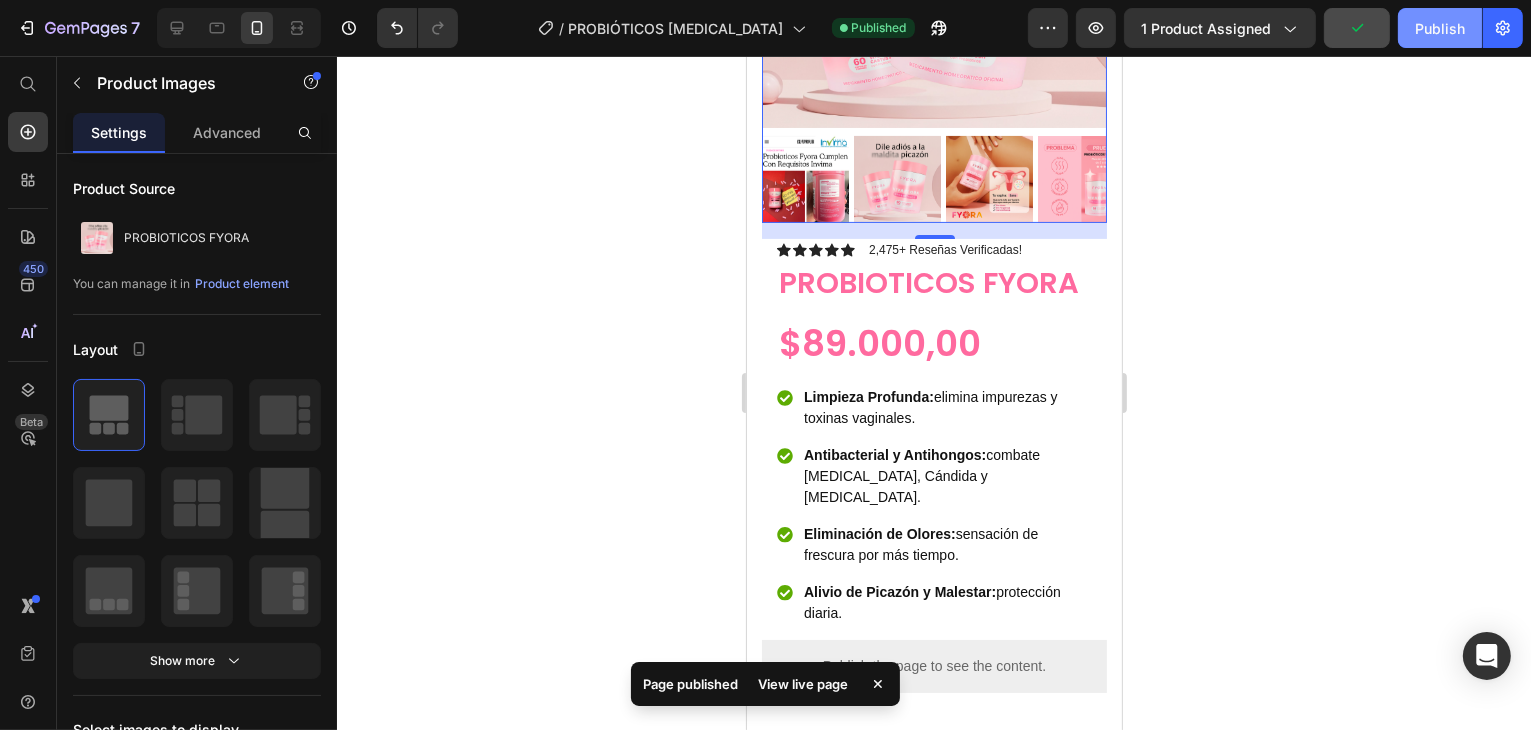 click on "Publish" at bounding box center [1440, 28] 